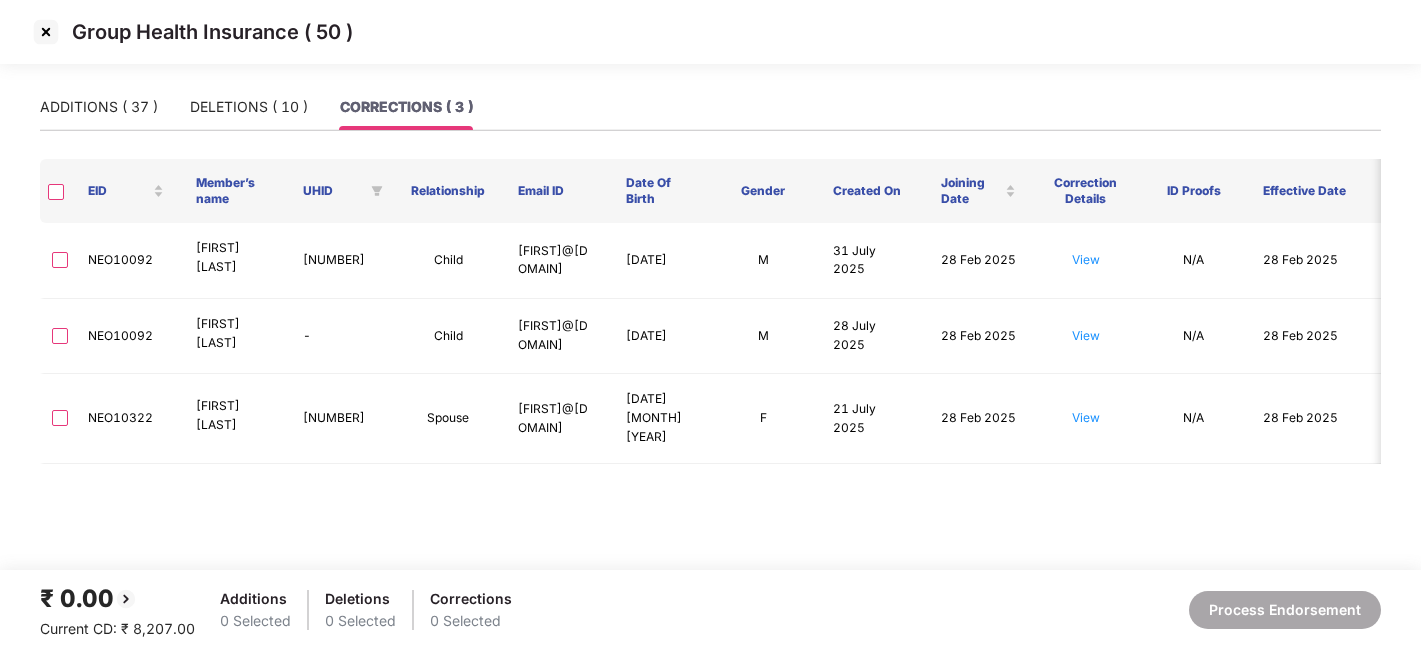 scroll, scrollTop: 0, scrollLeft: 0, axis: both 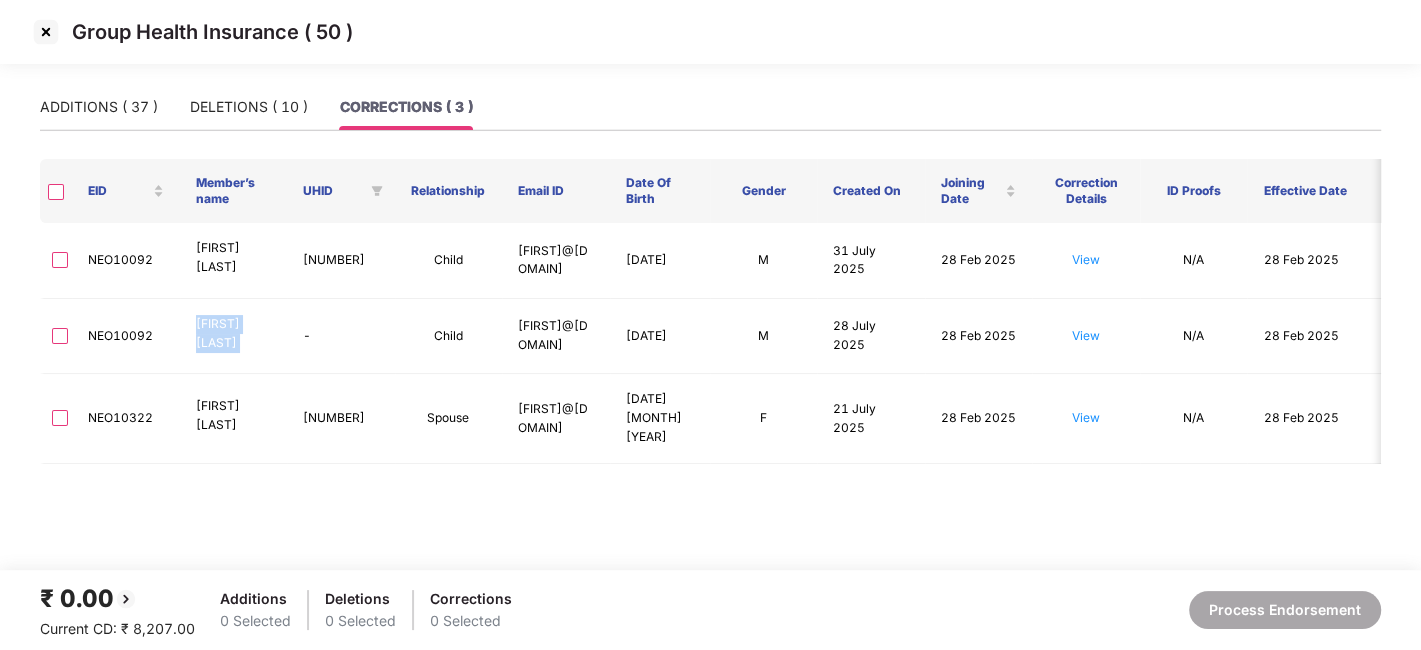click at bounding box center (46, 32) 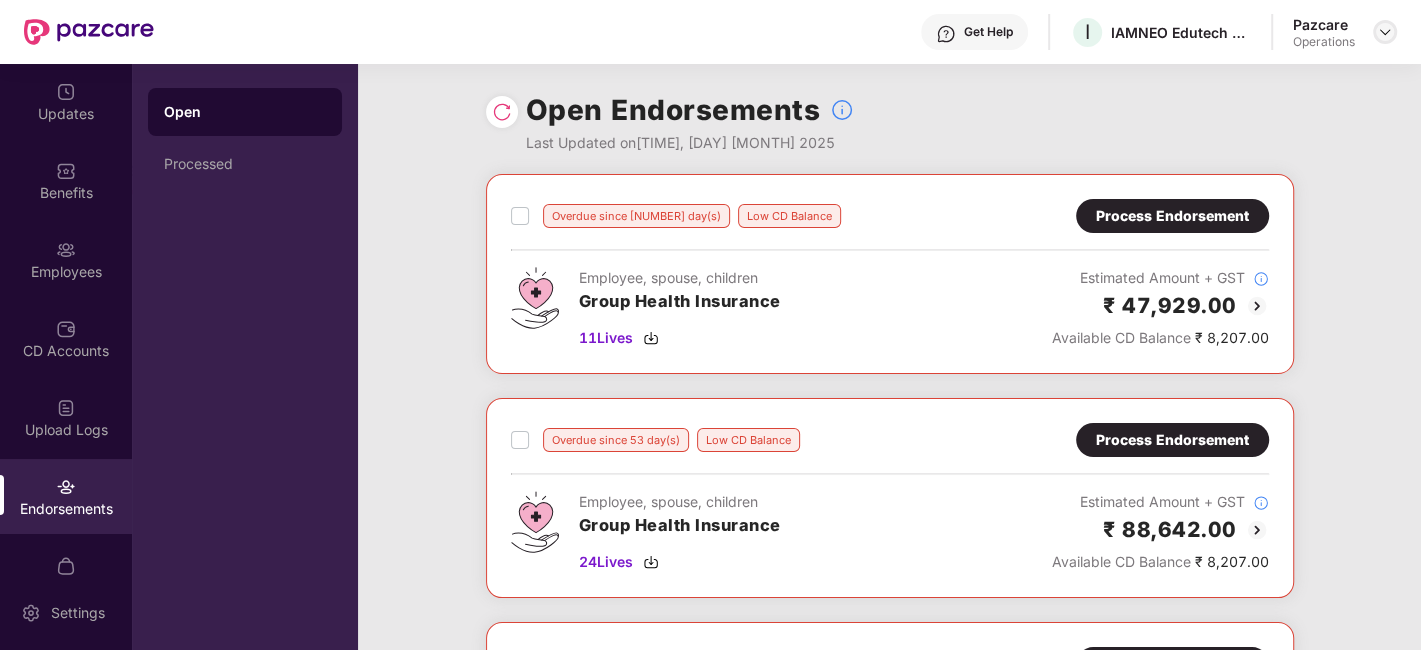 click at bounding box center (1385, 32) 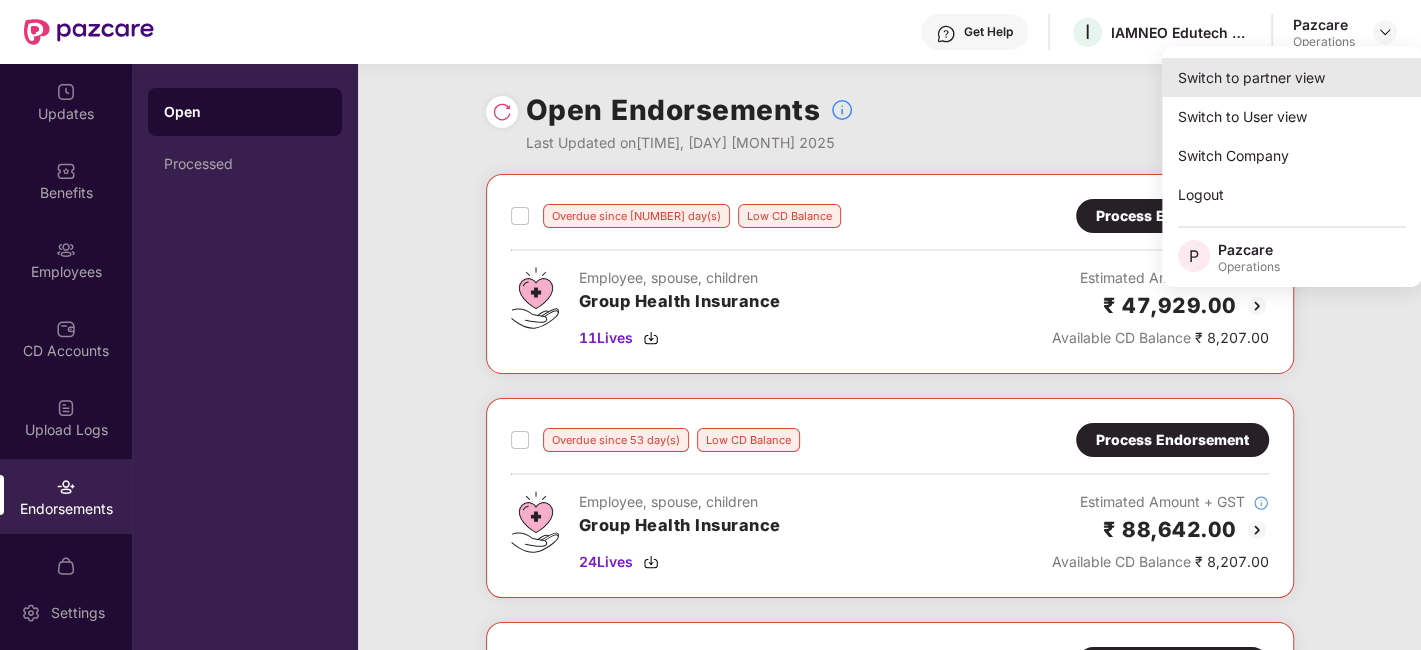 click on "Switch to partner view" at bounding box center [1292, 77] 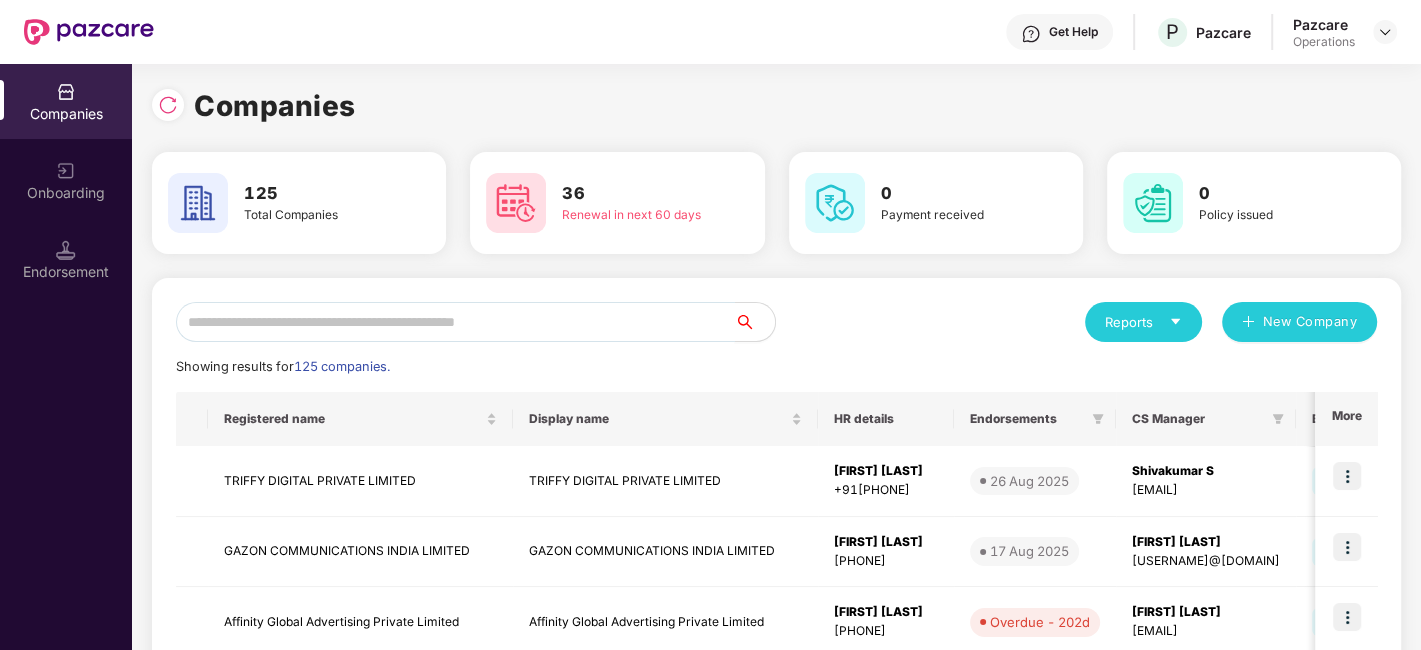click at bounding box center [455, 322] 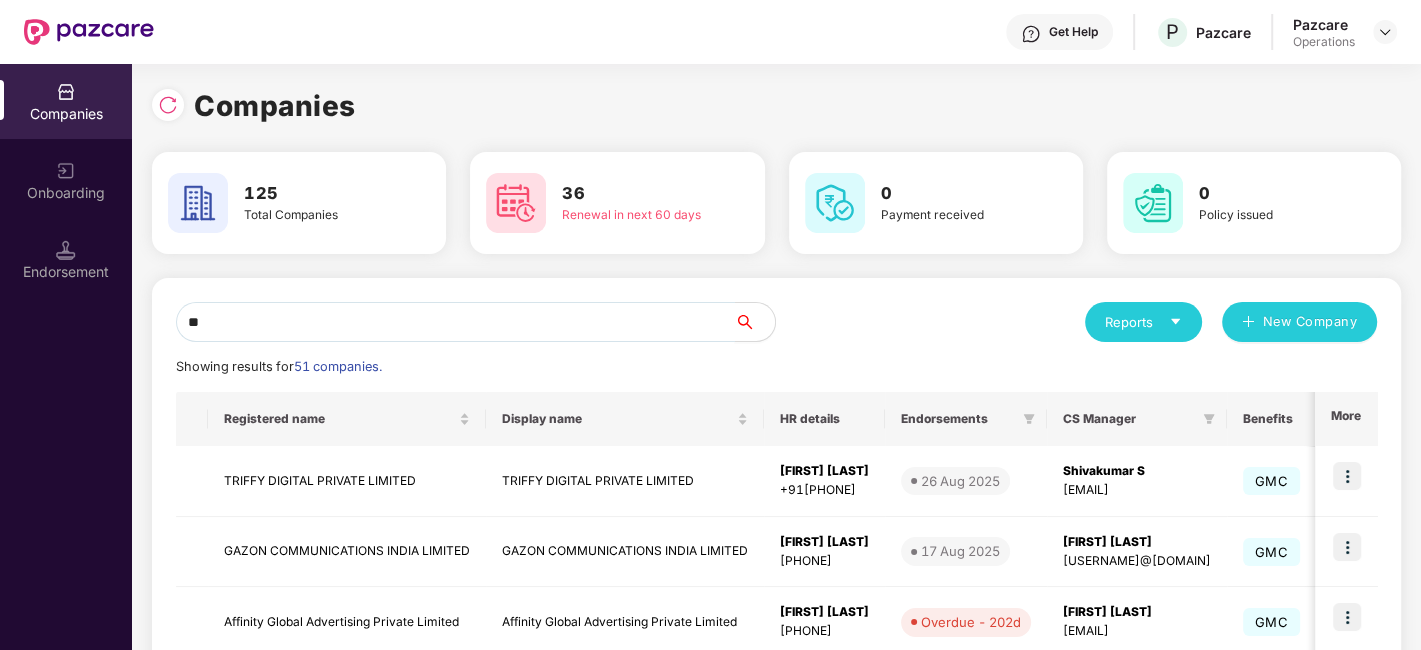 type on "*" 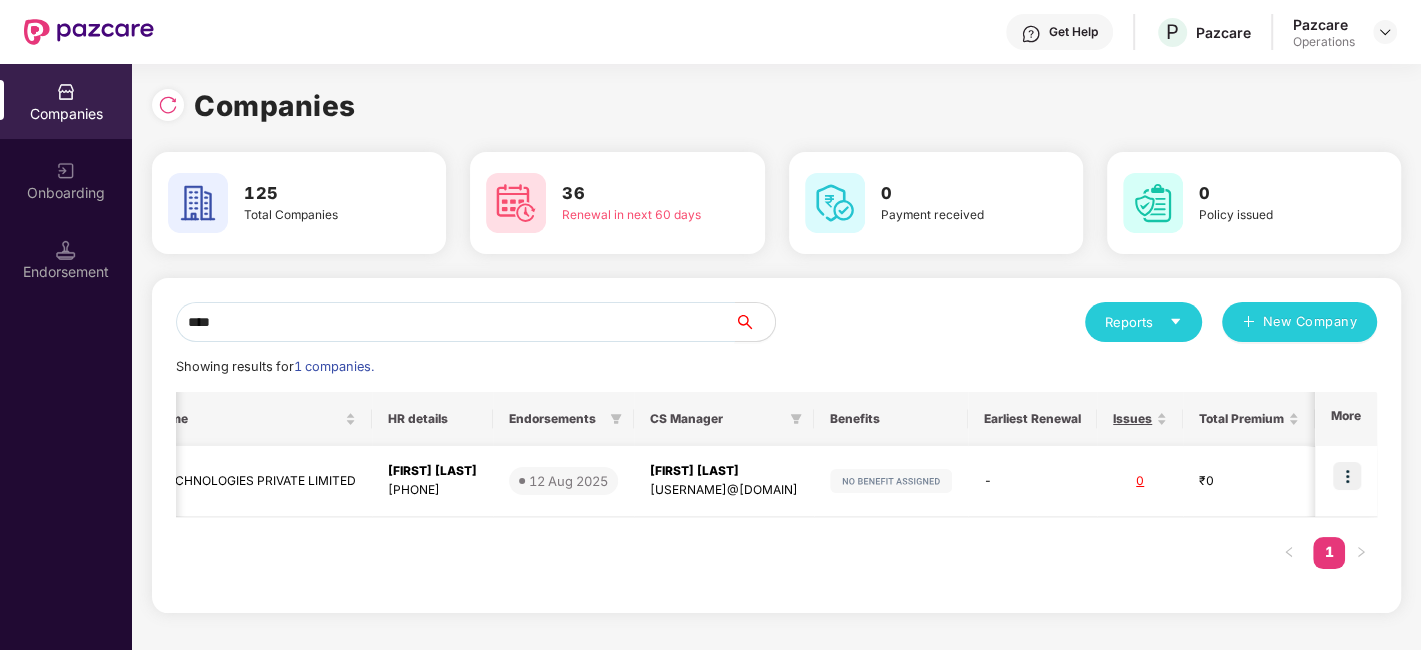 scroll, scrollTop: 0, scrollLeft: 448, axis: horizontal 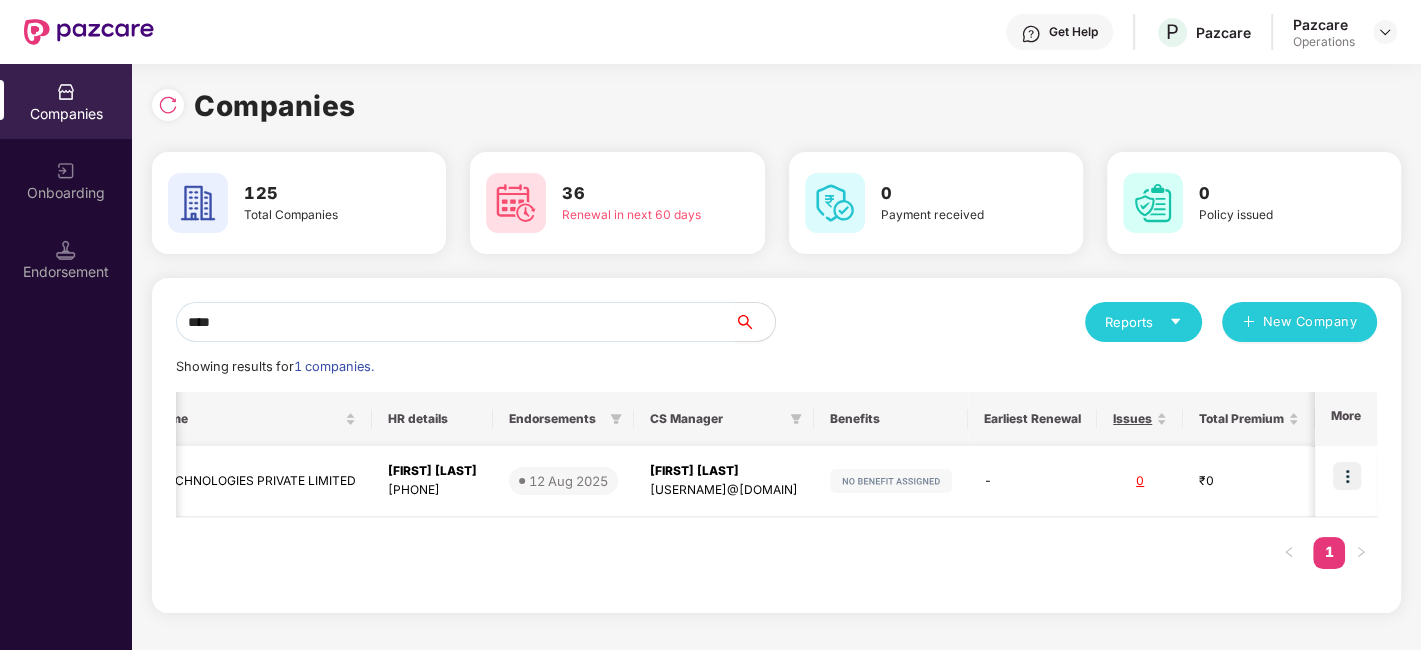 click at bounding box center [1347, 476] 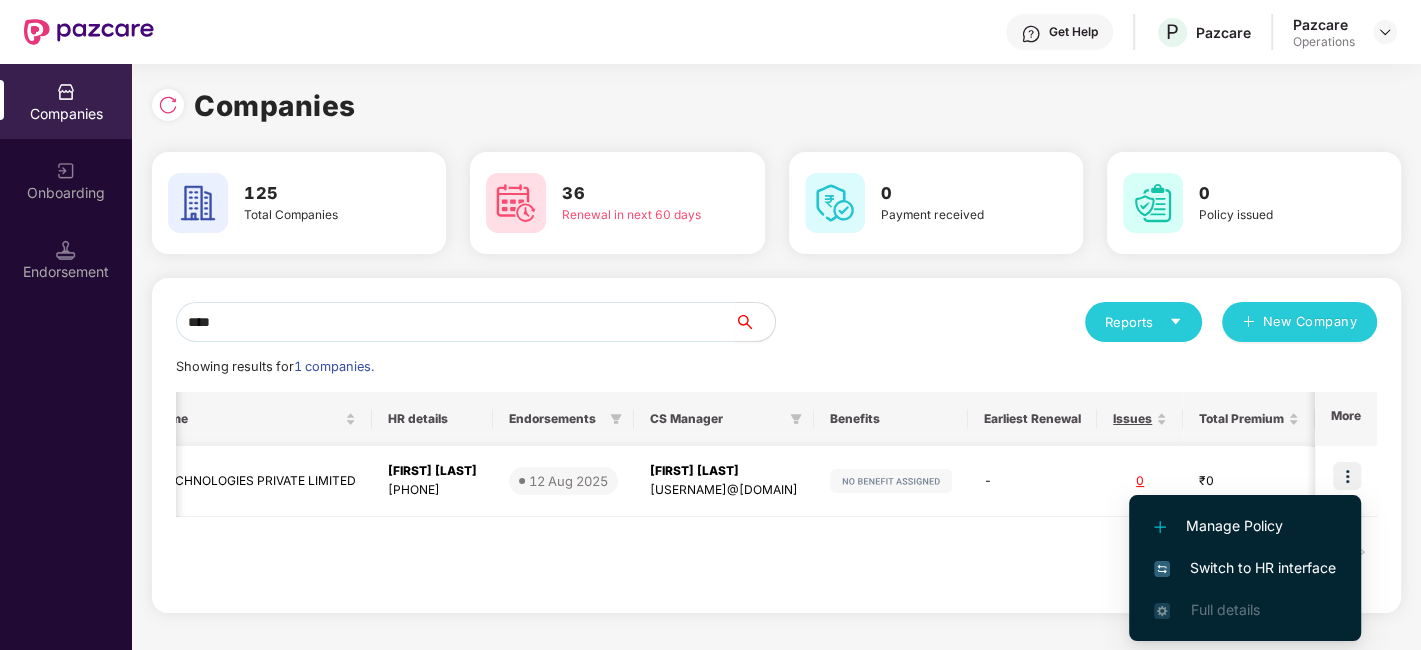 click at bounding box center [891, 481] 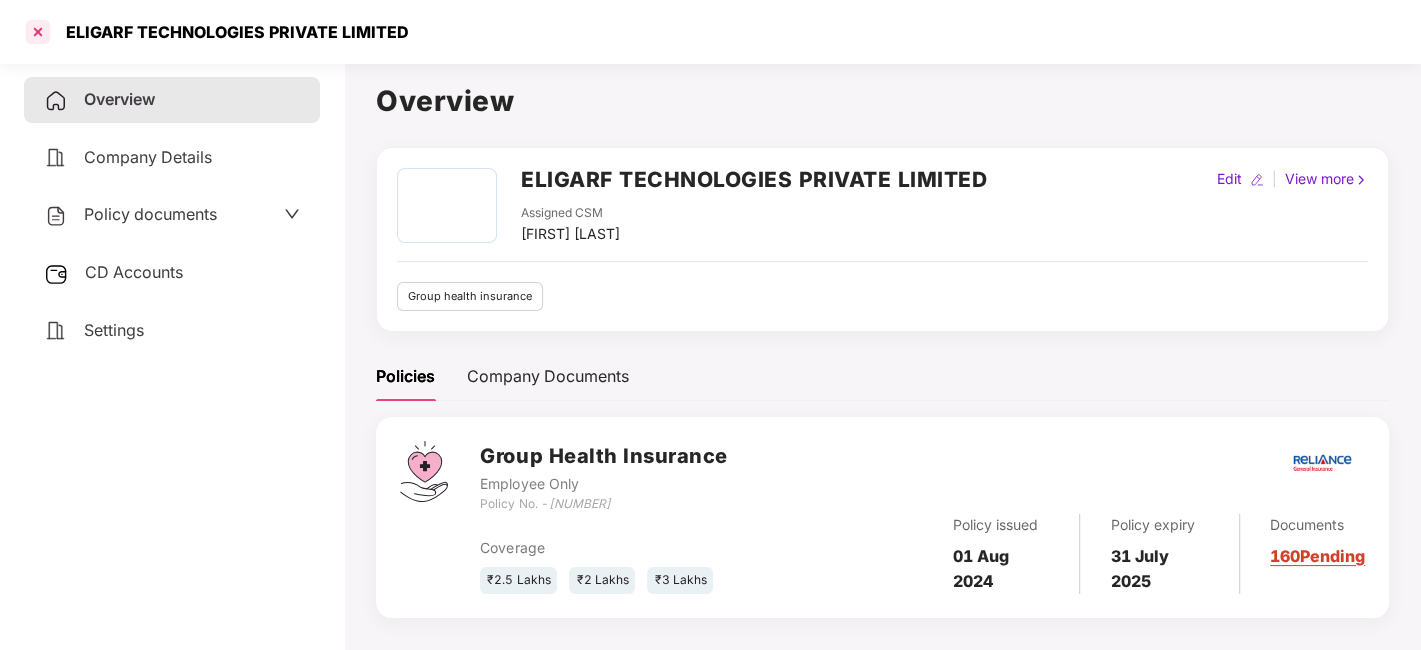 click at bounding box center (38, 32) 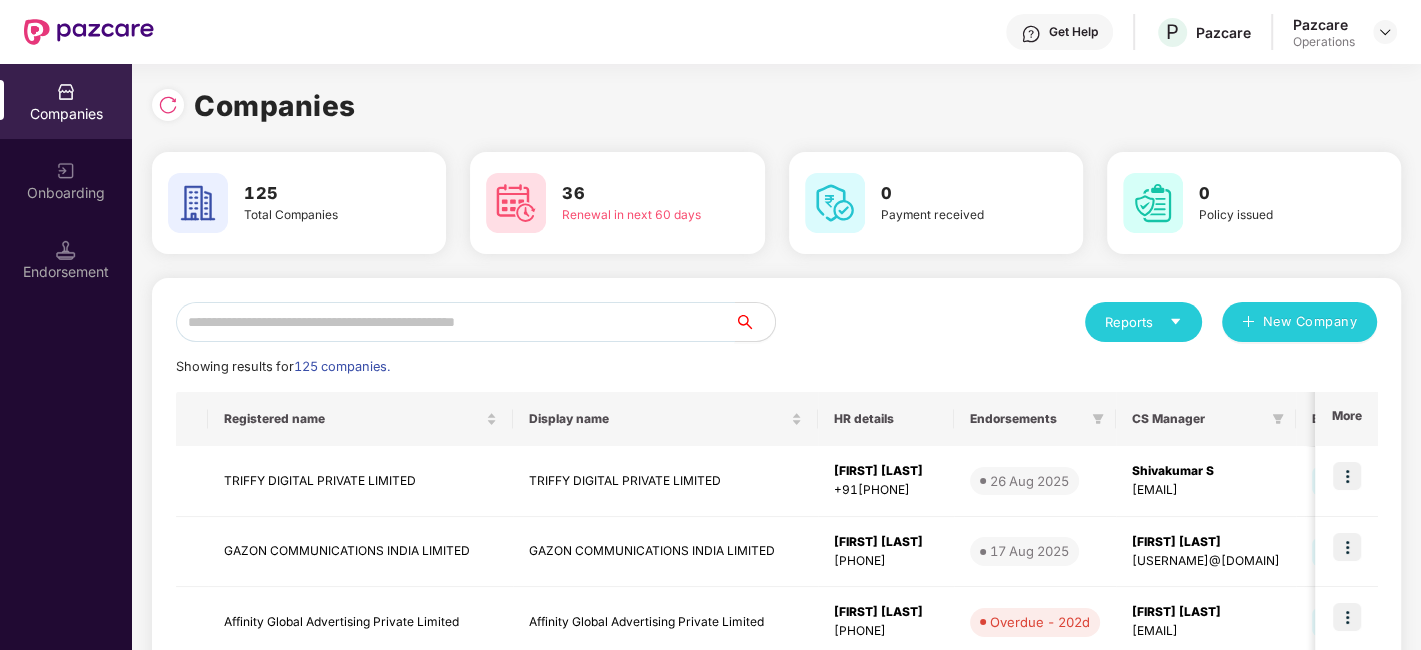 click at bounding box center (455, 322) 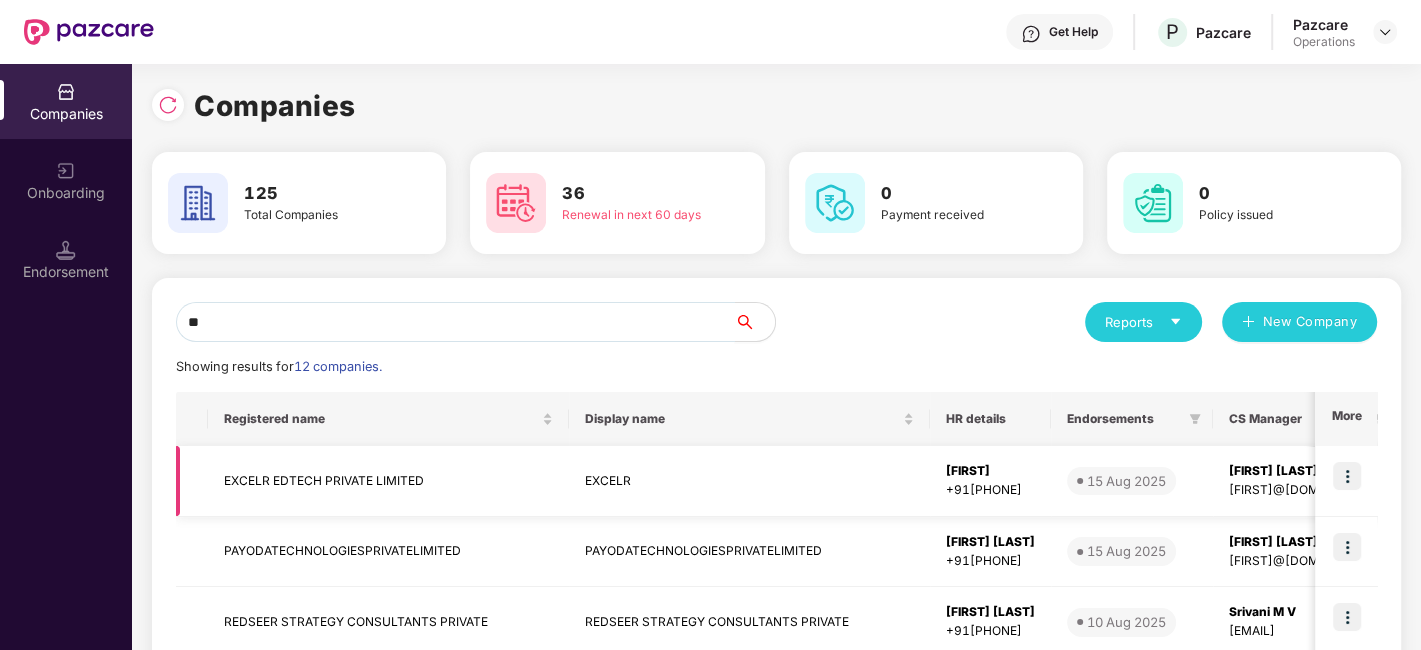 type on "*" 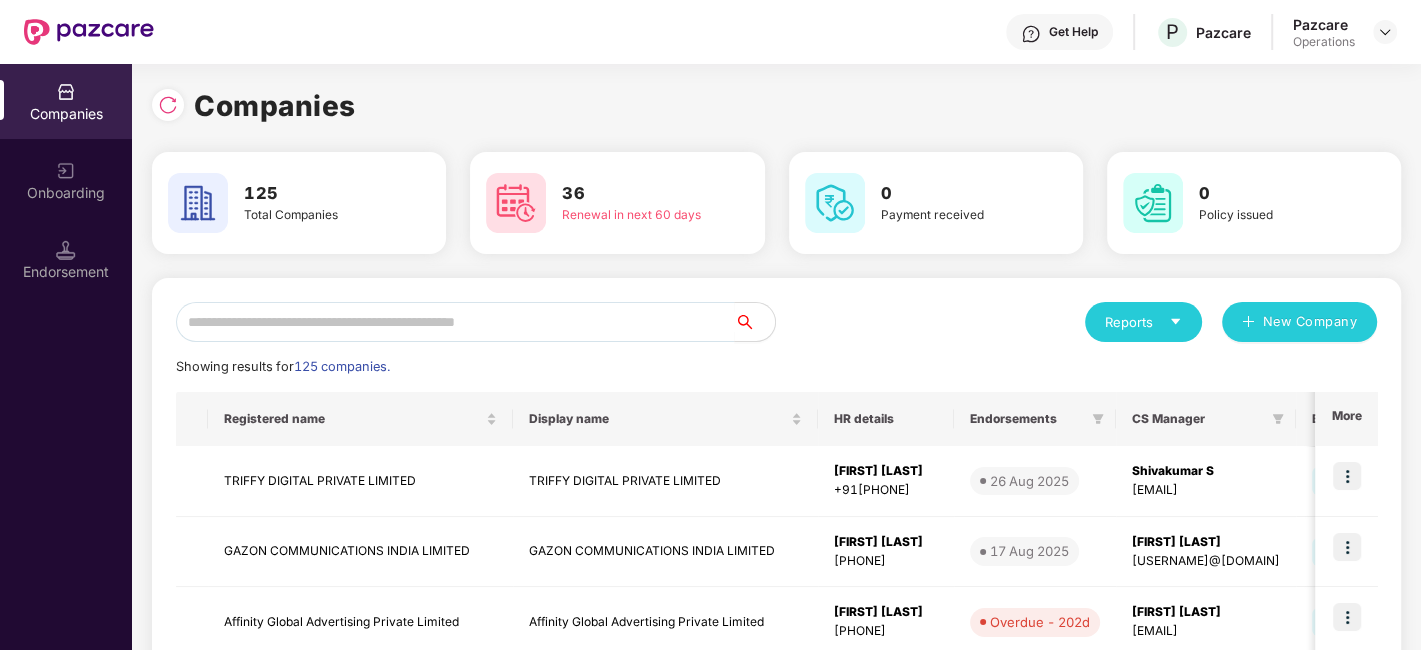 click on "Reports  New Company" at bounding box center [1077, 322] 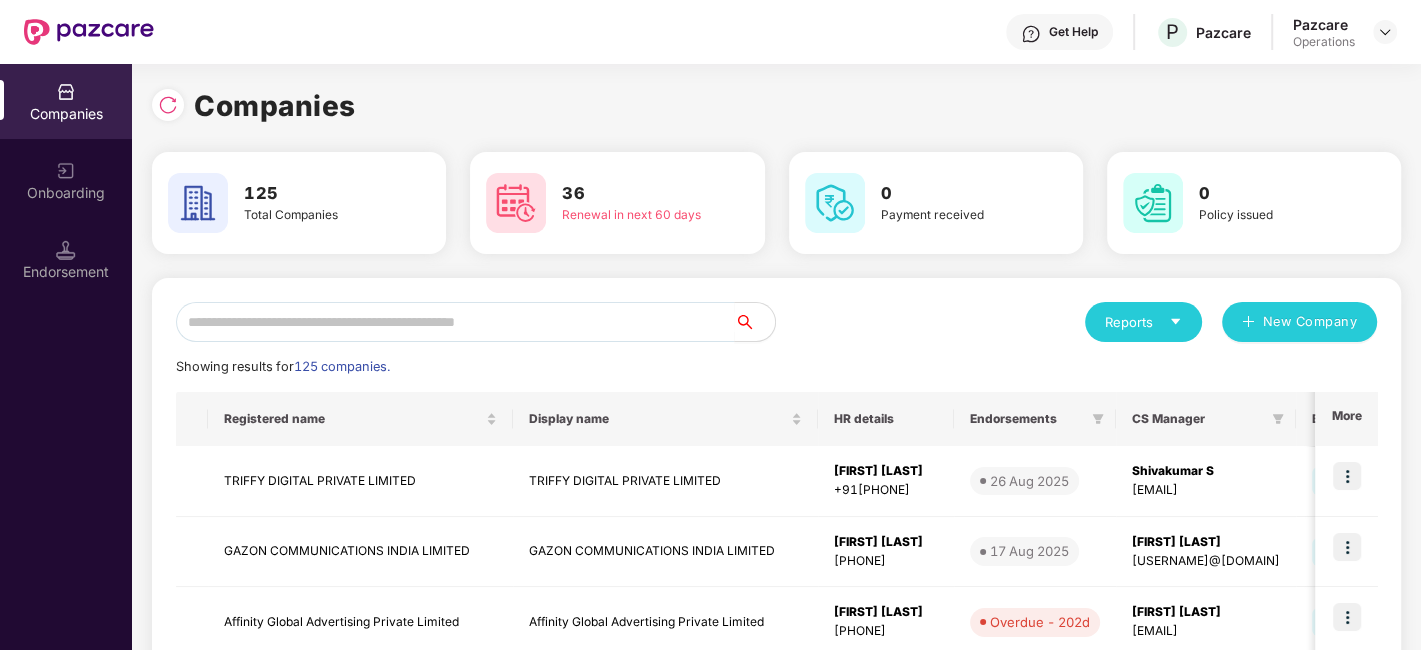 click on "Reports  New Company Showing results for  125 companies. Registered name Display name HR details Endorsements CS Manager Benefits Earliest Renewal Issues Total Premium More                       [COMPANY] [COMPANY] [FIRST] [LAST] [PHONE] [DATE] [FIRST] [LAST] [EMAIL] GMC [DATE] 0 ₹10,62,000 [COMPANY] [COMPANY] [FIRST] [LAST] [PHONE] [DATE] [FIRST] [LAST] [EMAIL] GMC [DATE] 0 ₹11,72,920 [COMPANY] [COMPANY] [FIRST] [LAST] [PHONE] Overdue - 202d [FIRST] [LAST] [EMAIL] GMC [DATE] 0 ₹24,41,272.5 [COMPANY] [COMPANY] [FIRST] [LAST] [PHONE] [DATE] [FIRST] [LAST] [EMAIL] GMC [DATE] 0 ₹8,02,388.2 [COMPANY]   0" at bounding box center (776, 763) 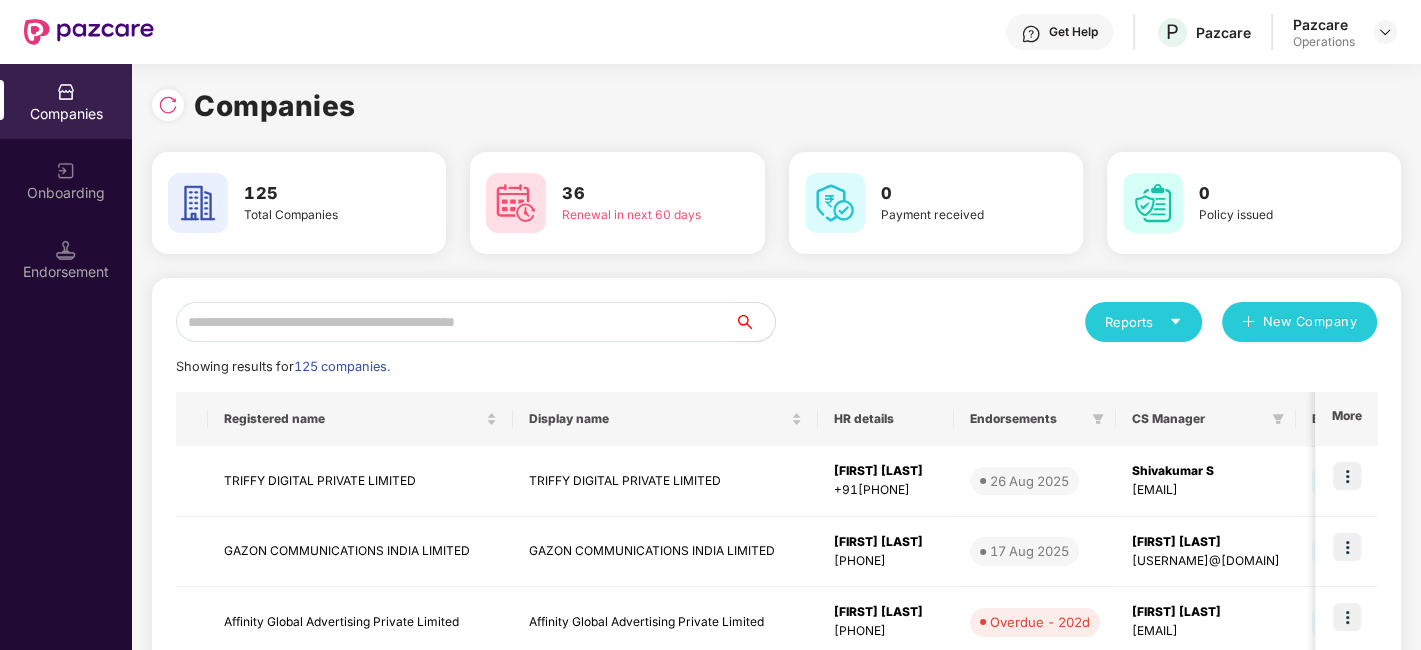 click at bounding box center (455, 322) 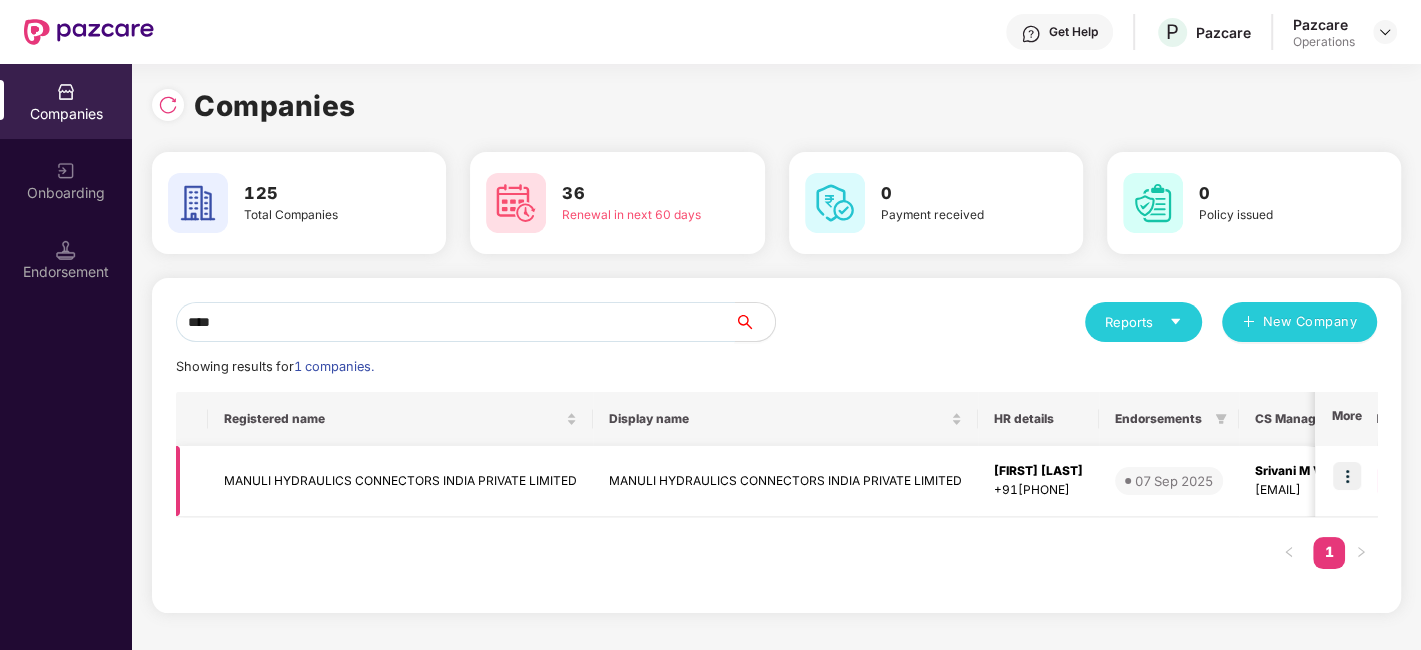 type on "****" 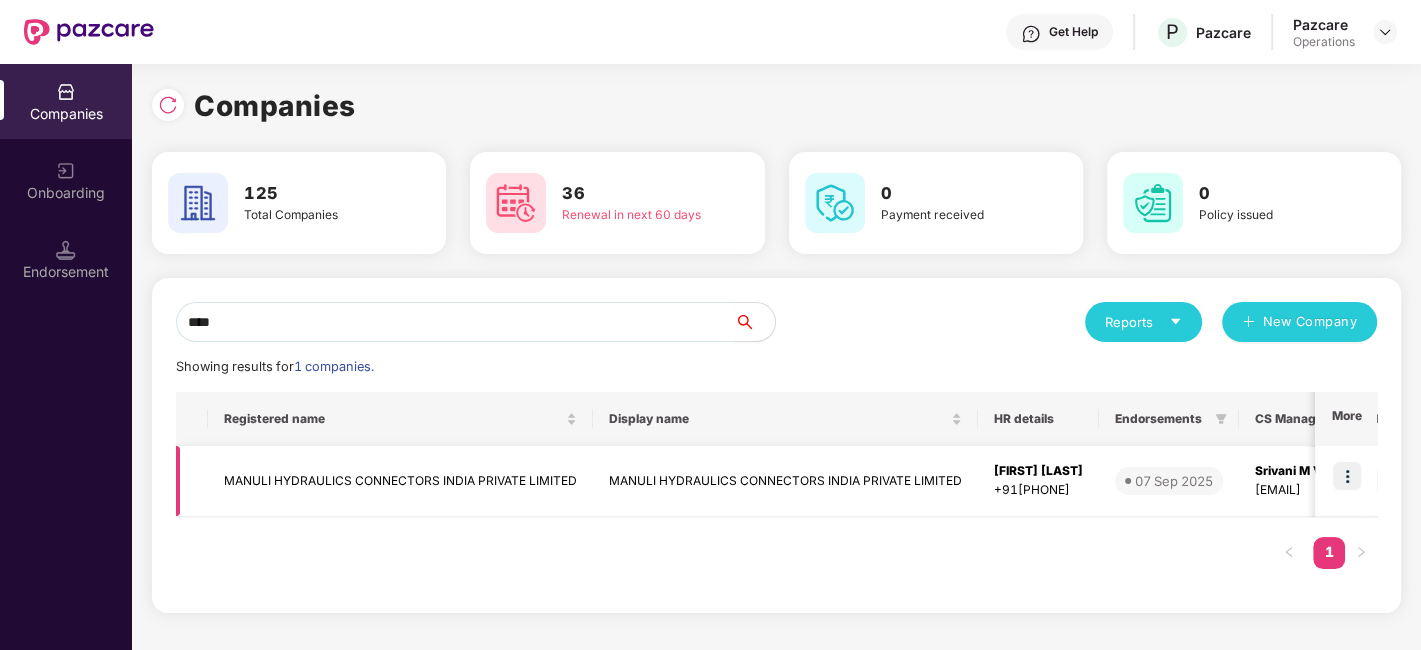 click at bounding box center (1347, 476) 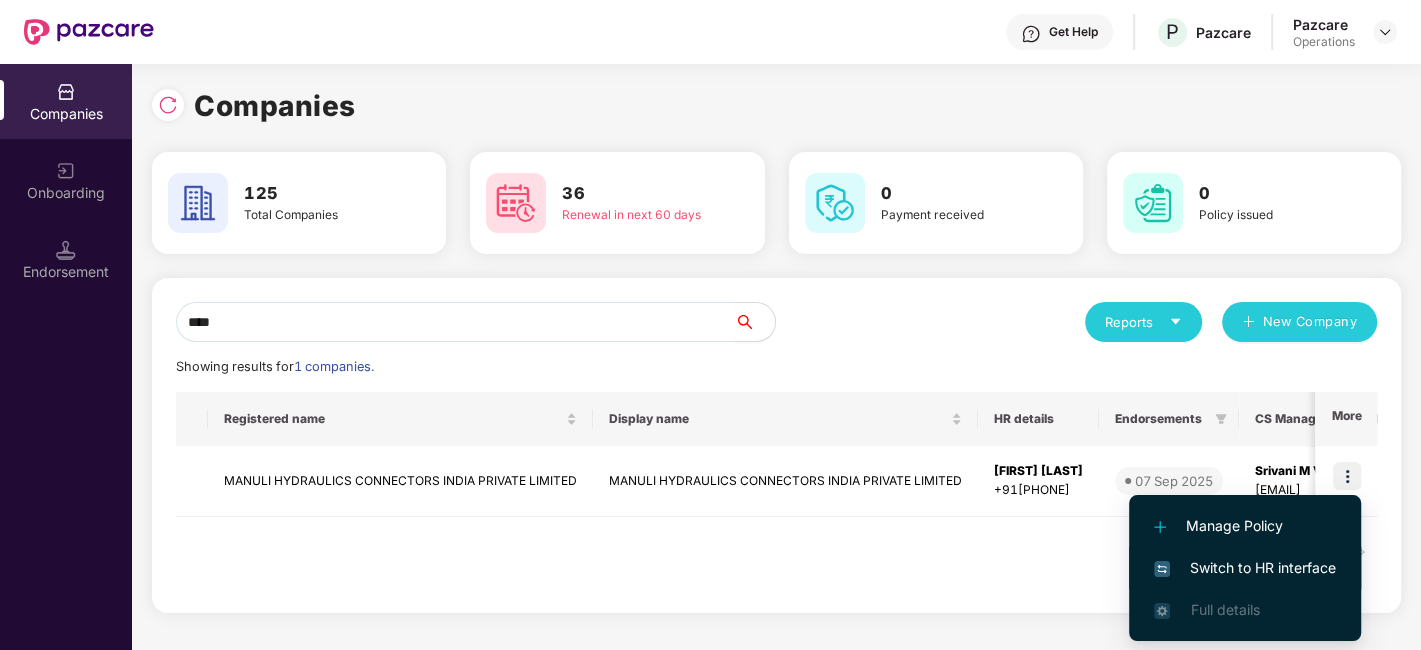 click on "Switch to HR interface" at bounding box center (1245, 568) 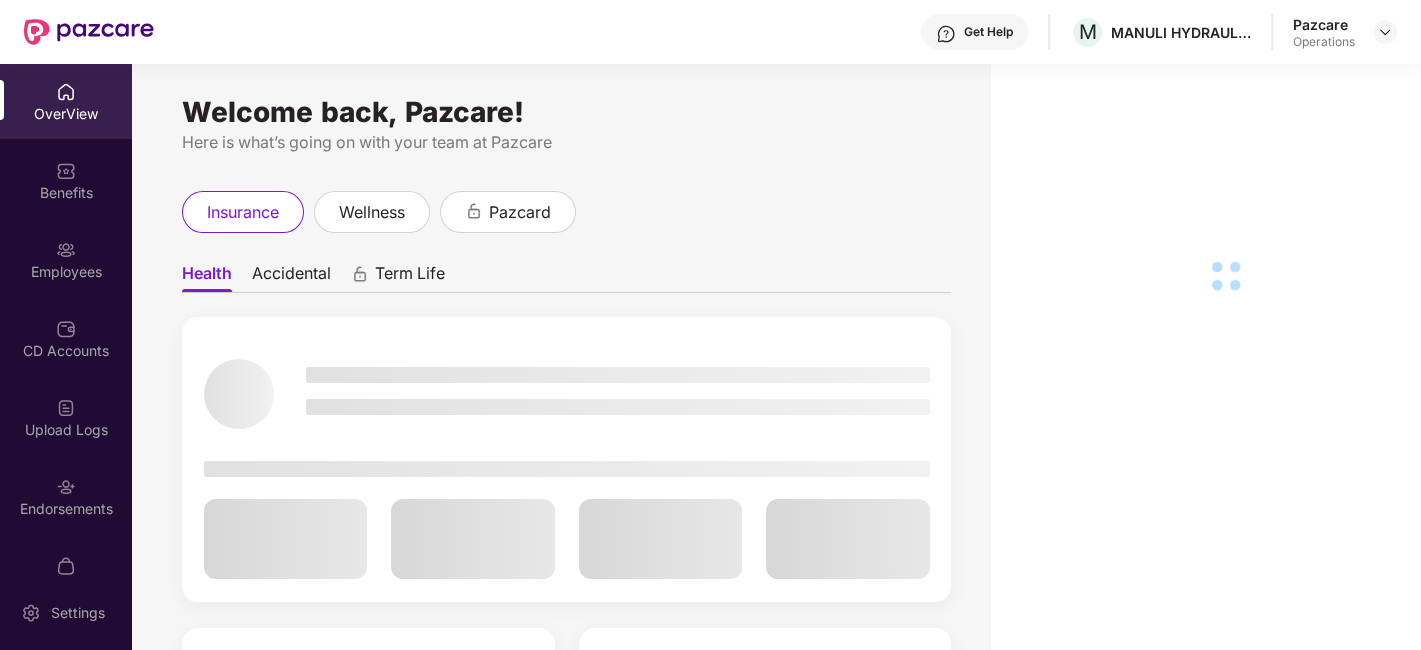click on "Employees" at bounding box center [66, 259] 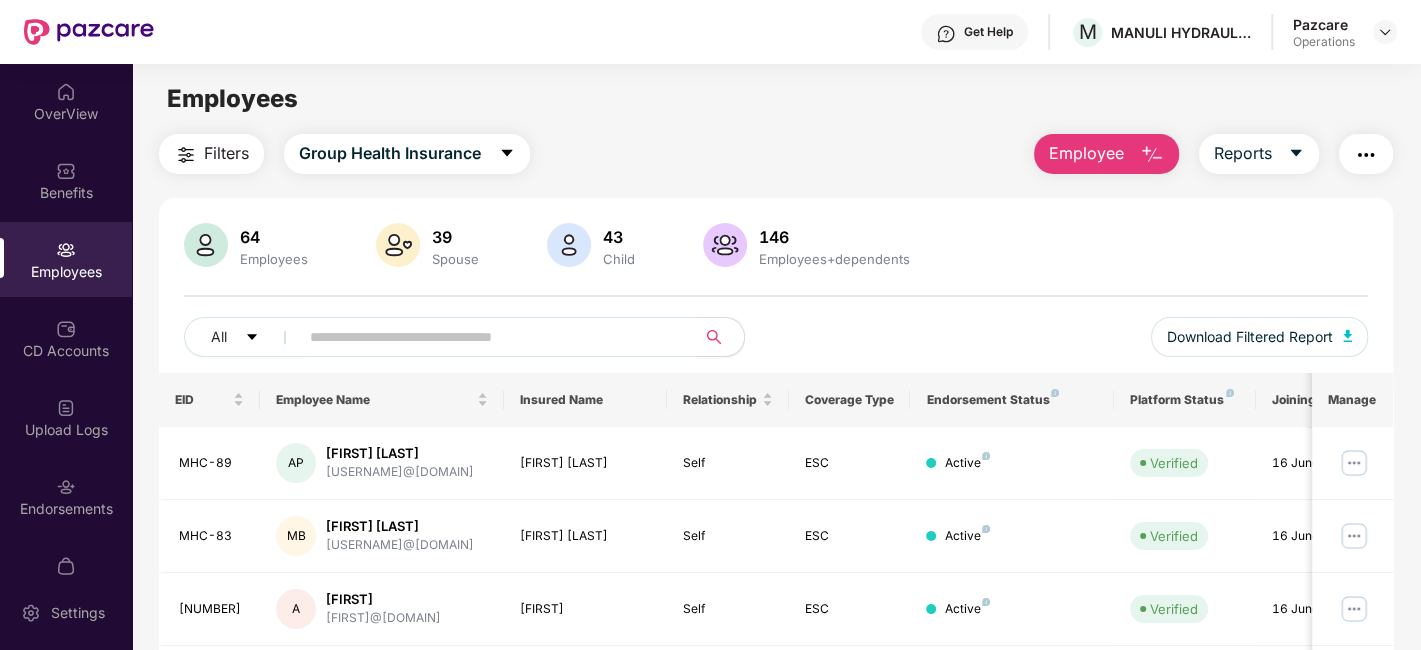click at bounding box center (489, 337) 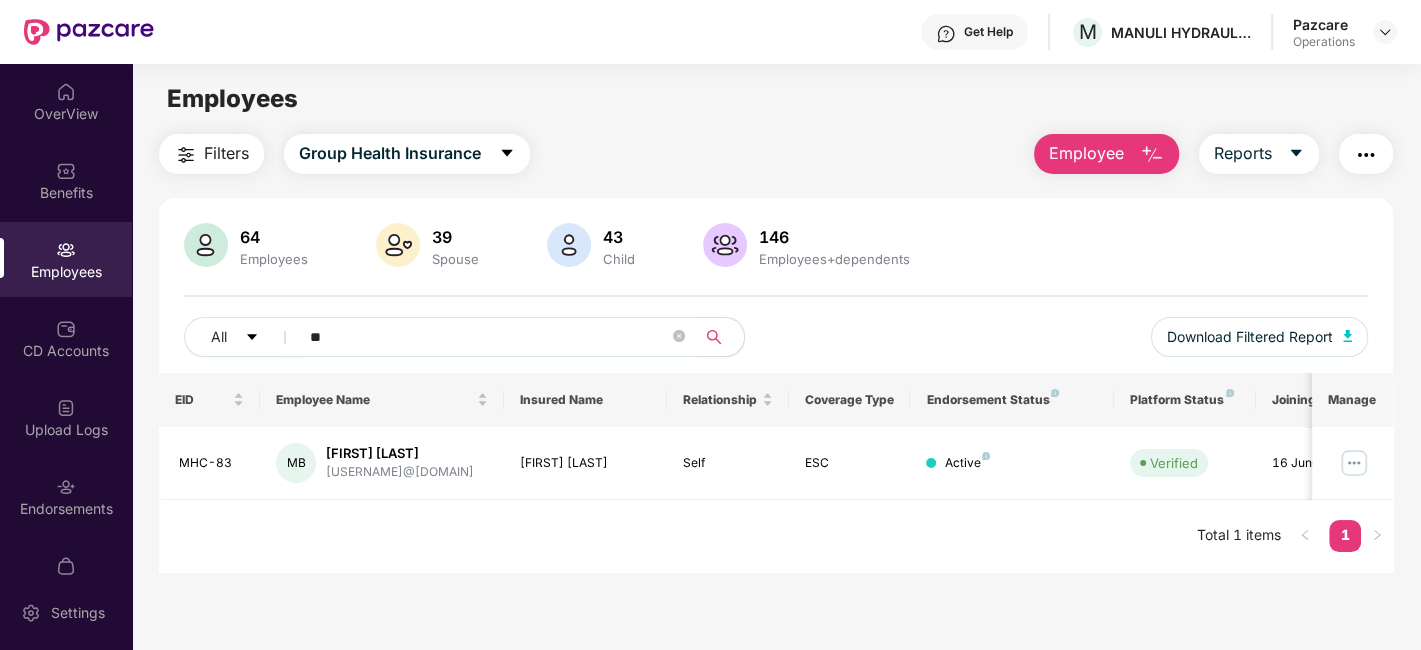 type on "*" 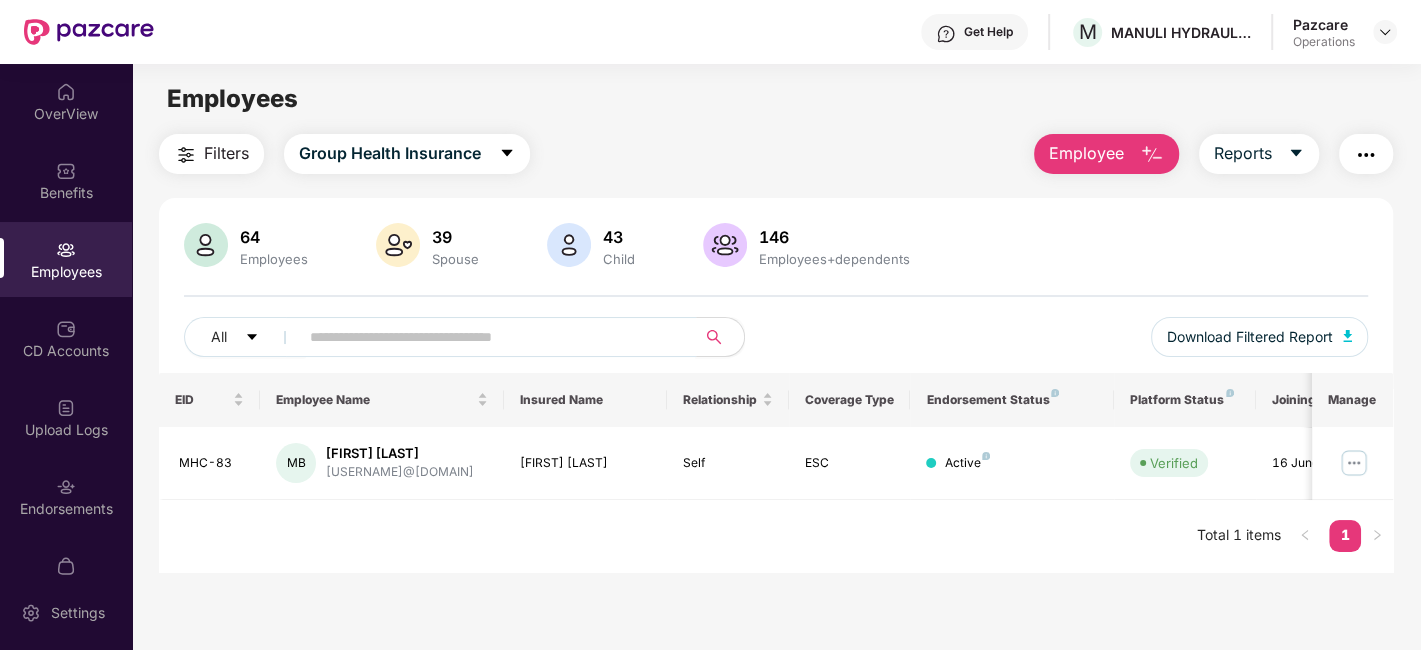 paste on "******" 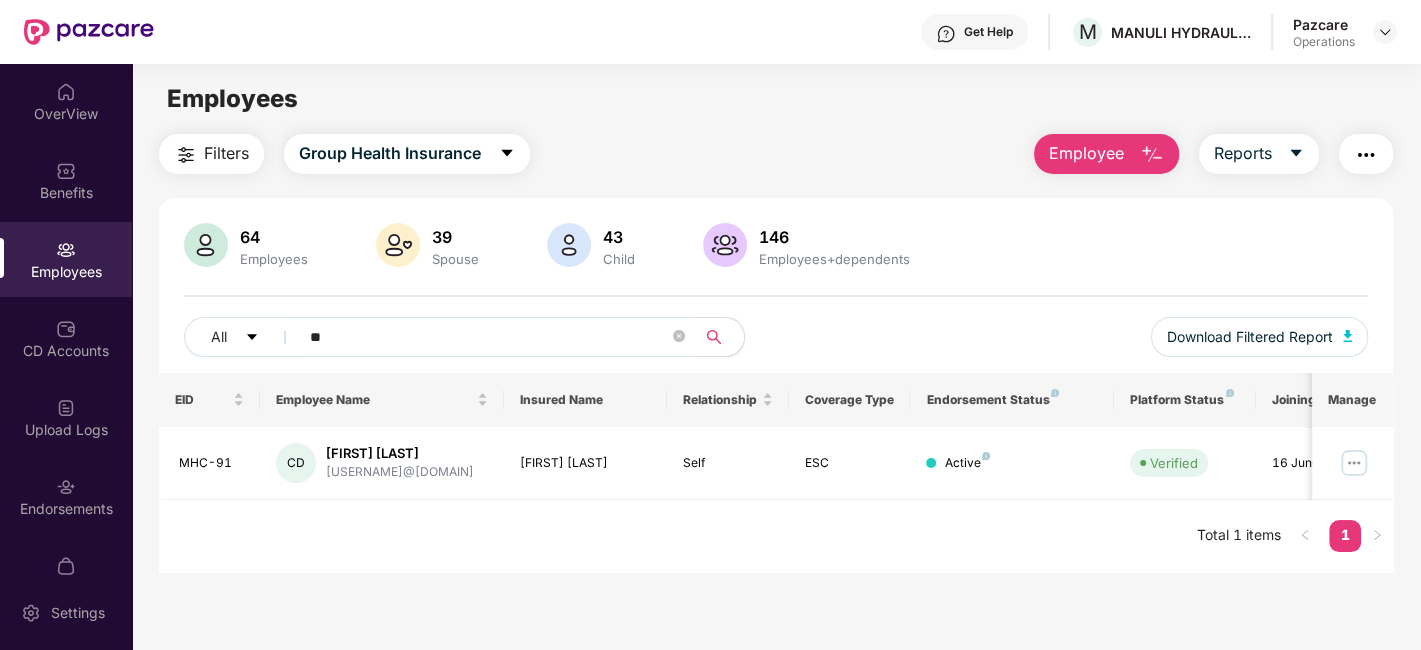 type on "*" 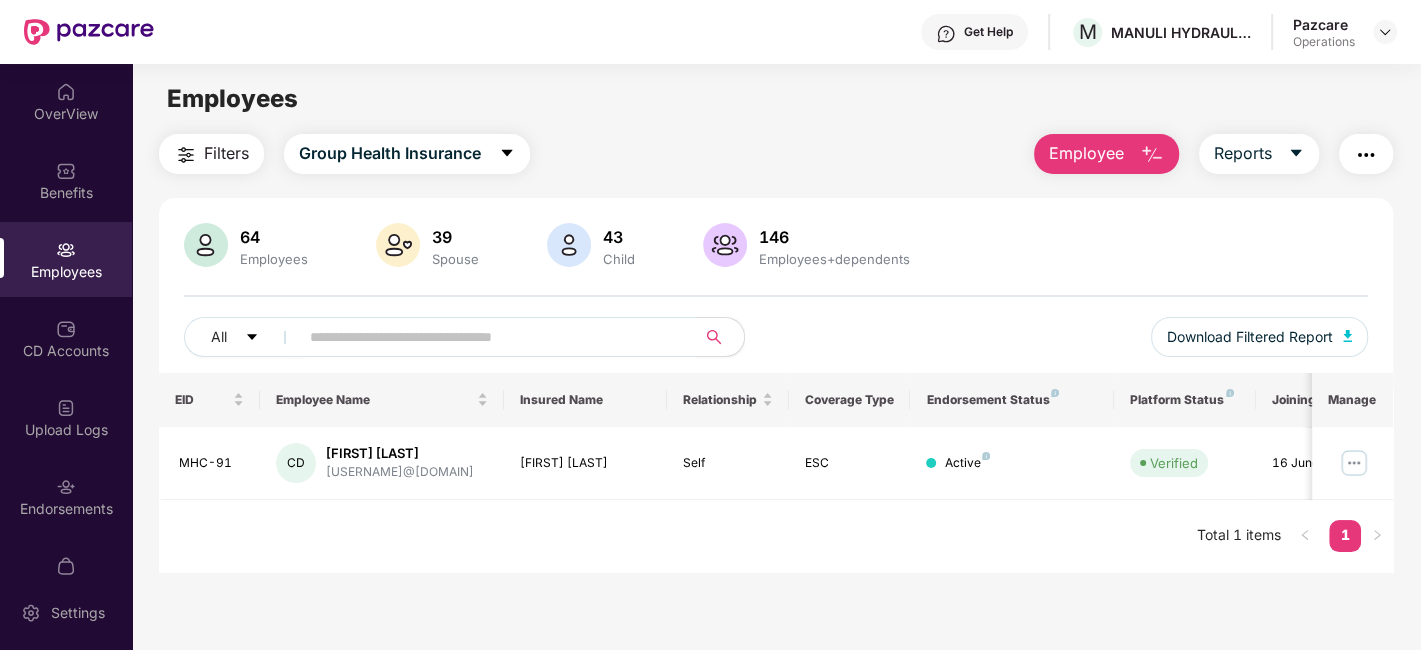 paste on "******" 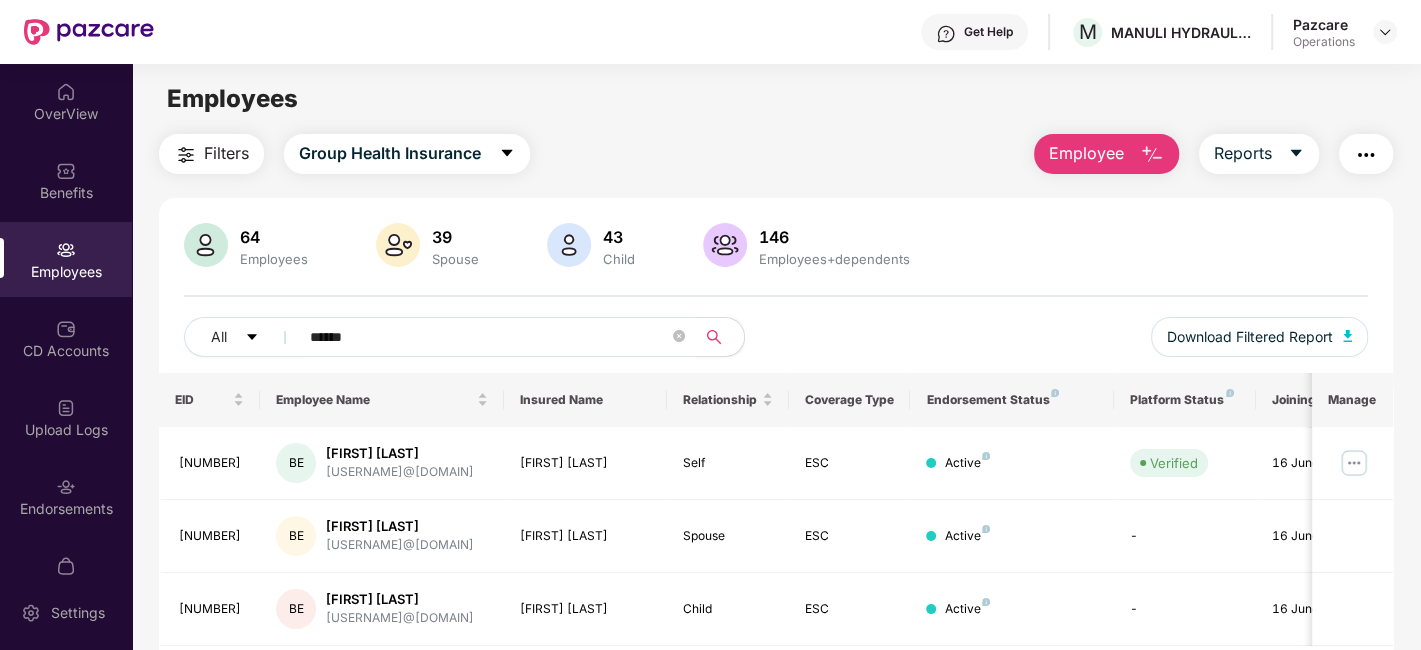 type on "******" 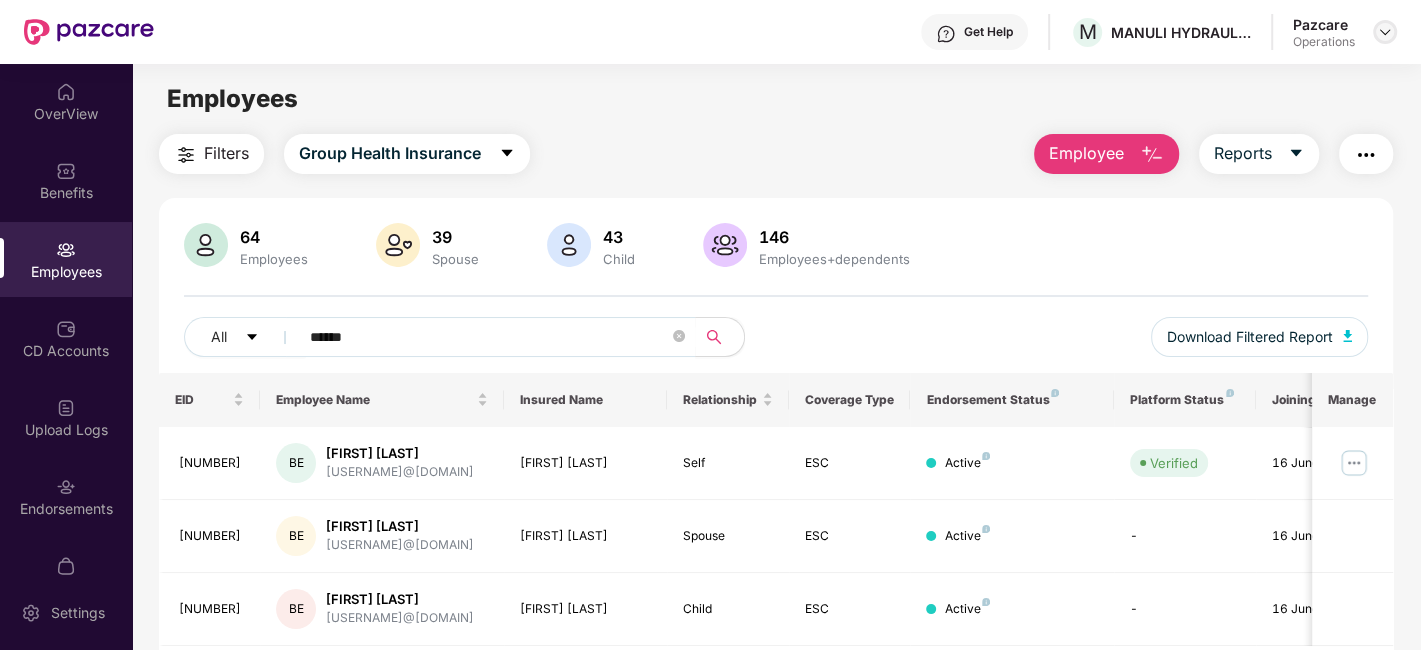 click at bounding box center [1385, 32] 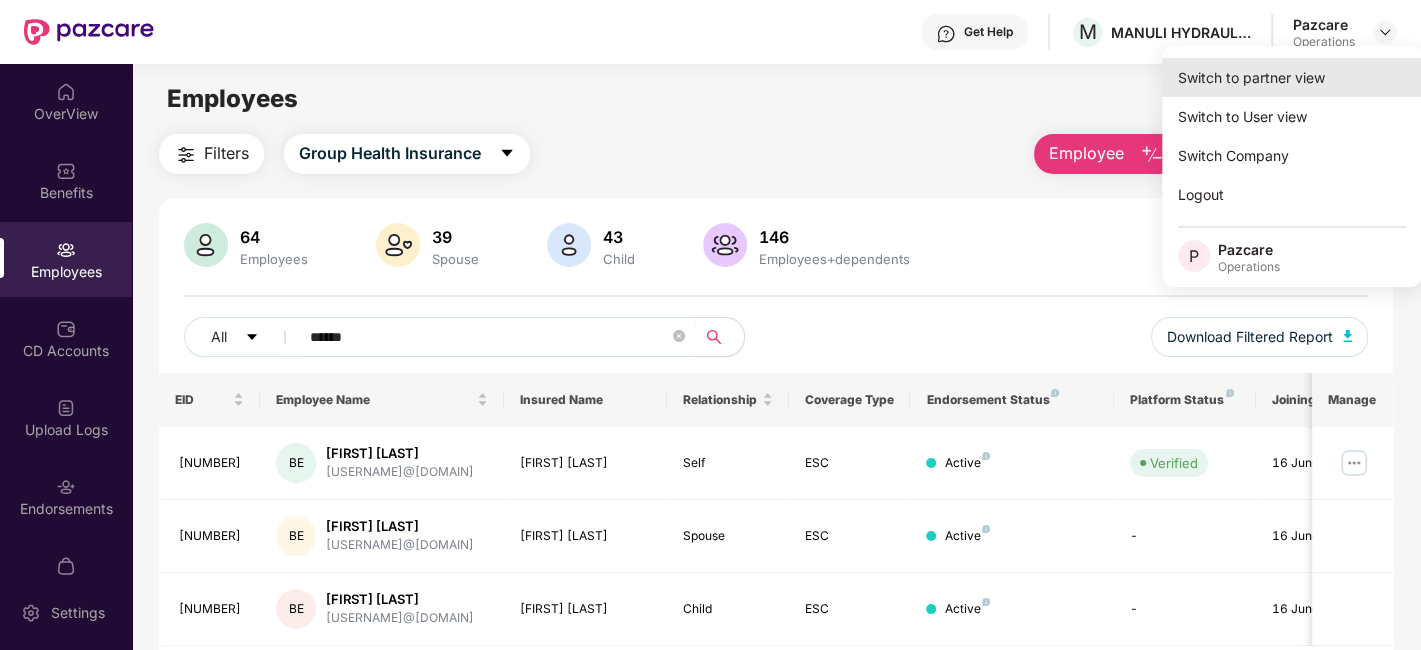 click on "Switch to partner view" at bounding box center (1292, 77) 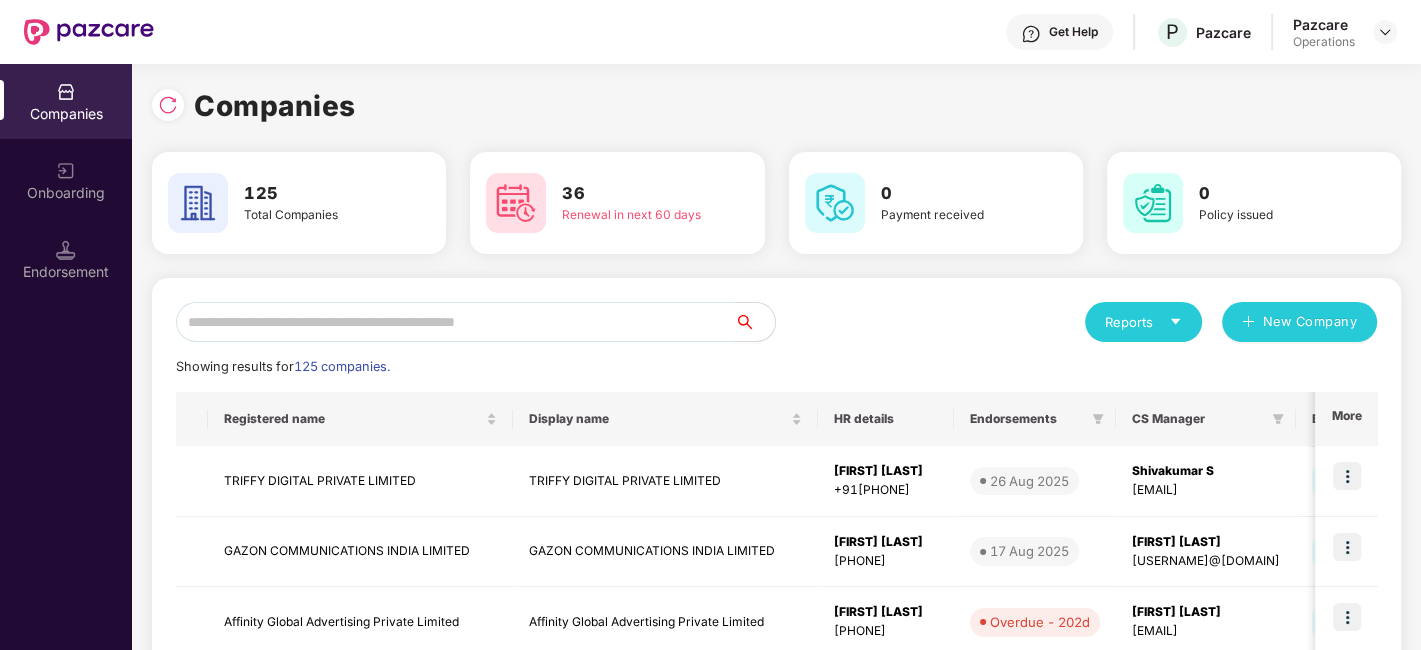 click at bounding box center [455, 322] 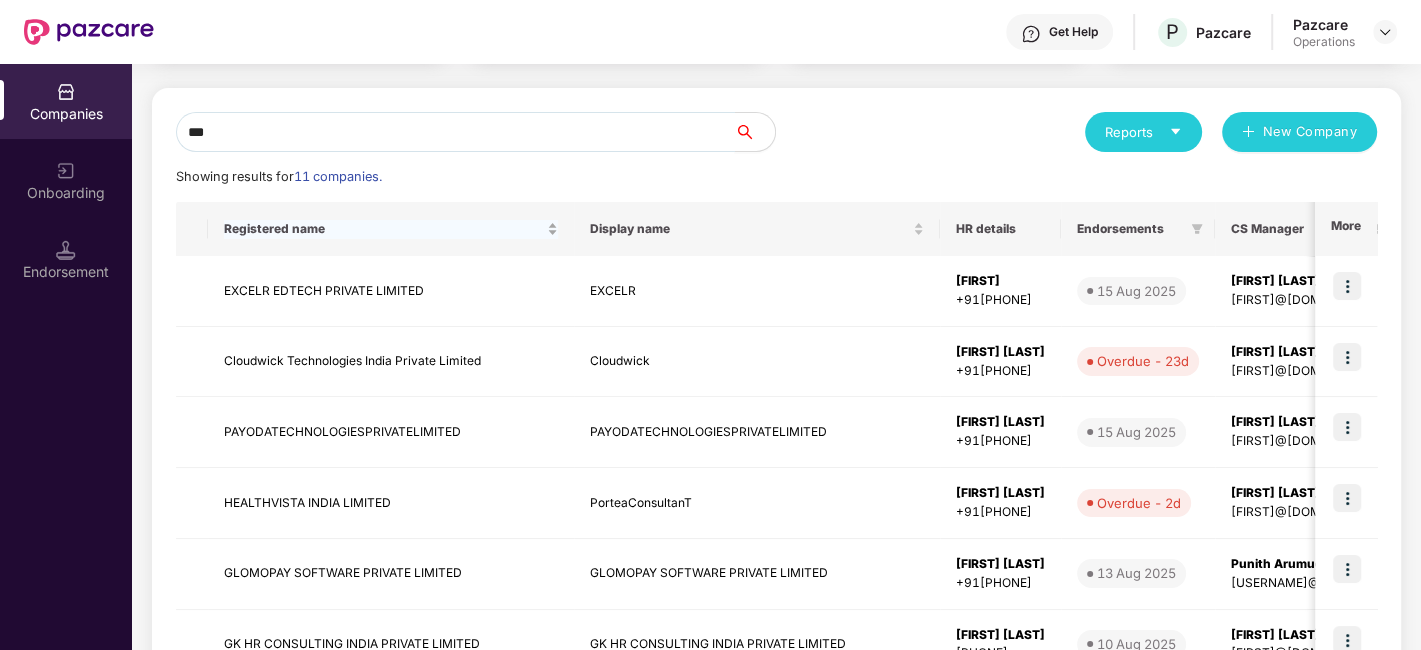 scroll, scrollTop: 0, scrollLeft: 0, axis: both 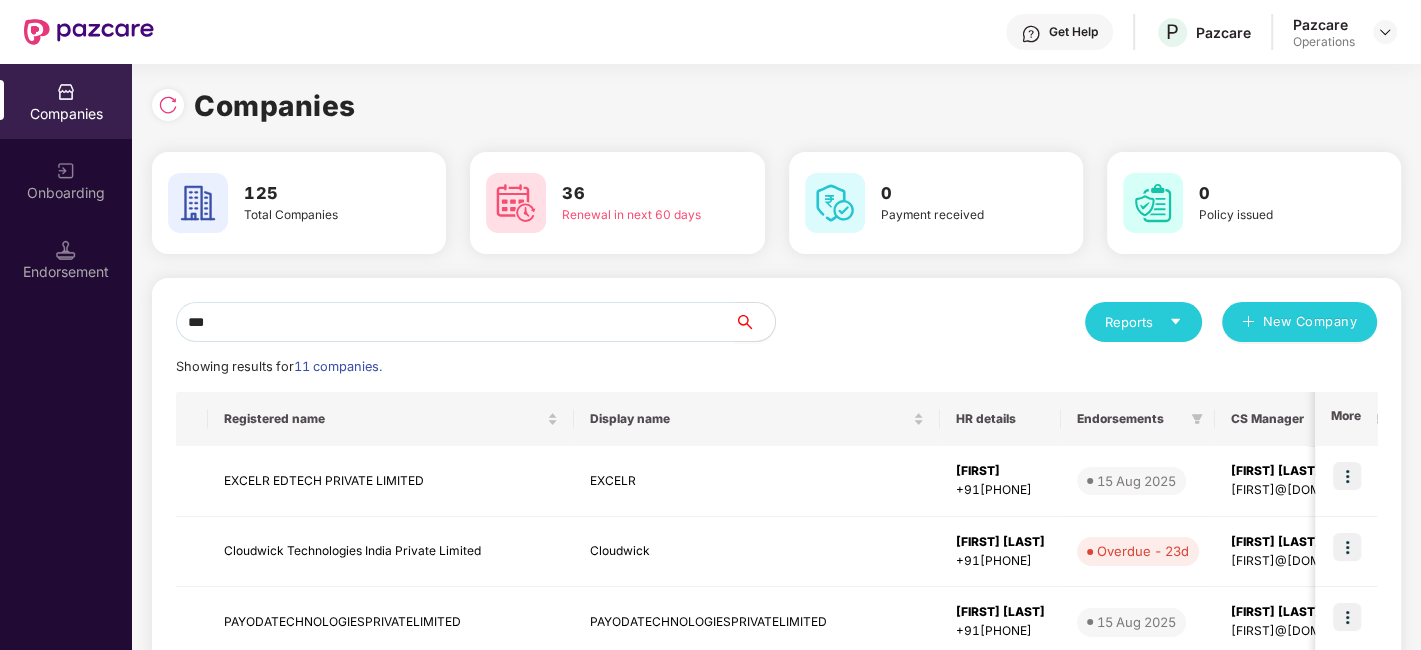 click on "***" at bounding box center (455, 322) 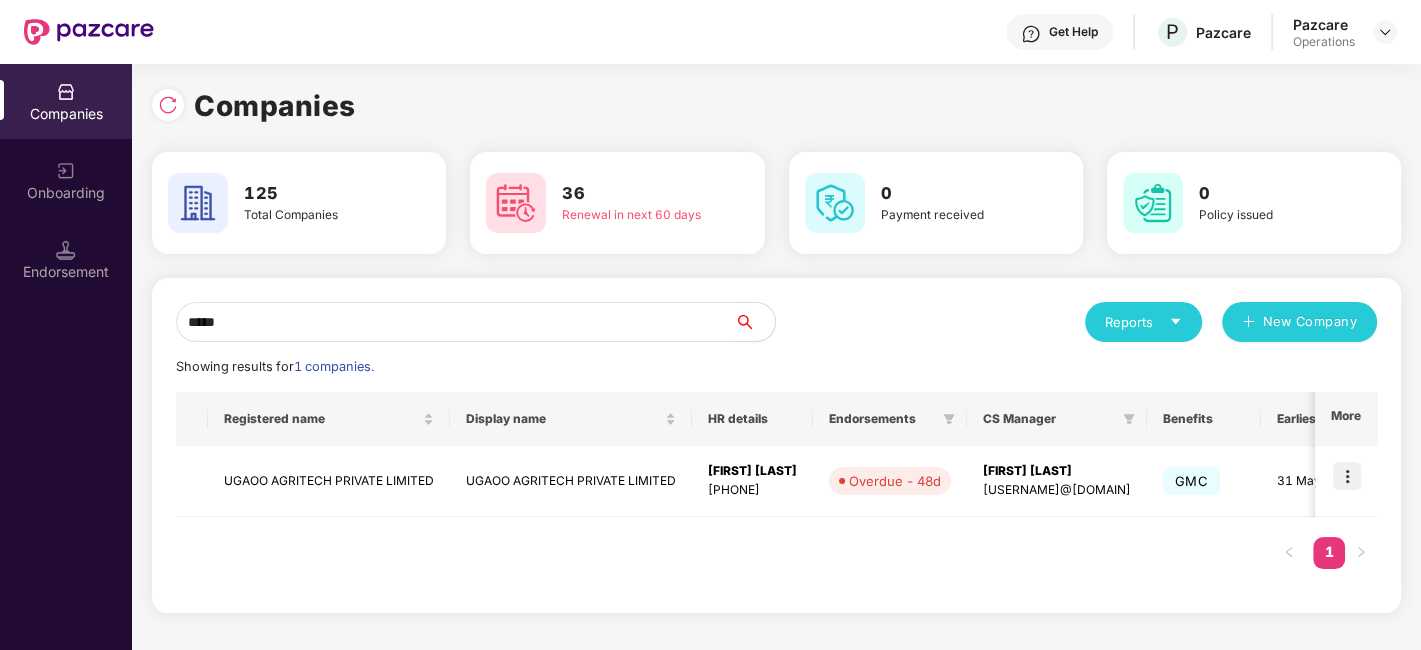 scroll, scrollTop: 0, scrollLeft: 1, axis: horizontal 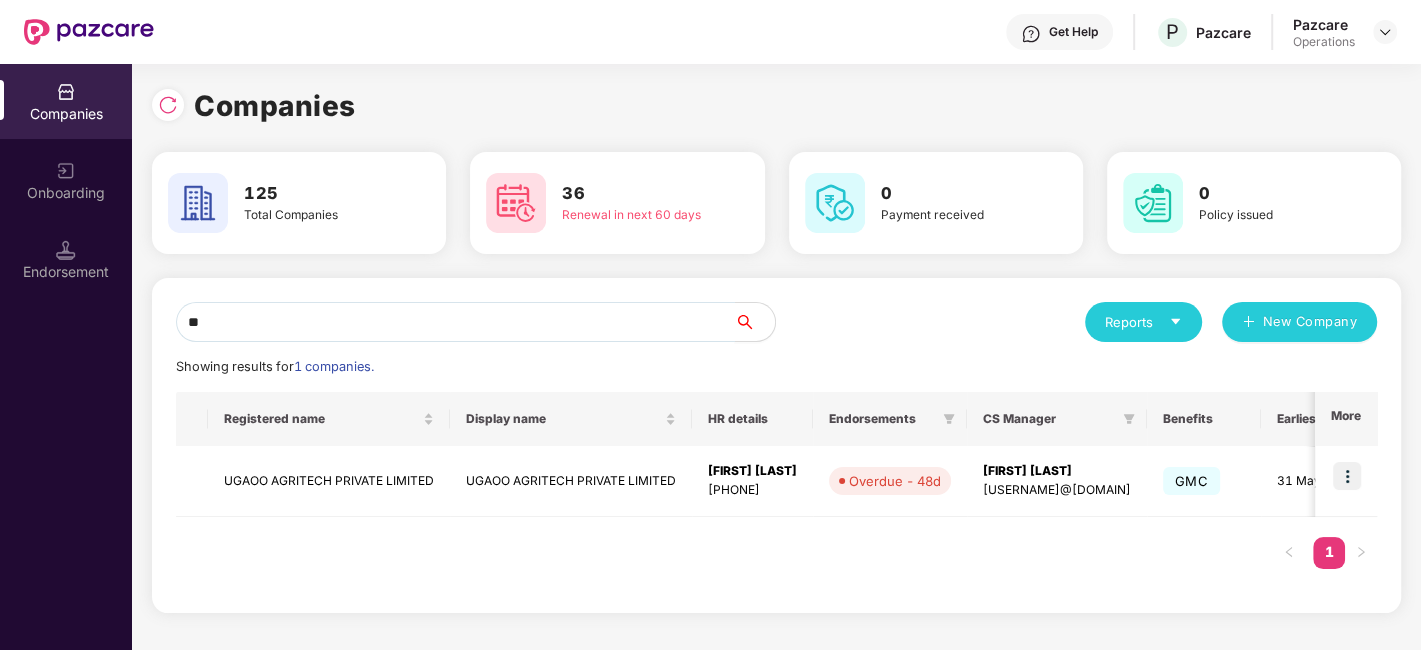type on "*" 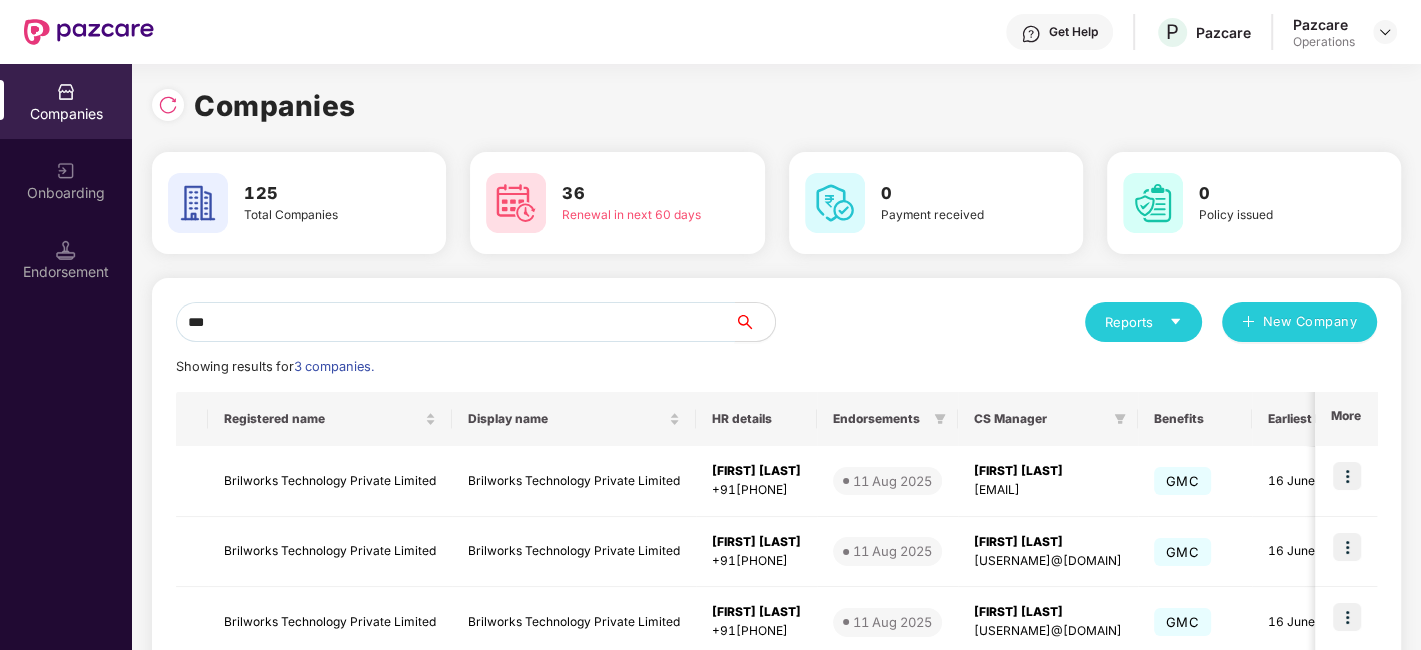 scroll, scrollTop: 118, scrollLeft: 0, axis: vertical 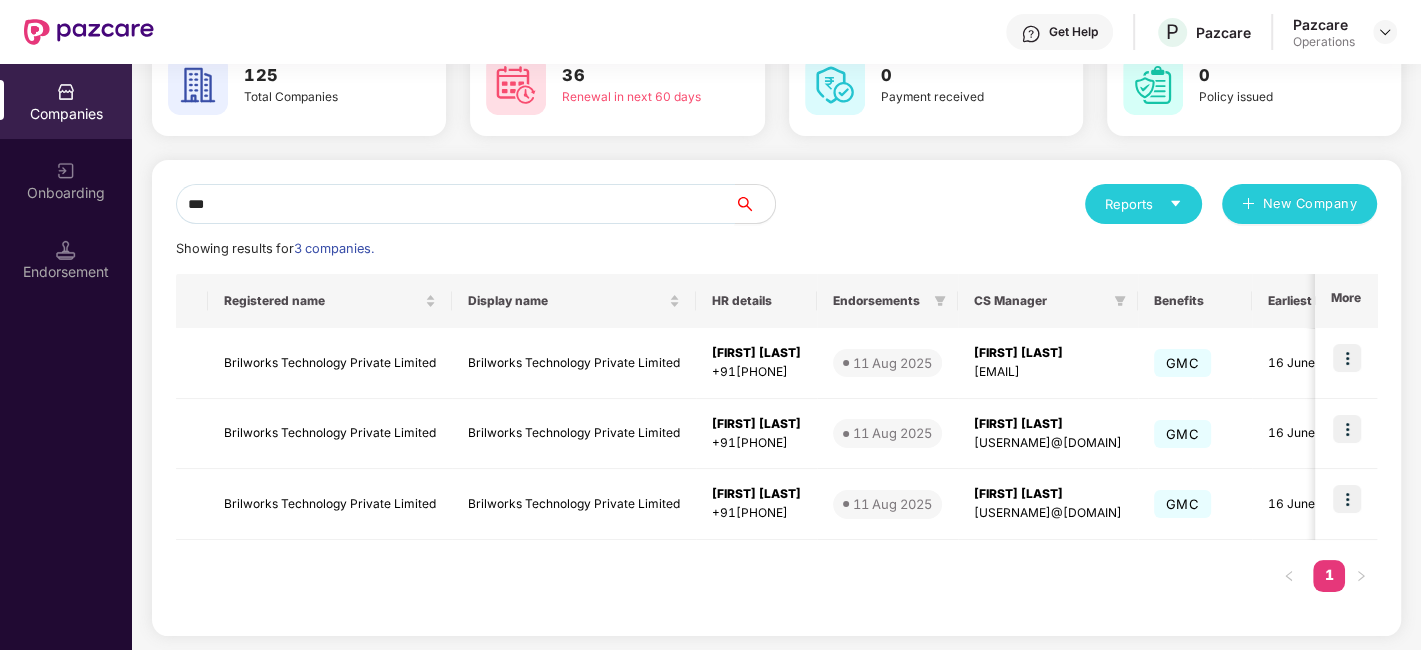 click on "***" at bounding box center [455, 204] 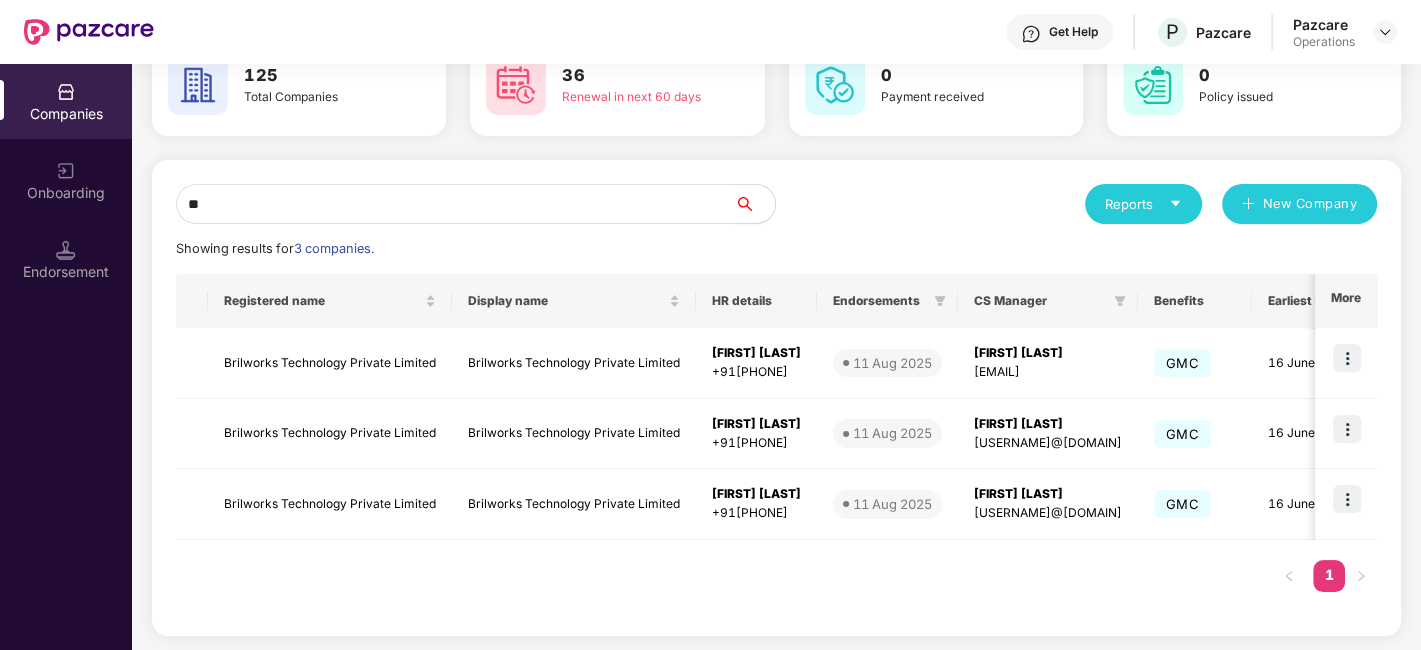 type on "*" 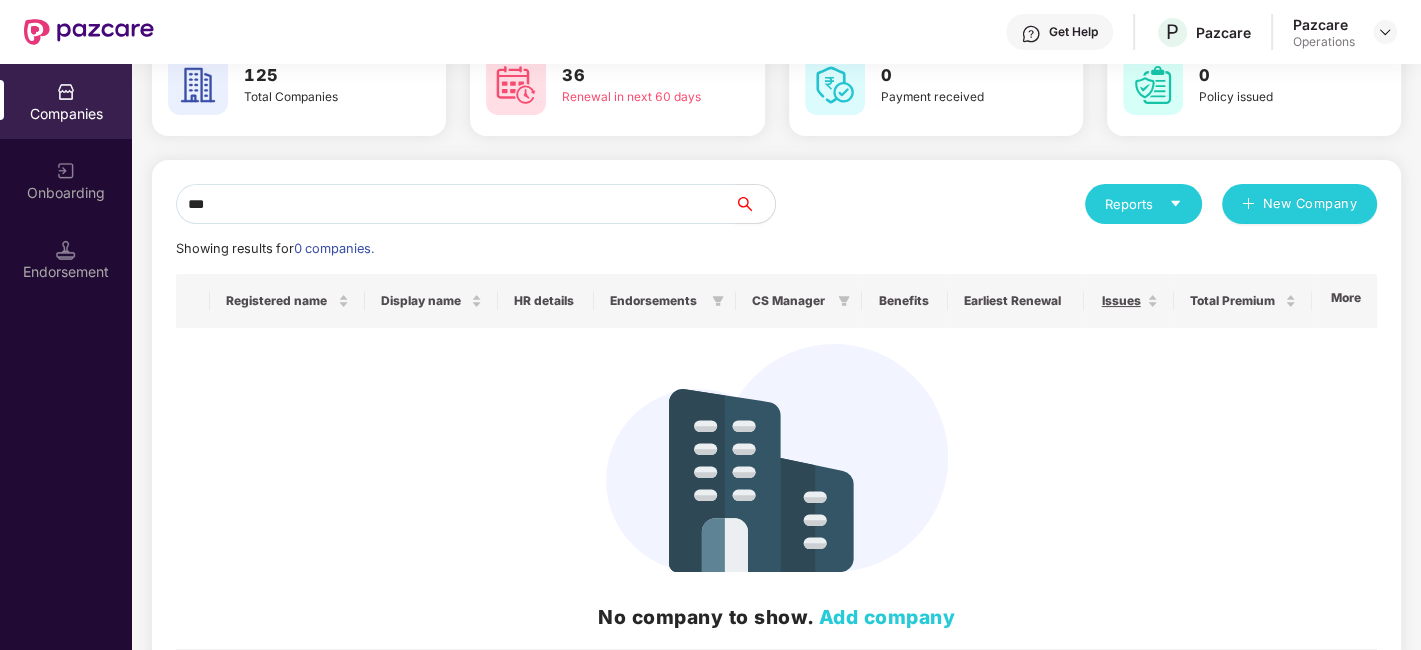 scroll, scrollTop: 0, scrollLeft: 0, axis: both 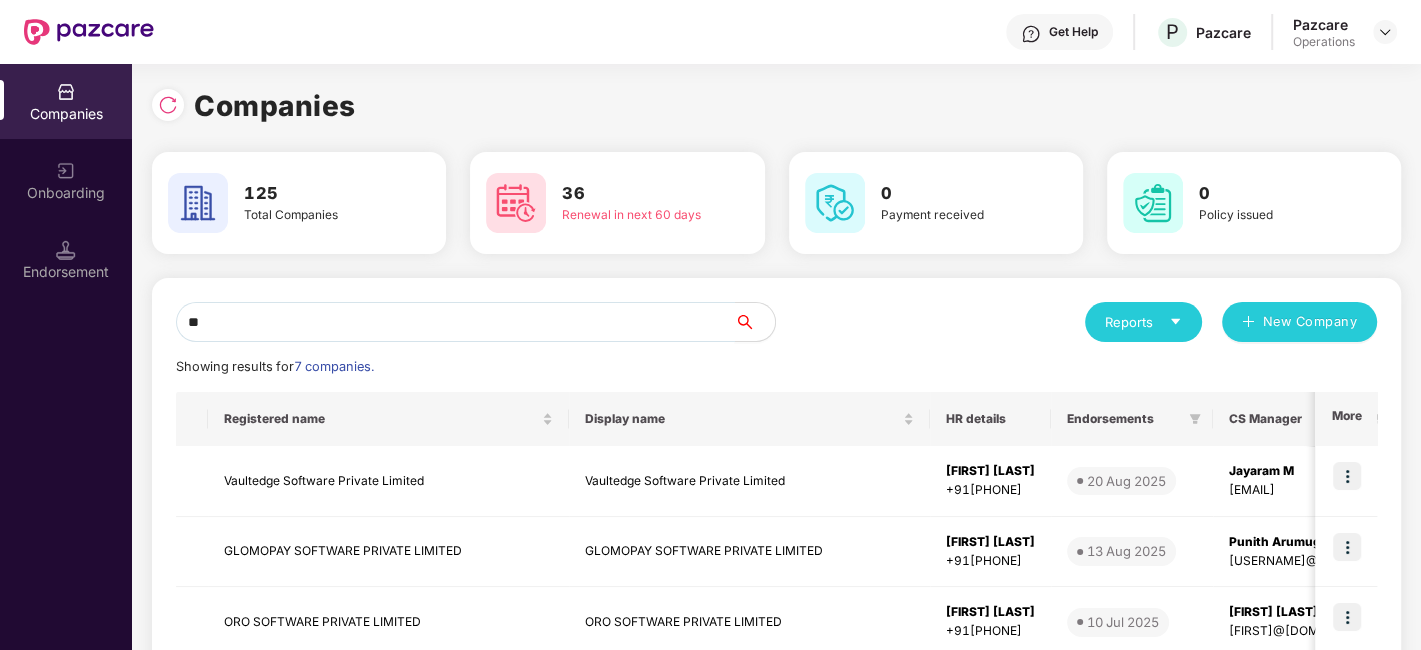 type on "*" 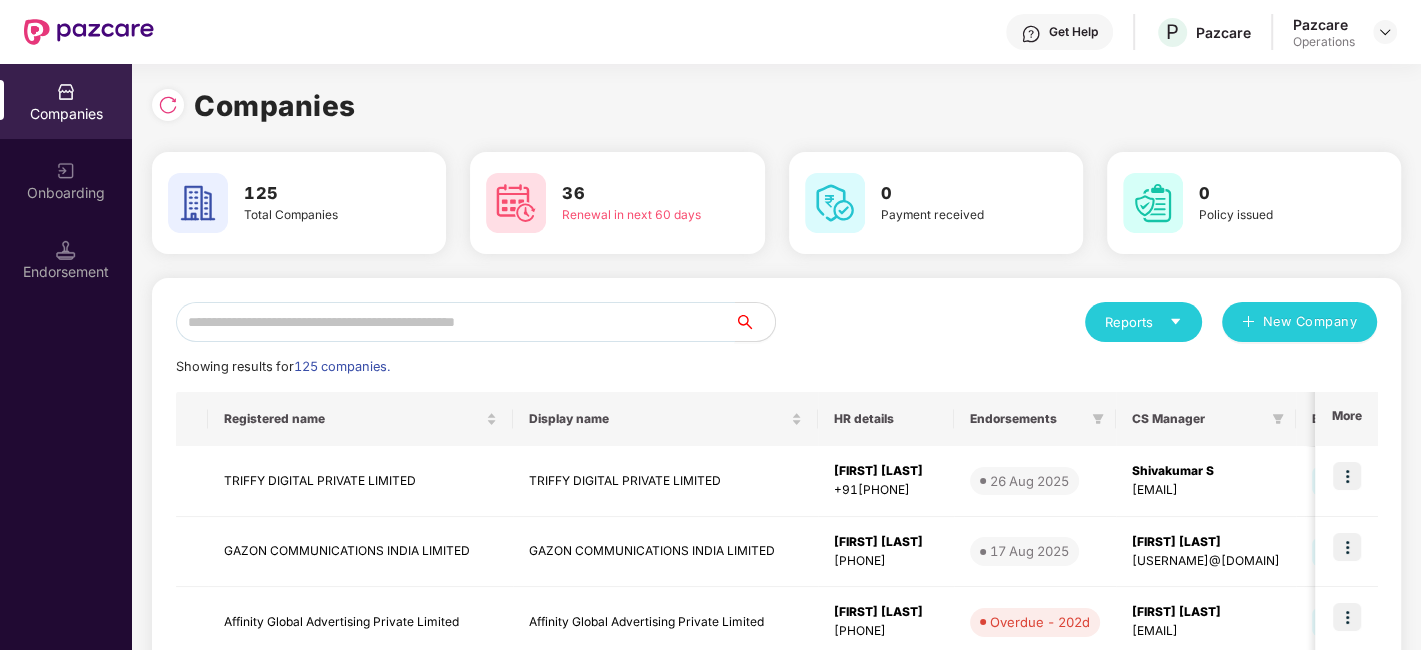 click at bounding box center [455, 322] 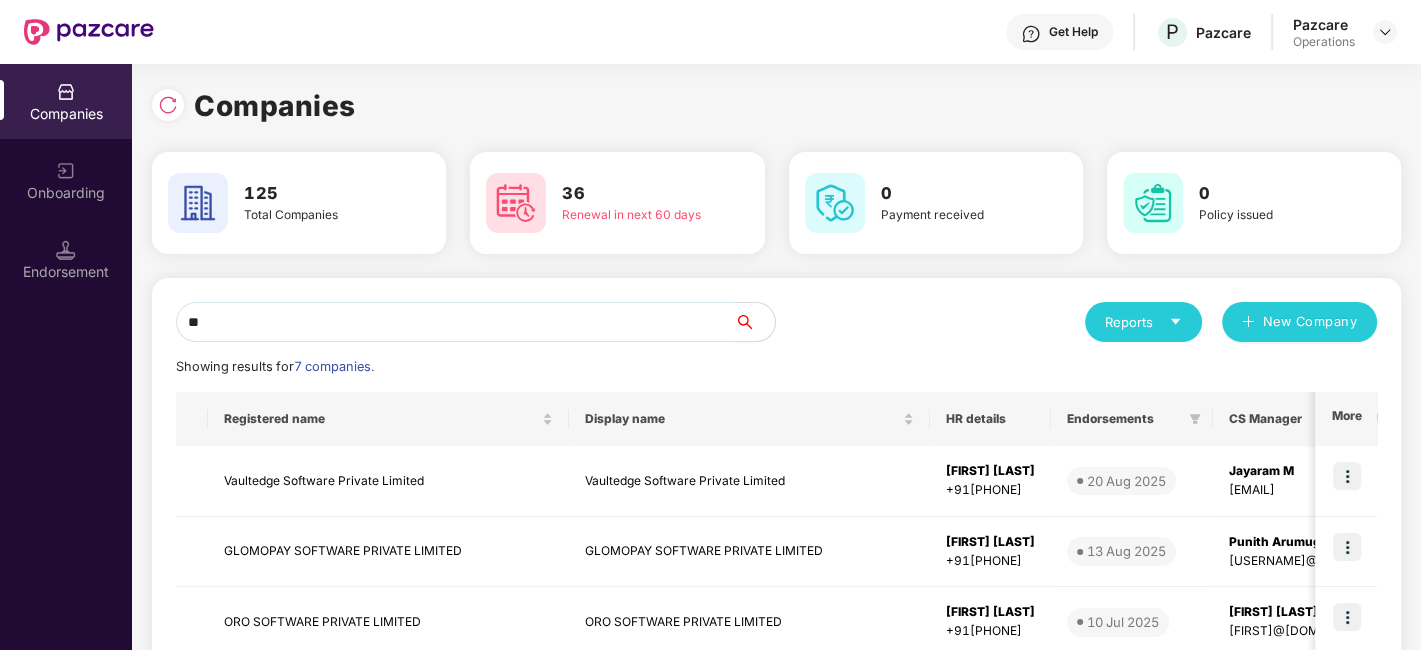 type on "*" 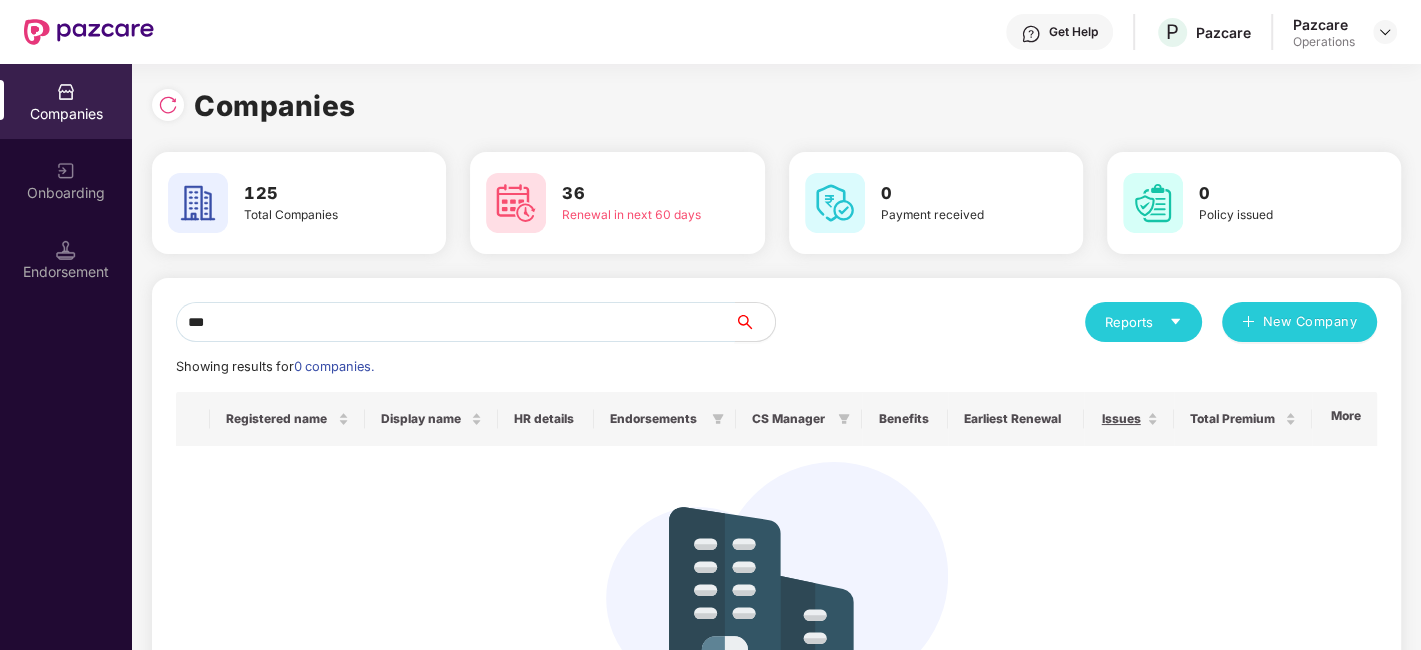 scroll, scrollTop: 0, scrollLeft: 0, axis: both 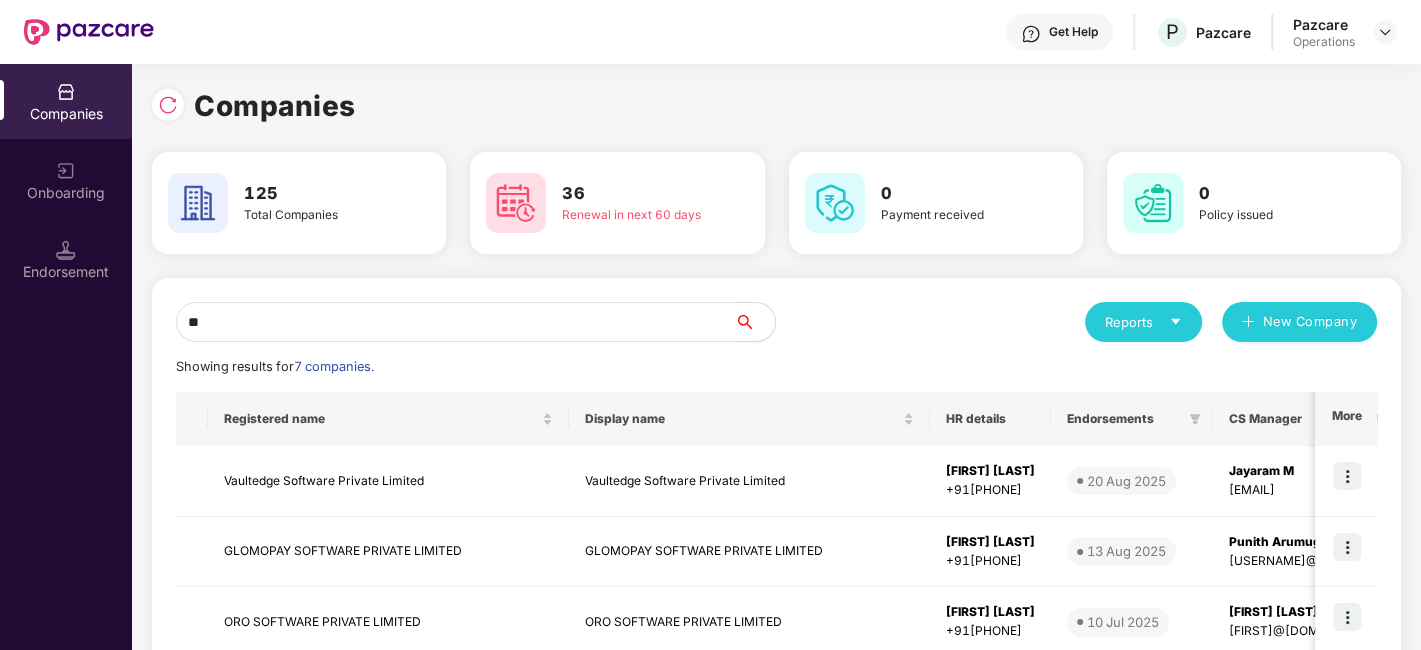 type on "*" 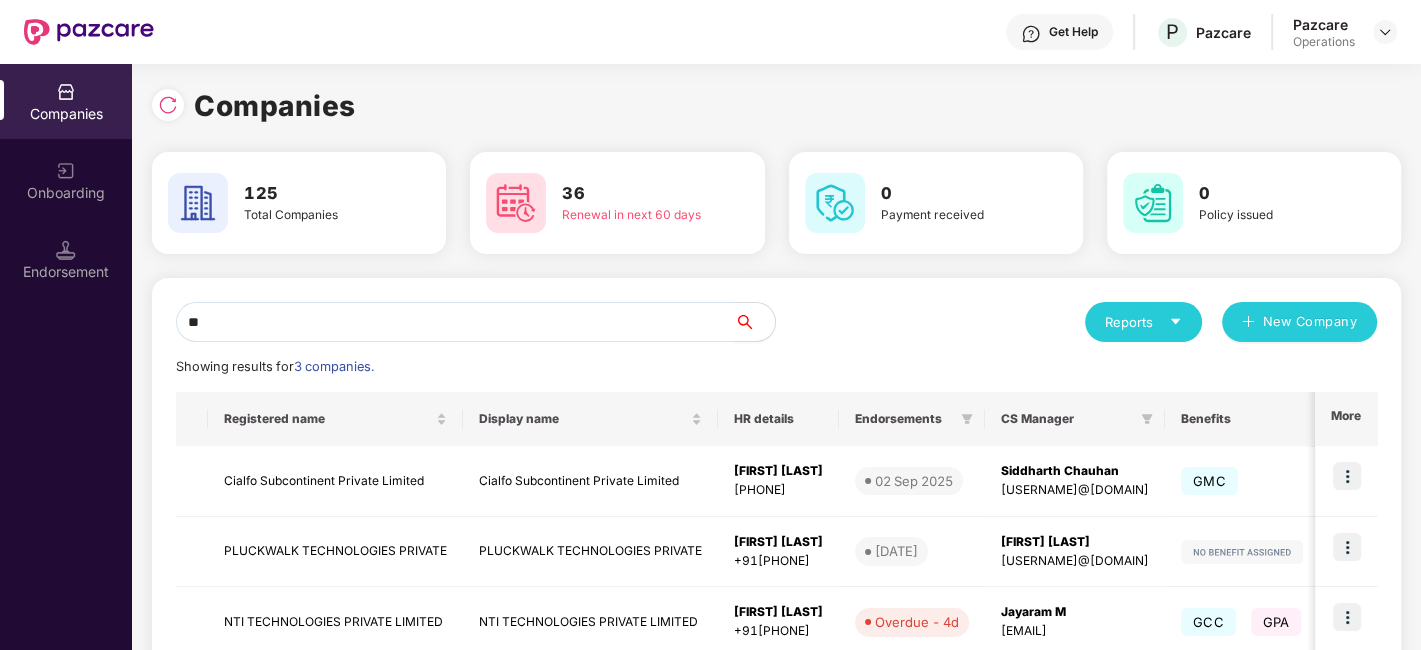 type on "*" 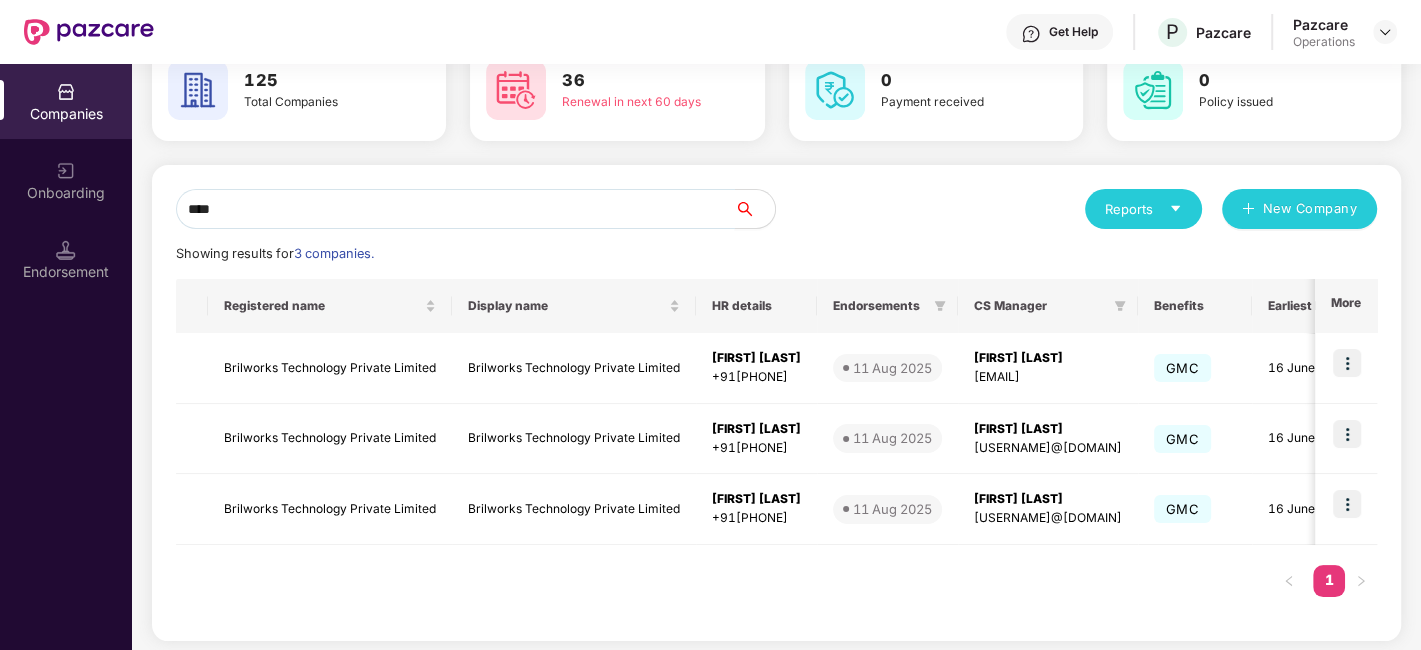 scroll, scrollTop: 114, scrollLeft: 0, axis: vertical 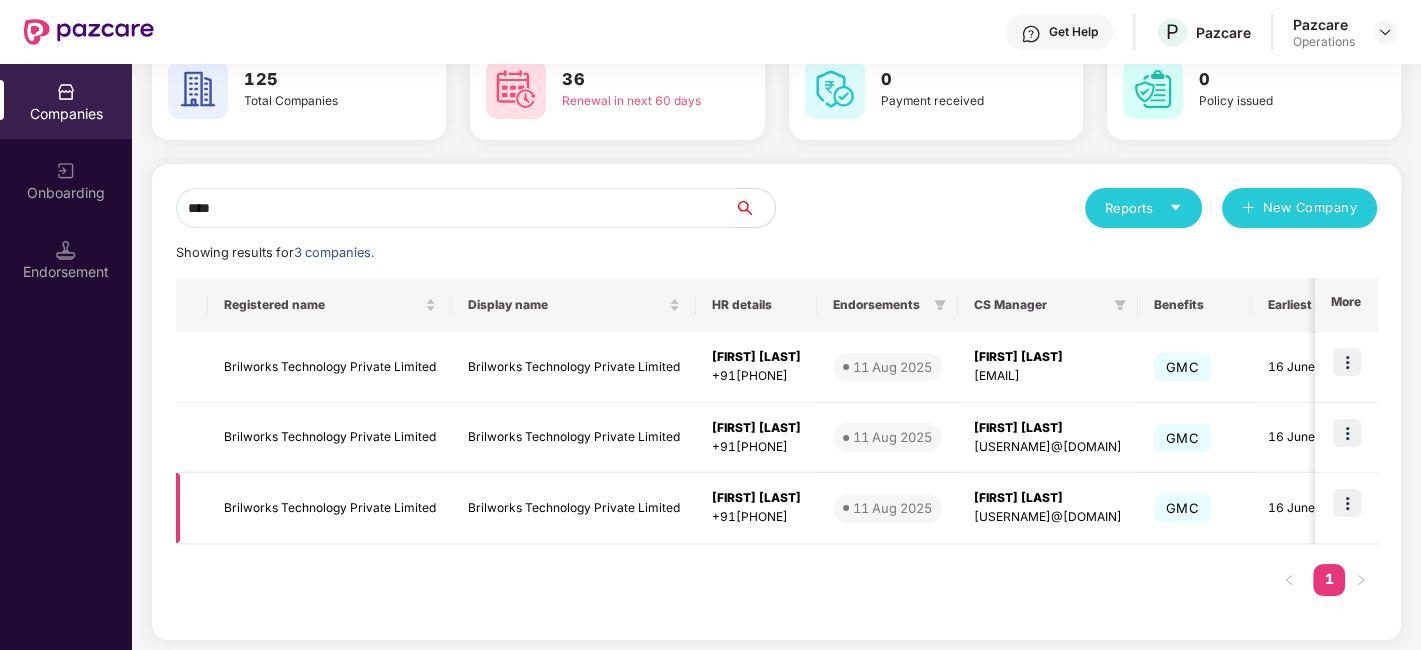 type on "****" 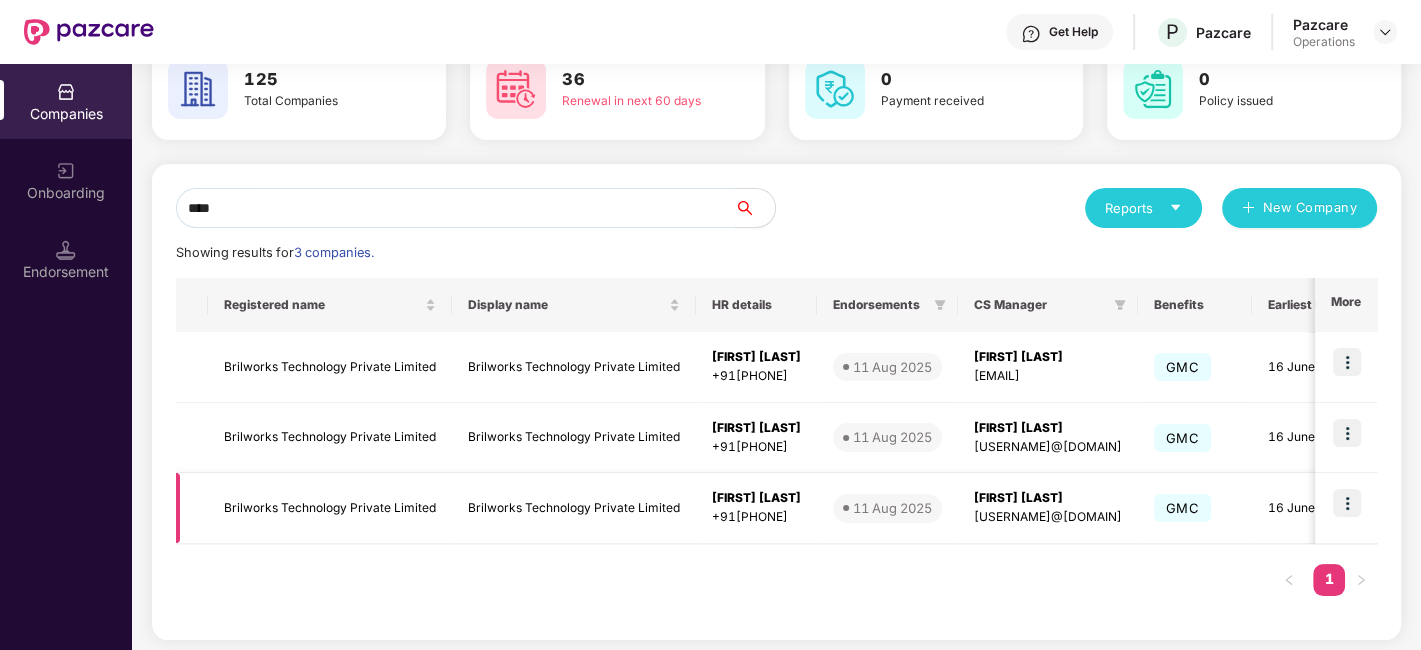 click at bounding box center (1347, 503) 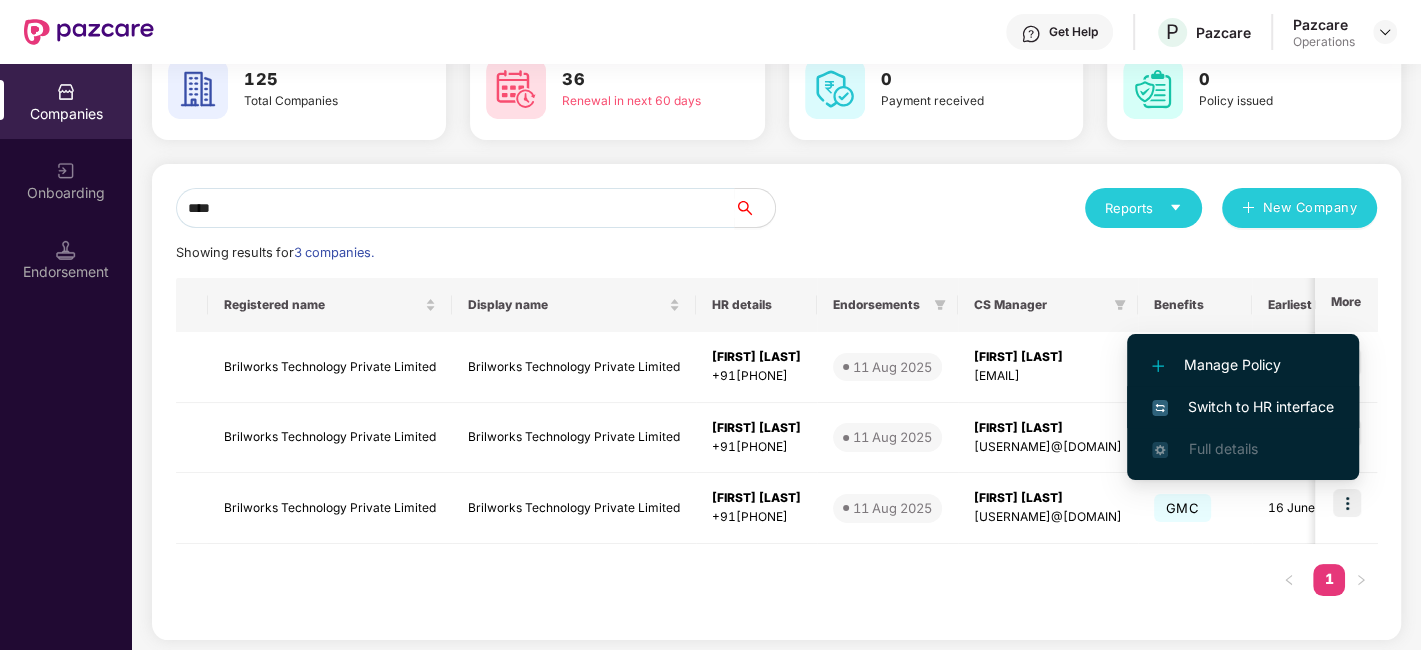 click on "Switch to HR interface" at bounding box center [1243, 407] 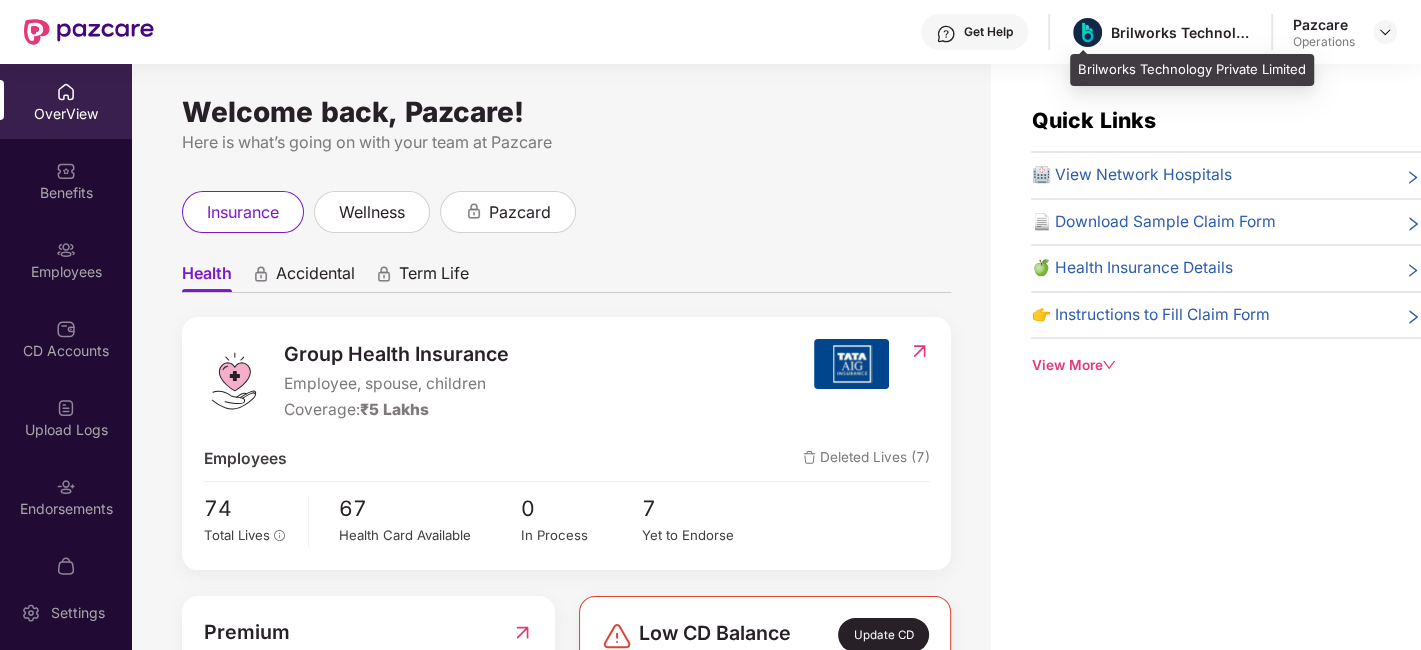 click on "Brilworks Technology Private Limited" at bounding box center [1181, 32] 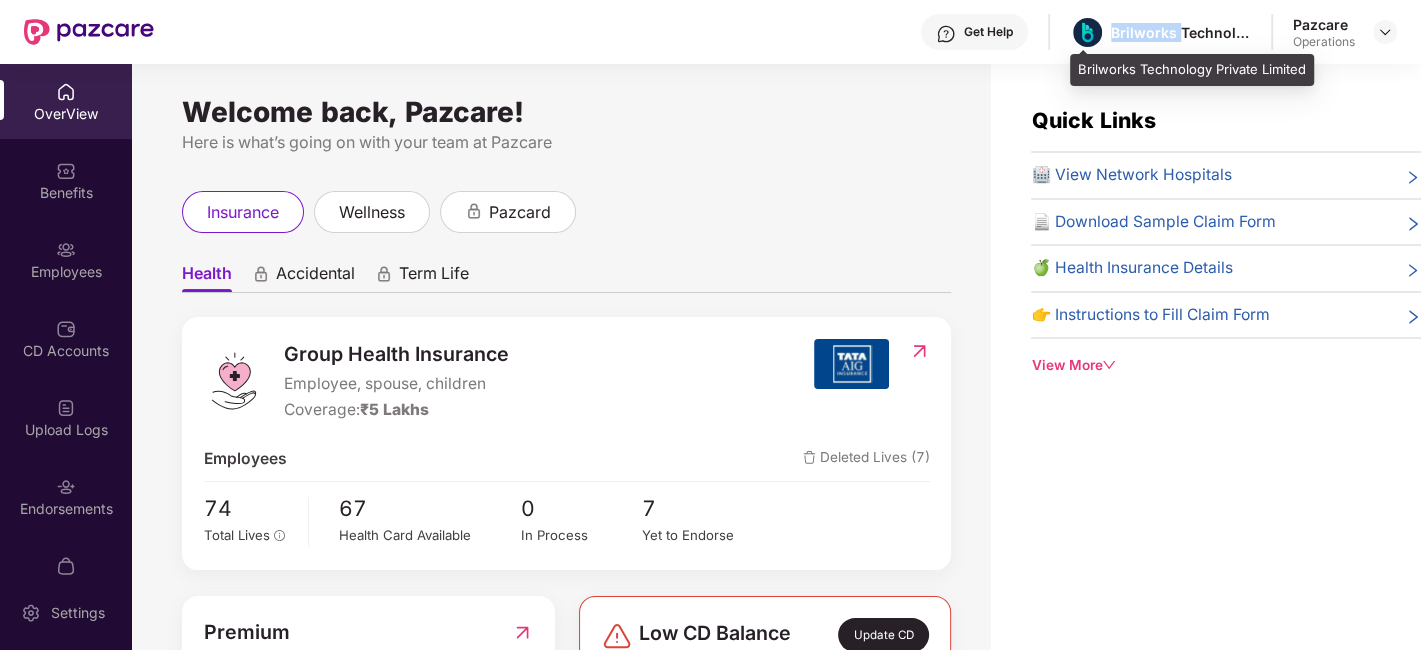 click on "Brilworks Technology Private Limited" at bounding box center (1181, 32) 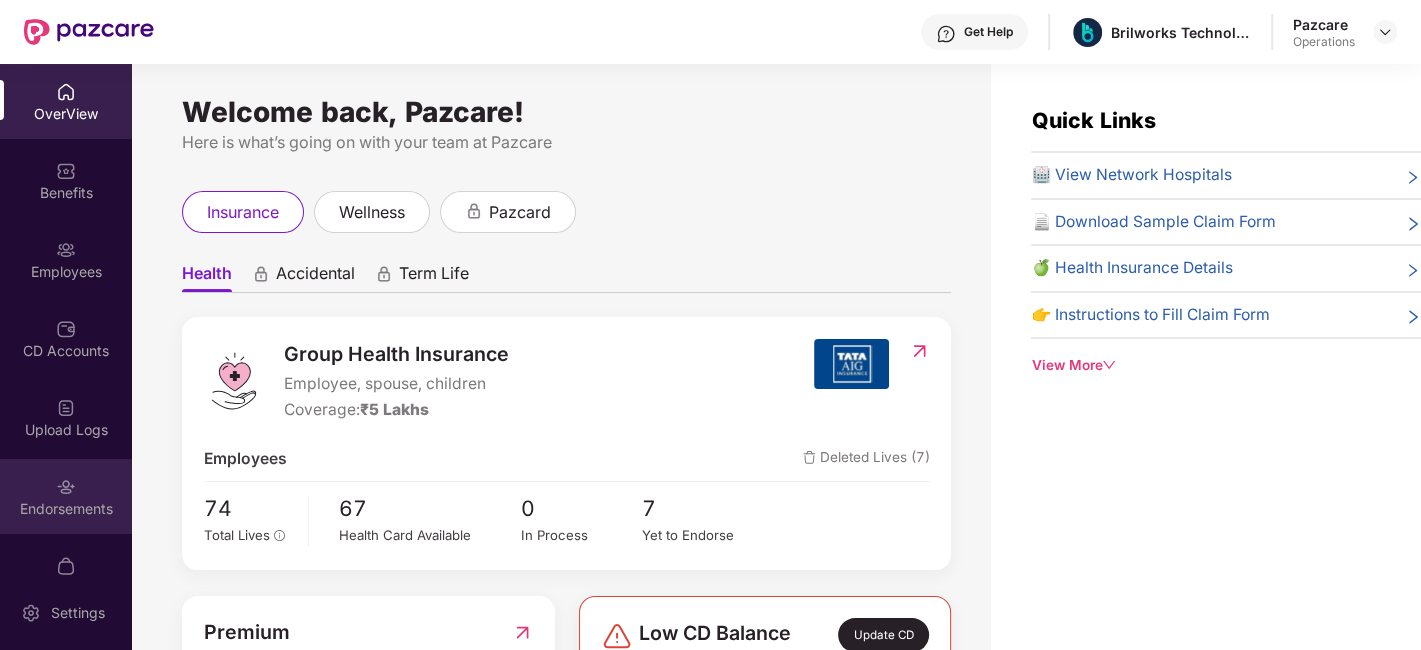 click on "Endorsements" at bounding box center [66, 509] 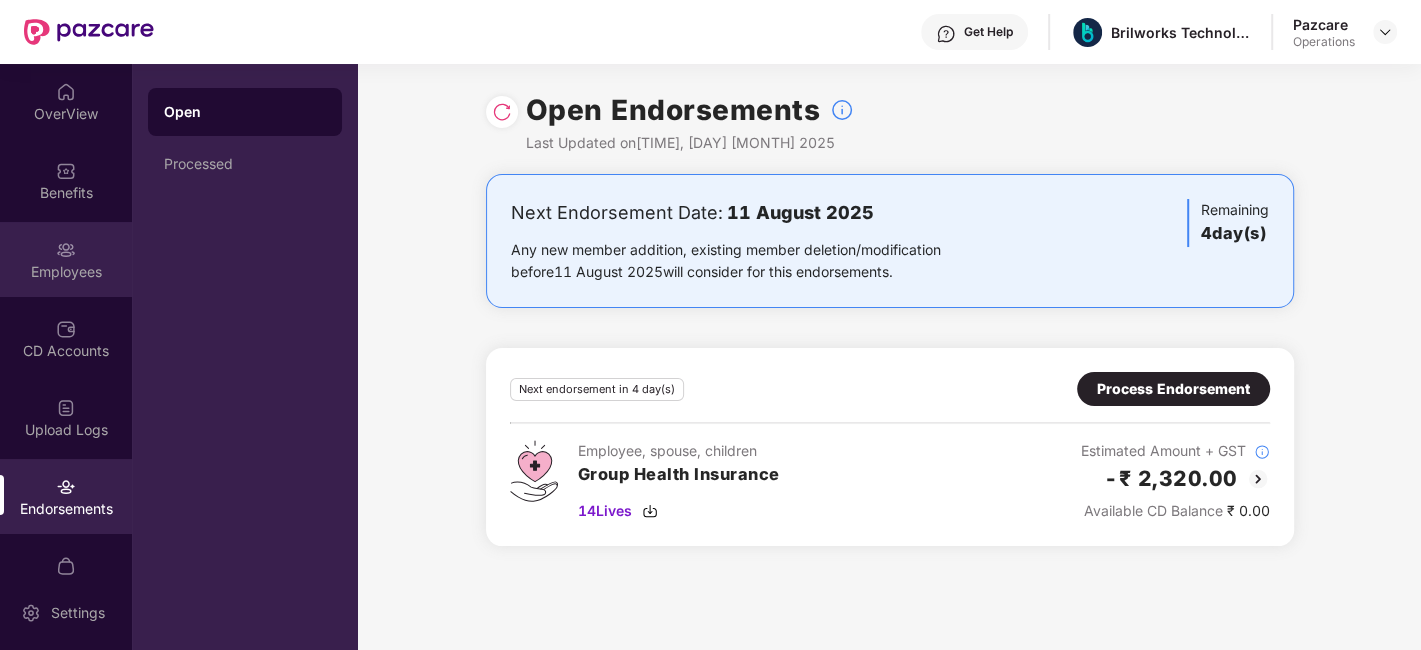 click on "Employees" at bounding box center (66, 259) 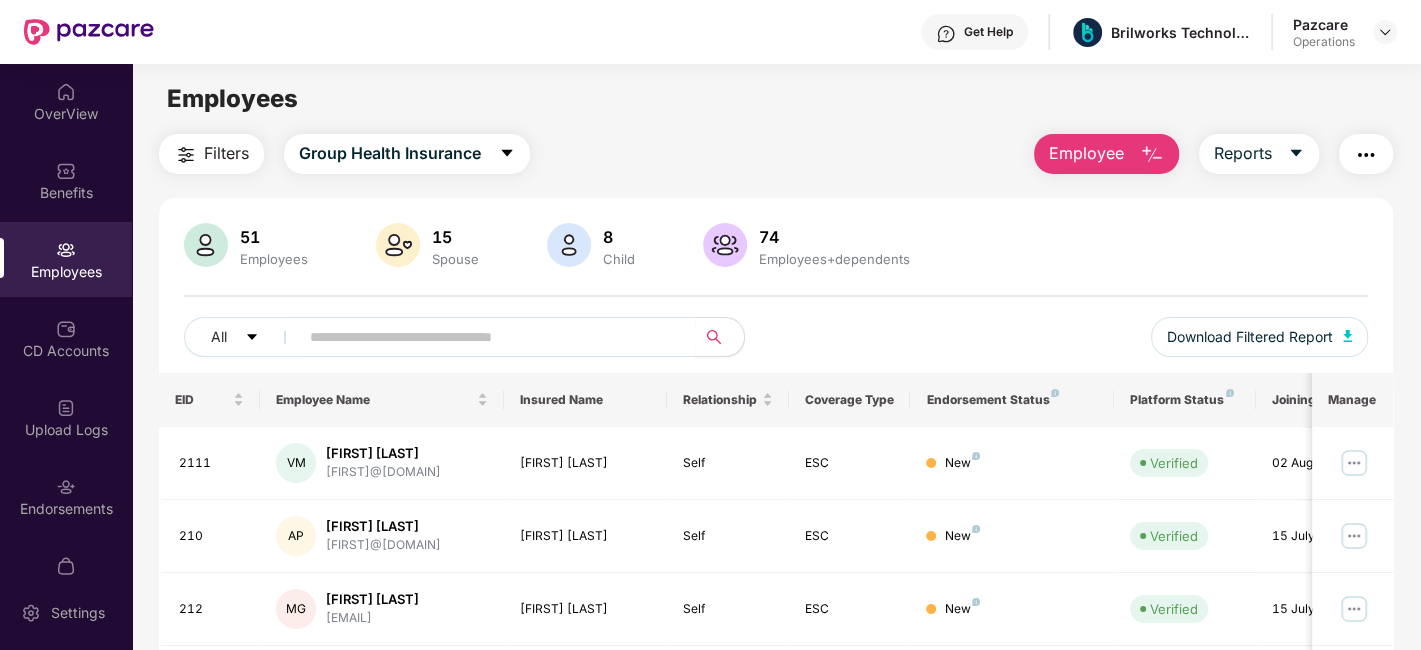 click on "Get Help [COMPANY] [COMPANY]" at bounding box center [710, 32] 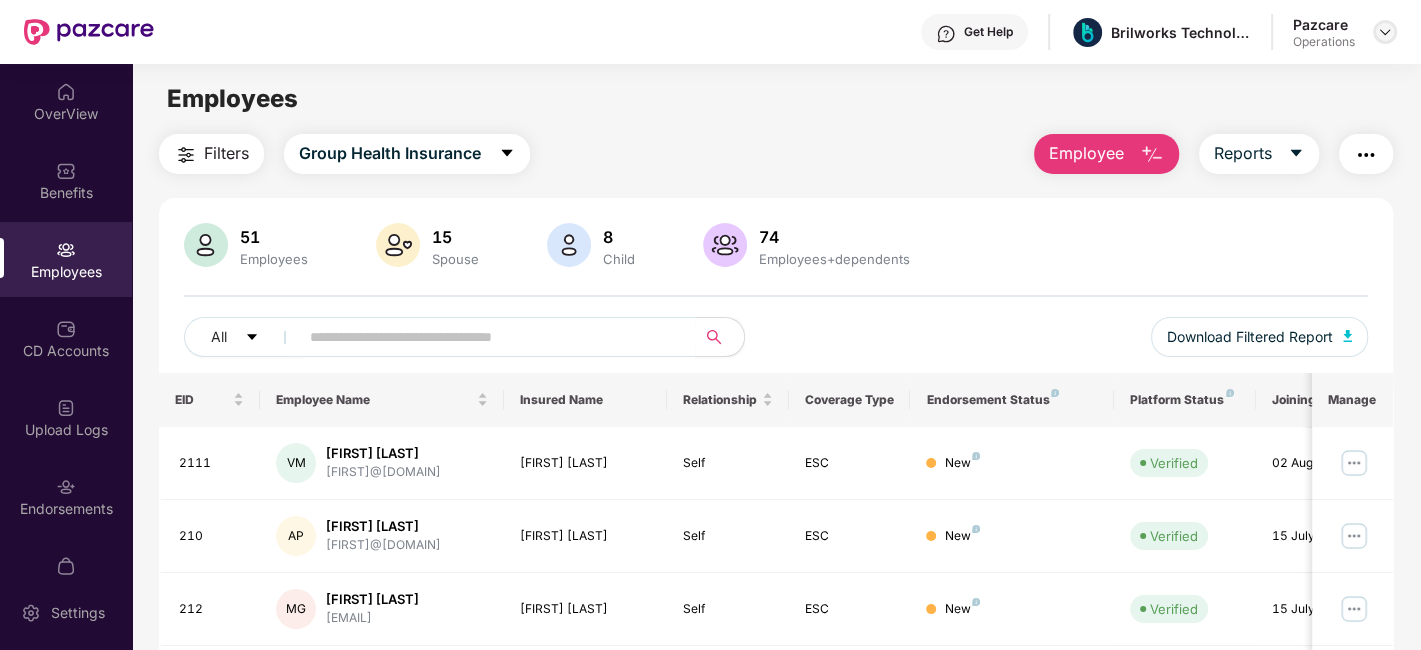 click at bounding box center (1385, 32) 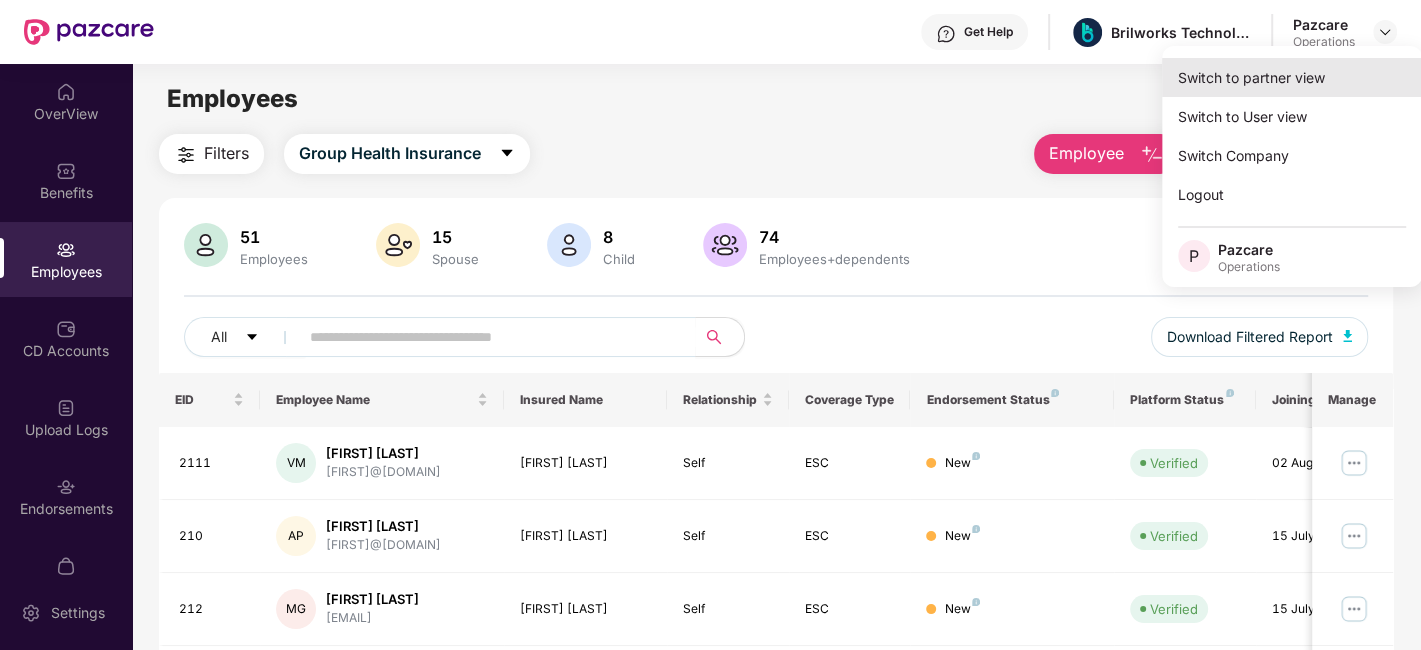 click on "Switch to partner view" at bounding box center [1292, 77] 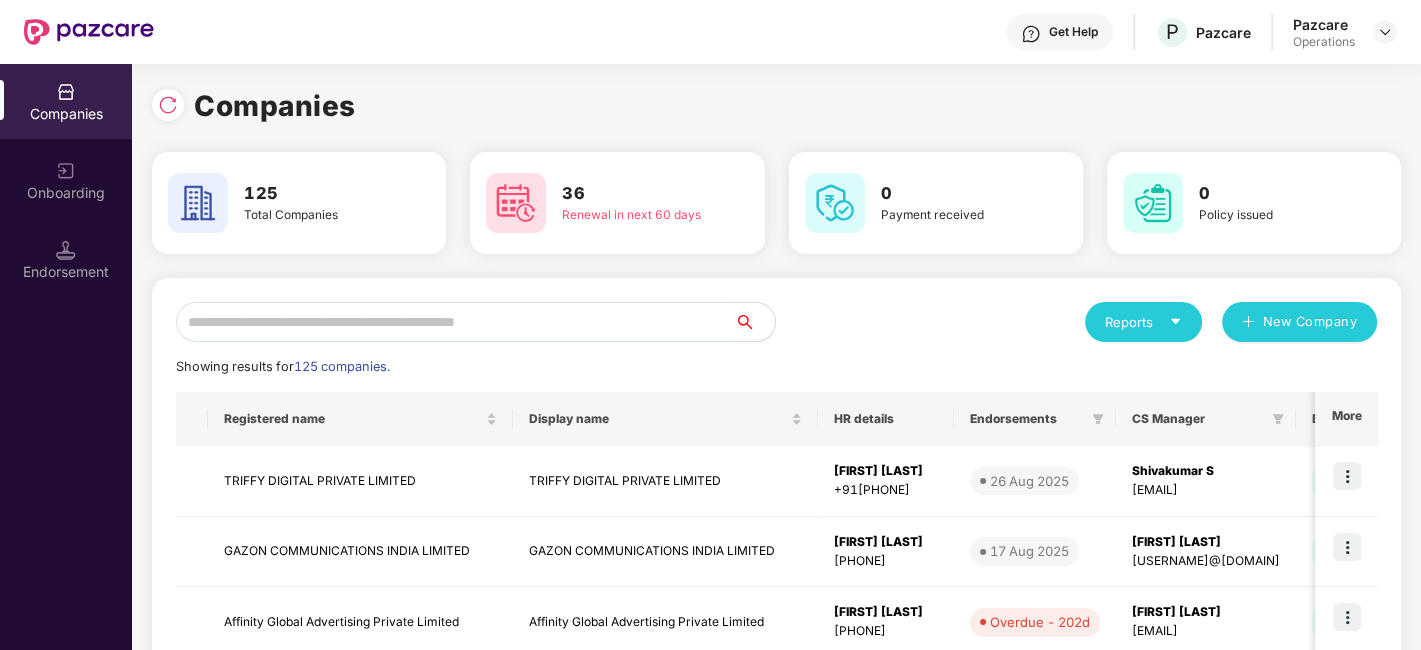 click at bounding box center [455, 322] 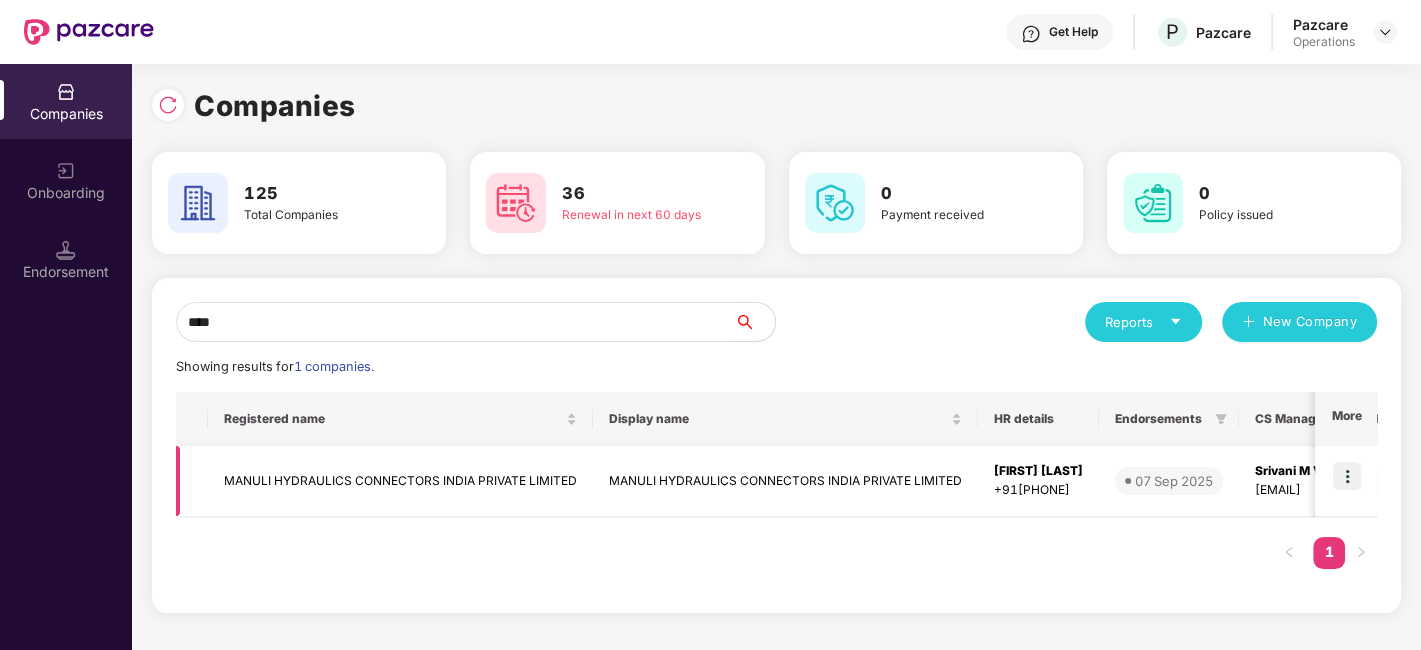 type on "****" 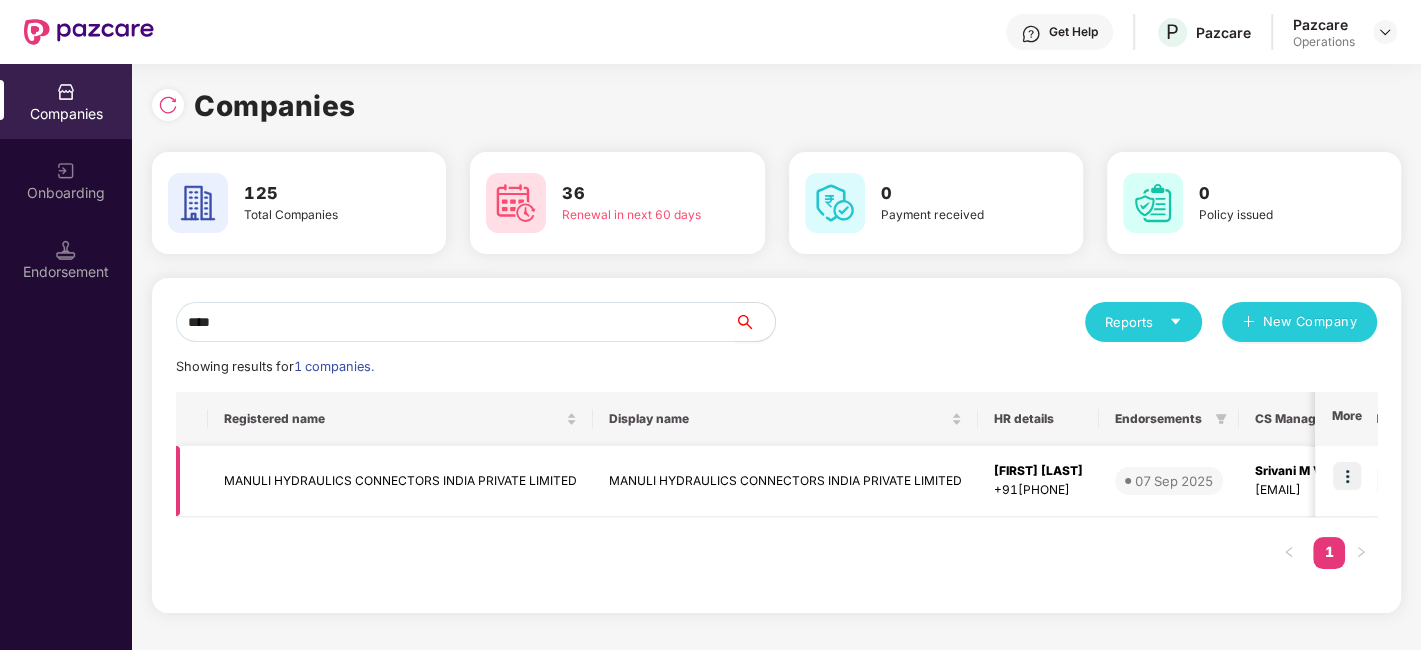 click at bounding box center (1347, 476) 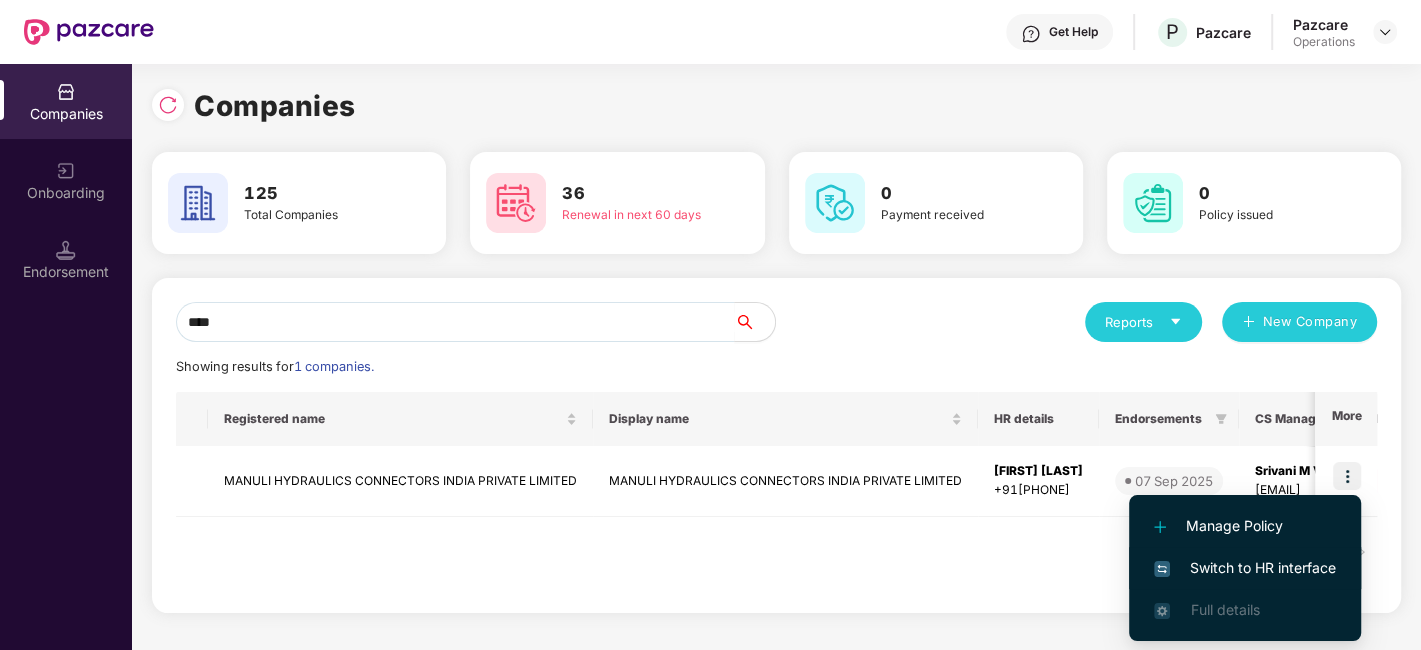 click on "Switch to HR interface" at bounding box center (1245, 568) 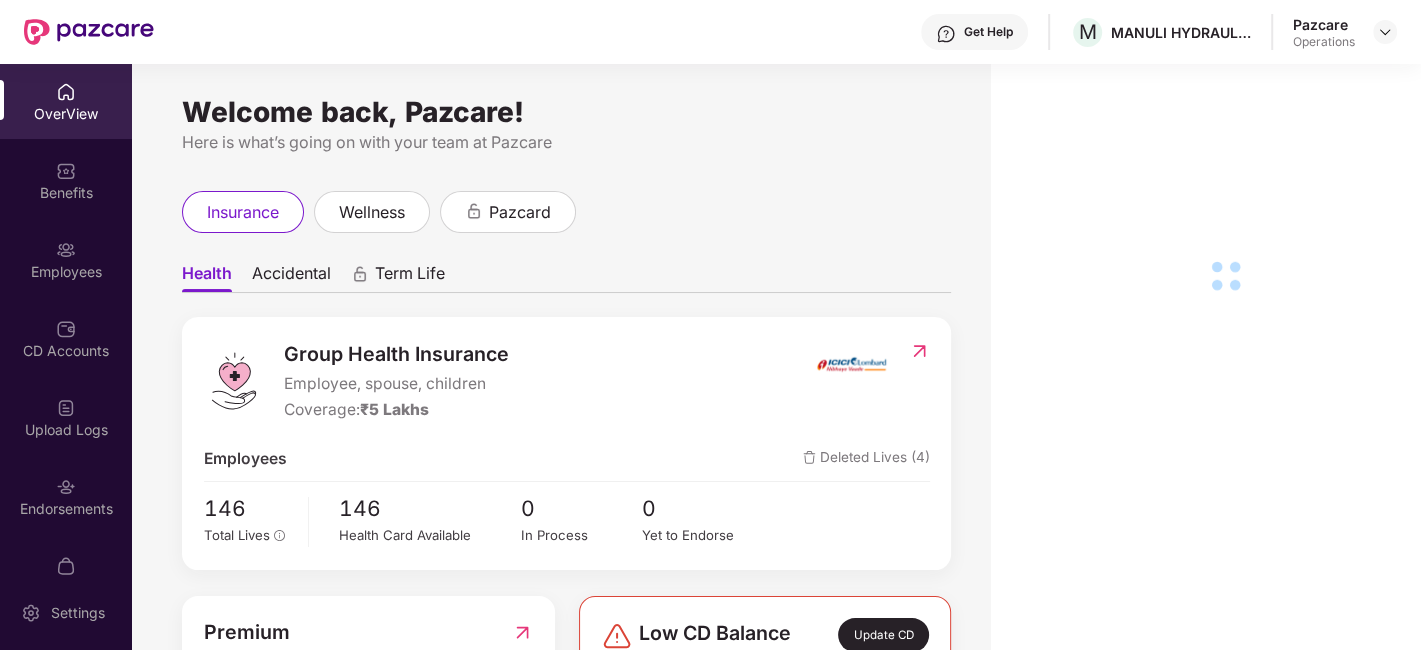 scroll, scrollTop: 41, scrollLeft: 0, axis: vertical 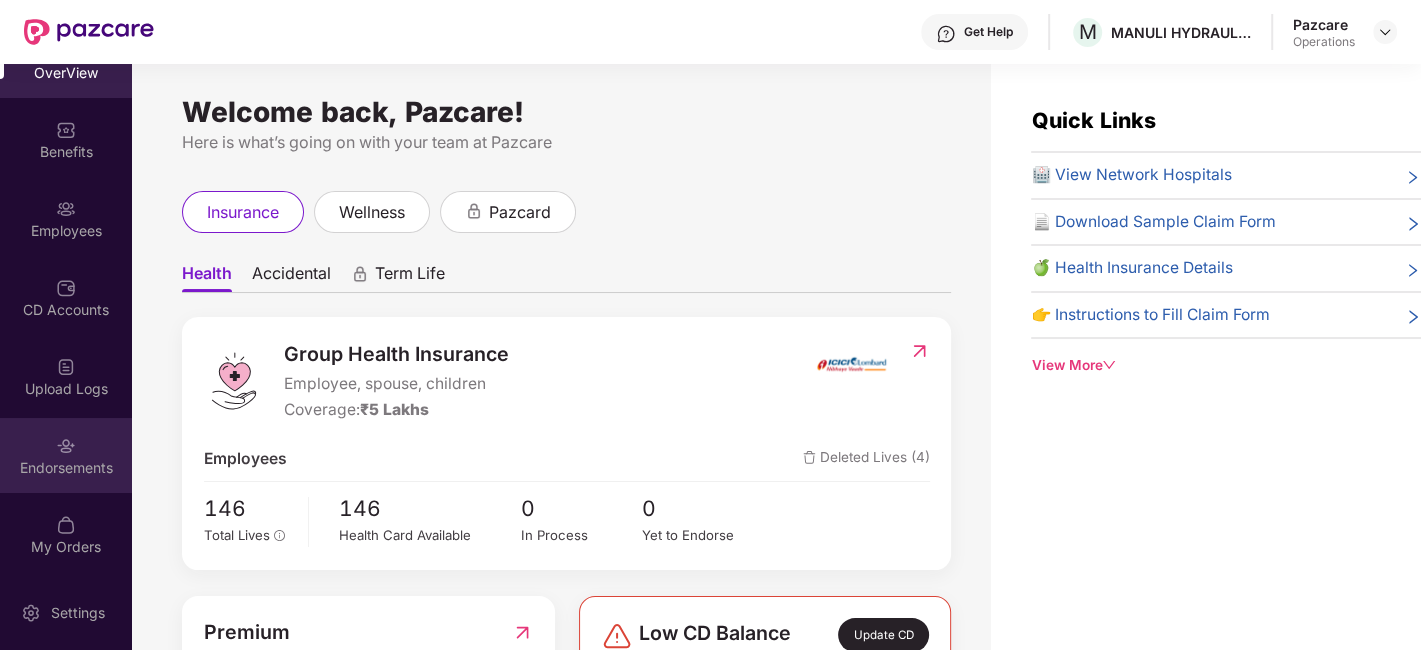 click on "Endorsements" at bounding box center (66, 455) 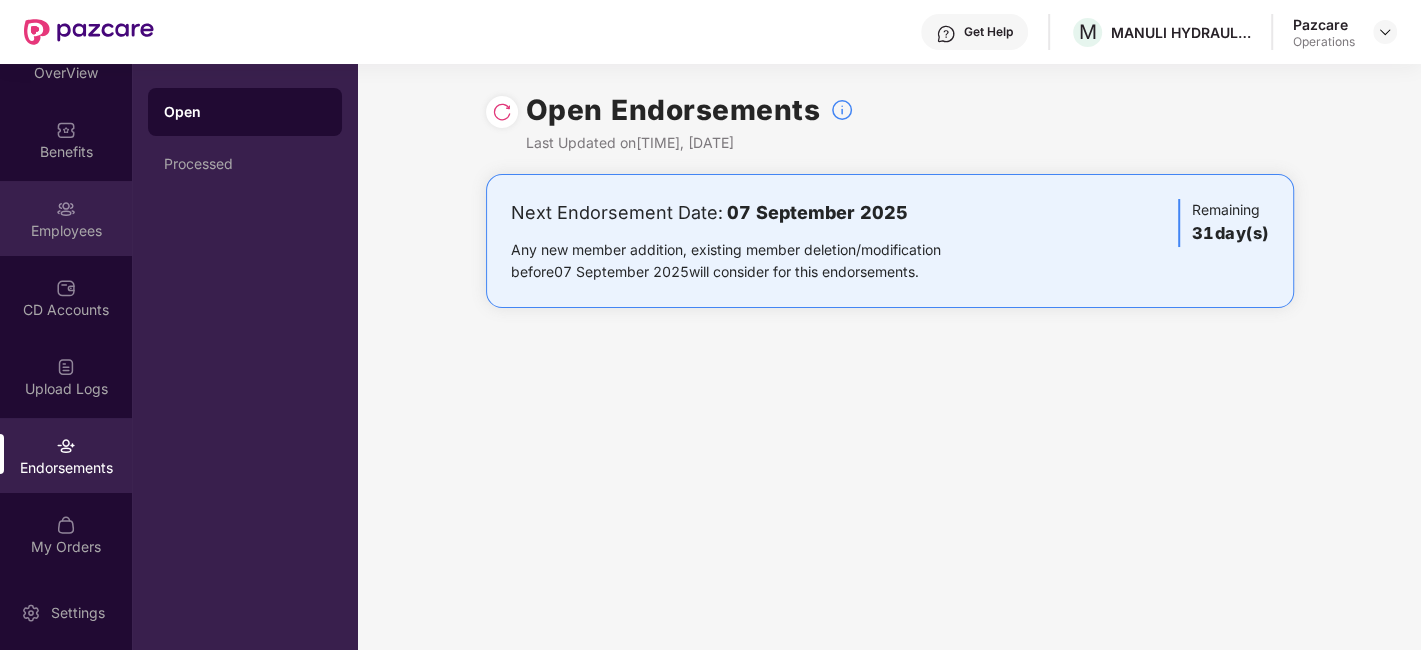 click on "Employees" at bounding box center (66, 218) 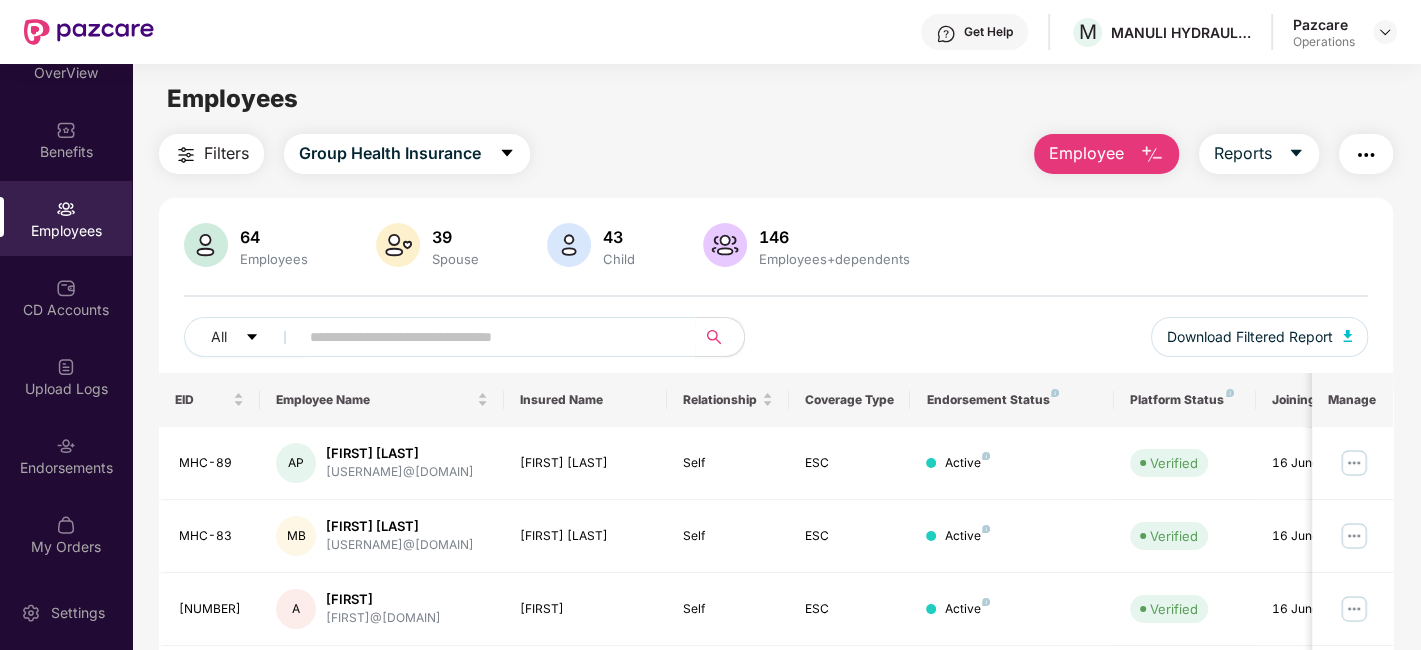 click on "Filters" at bounding box center (226, 153) 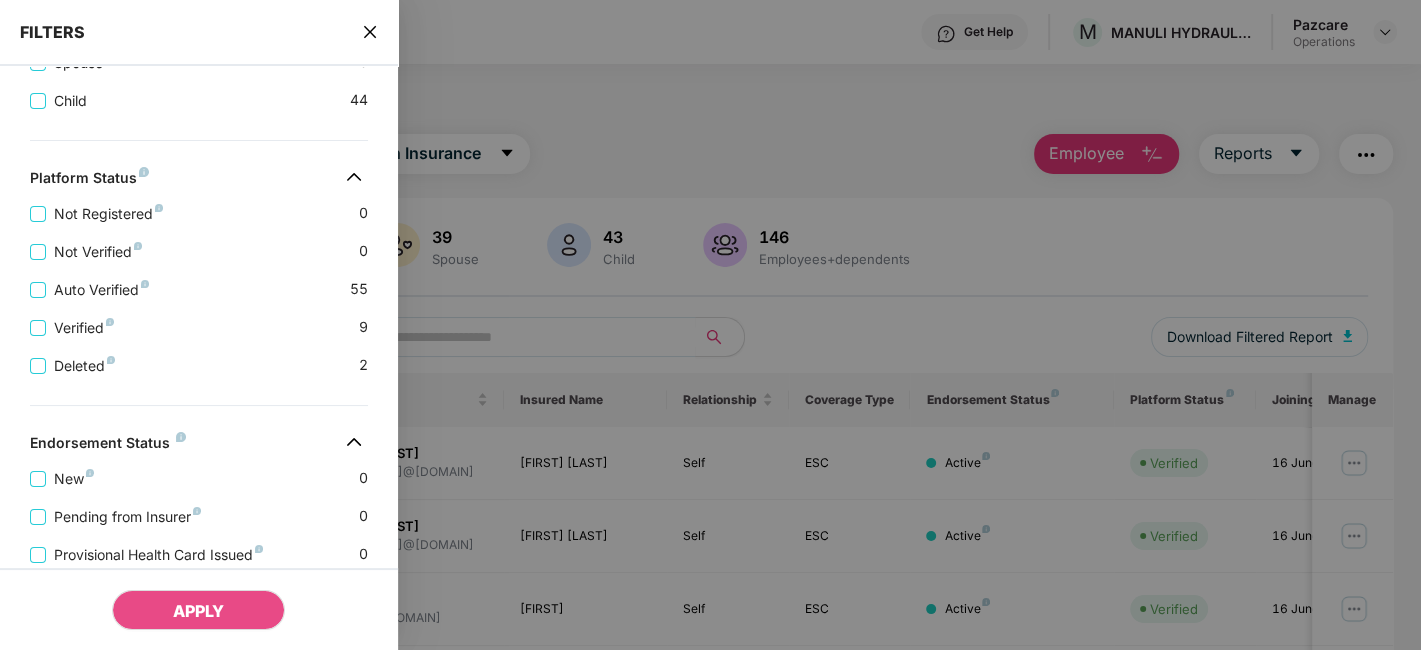 scroll, scrollTop: 651, scrollLeft: 0, axis: vertical 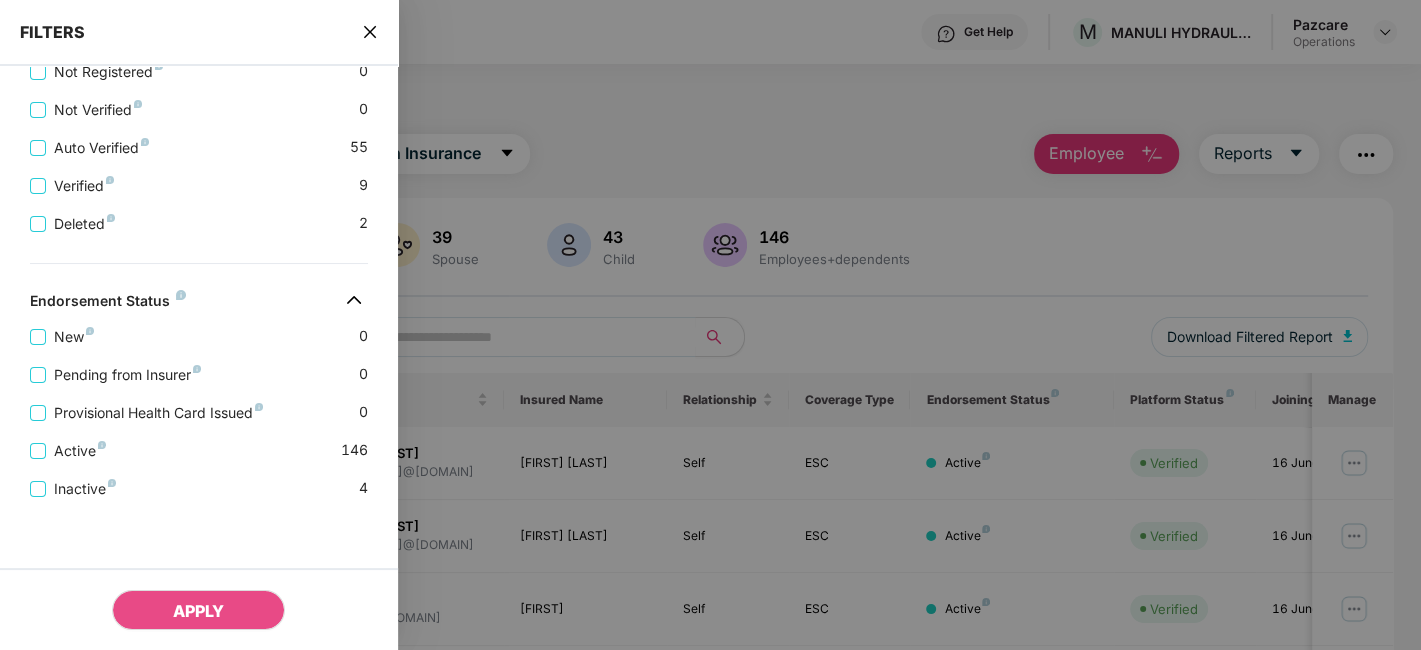 click 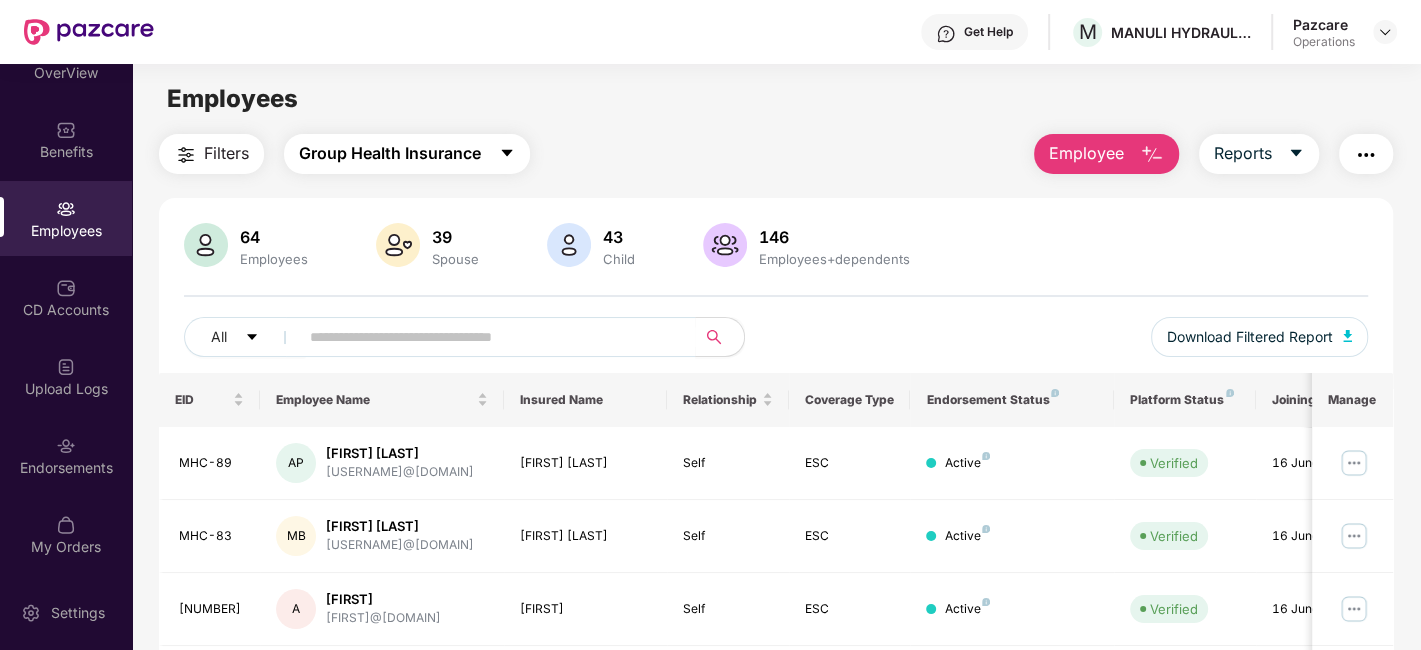 click 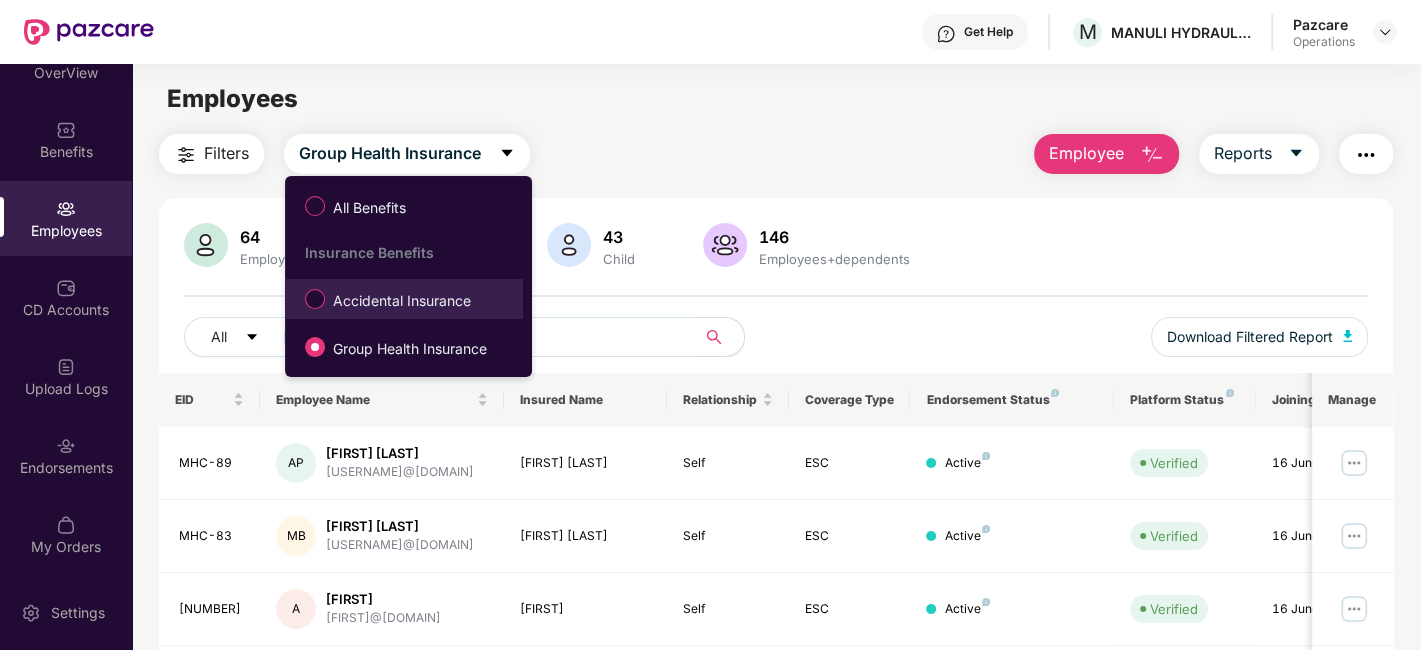 click on "Accidental Insurance" at bounding box center (402, 301) 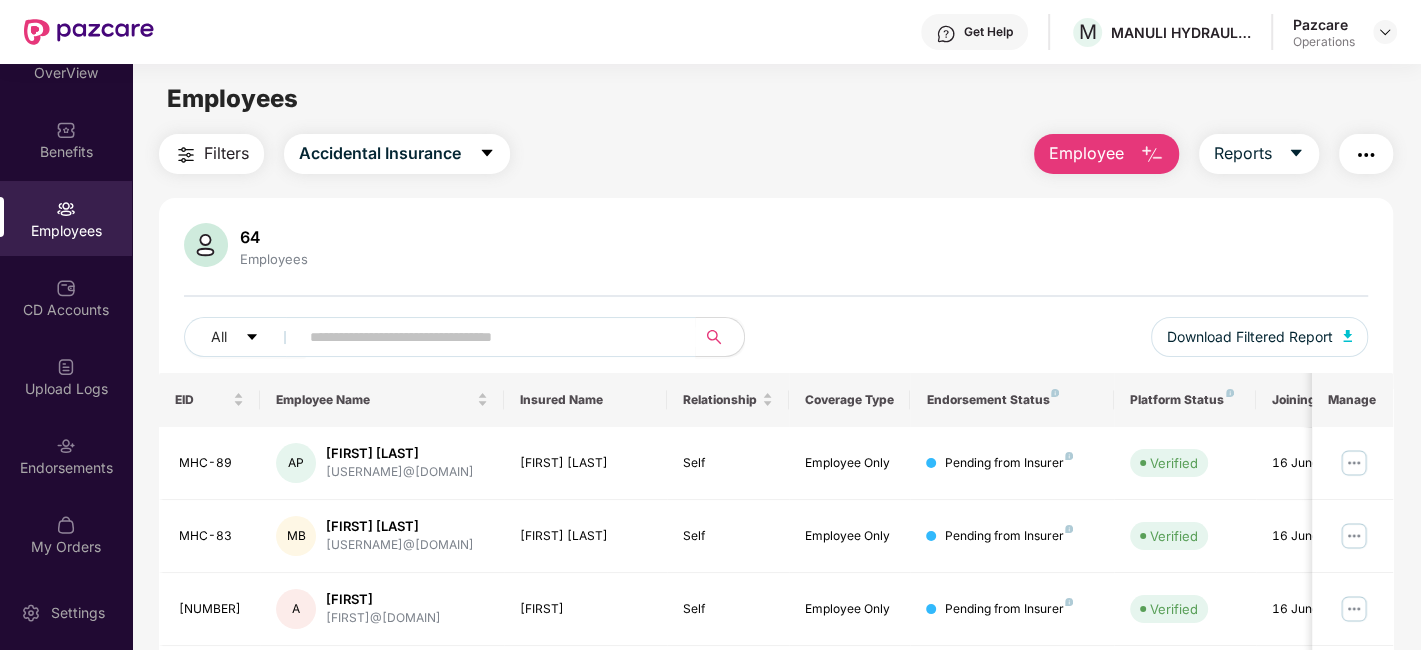 click on "Filters" at bounding box center (226, 153) 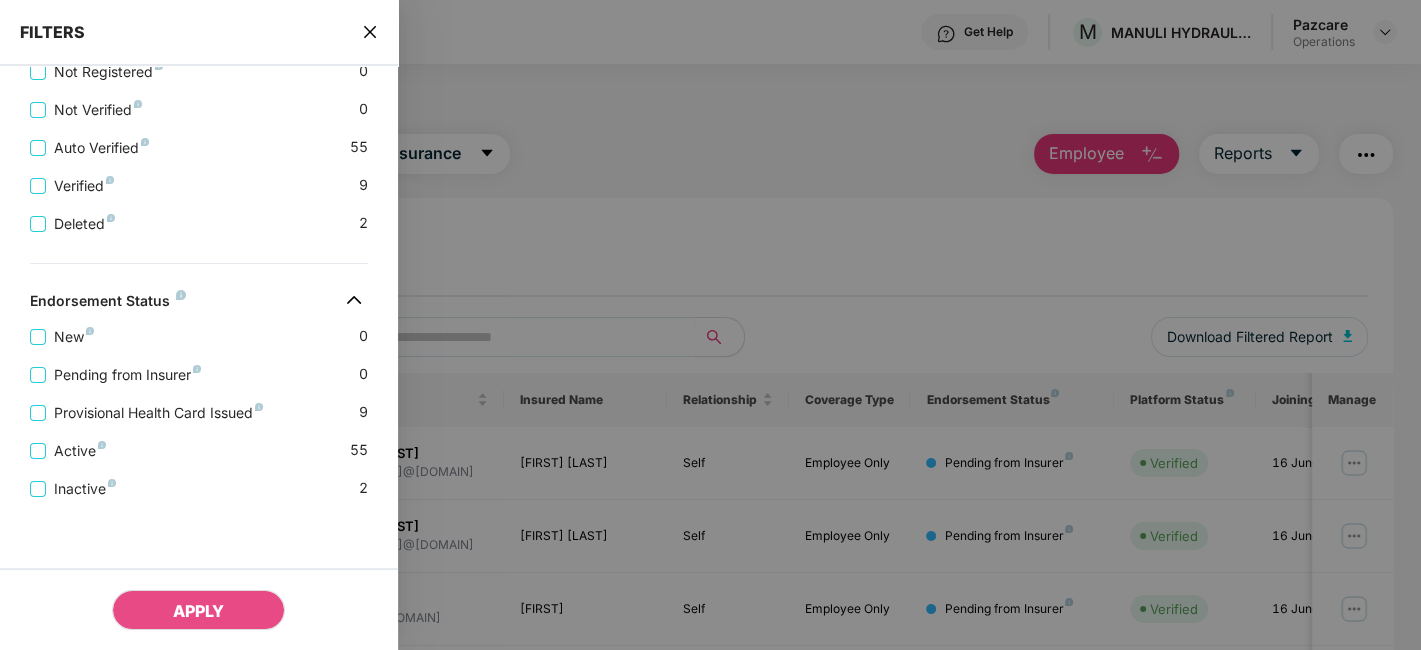 scroll, scrollTop: 574, scrollLeft: 0, axis: vertical 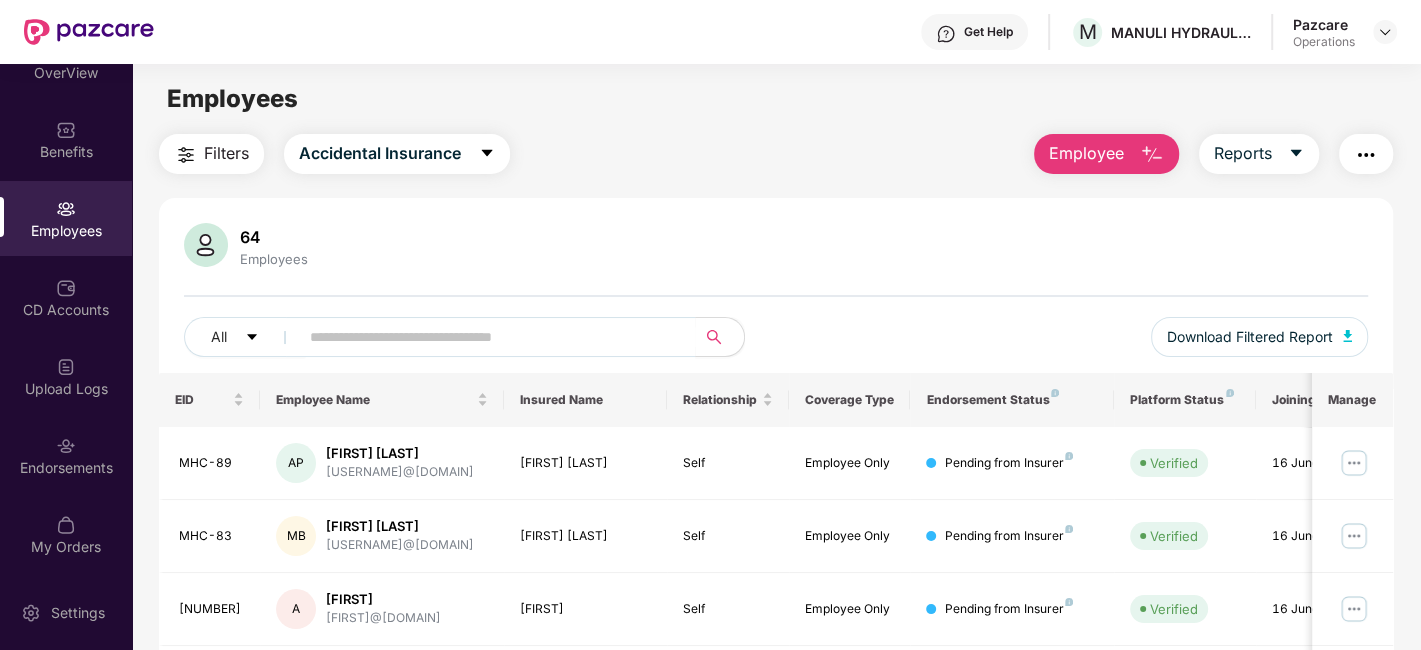 click at bounding box center [1366, 155] 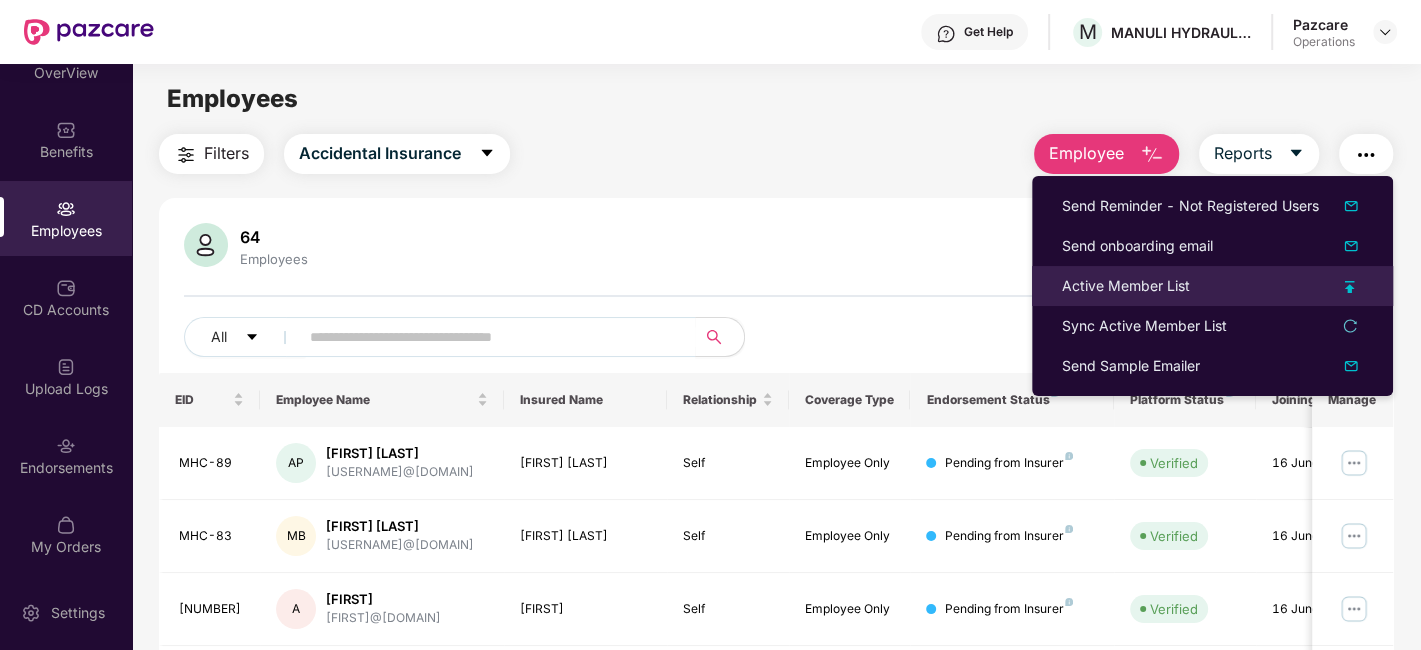 click on "Active Member List" at bounding box center [1126, 286] 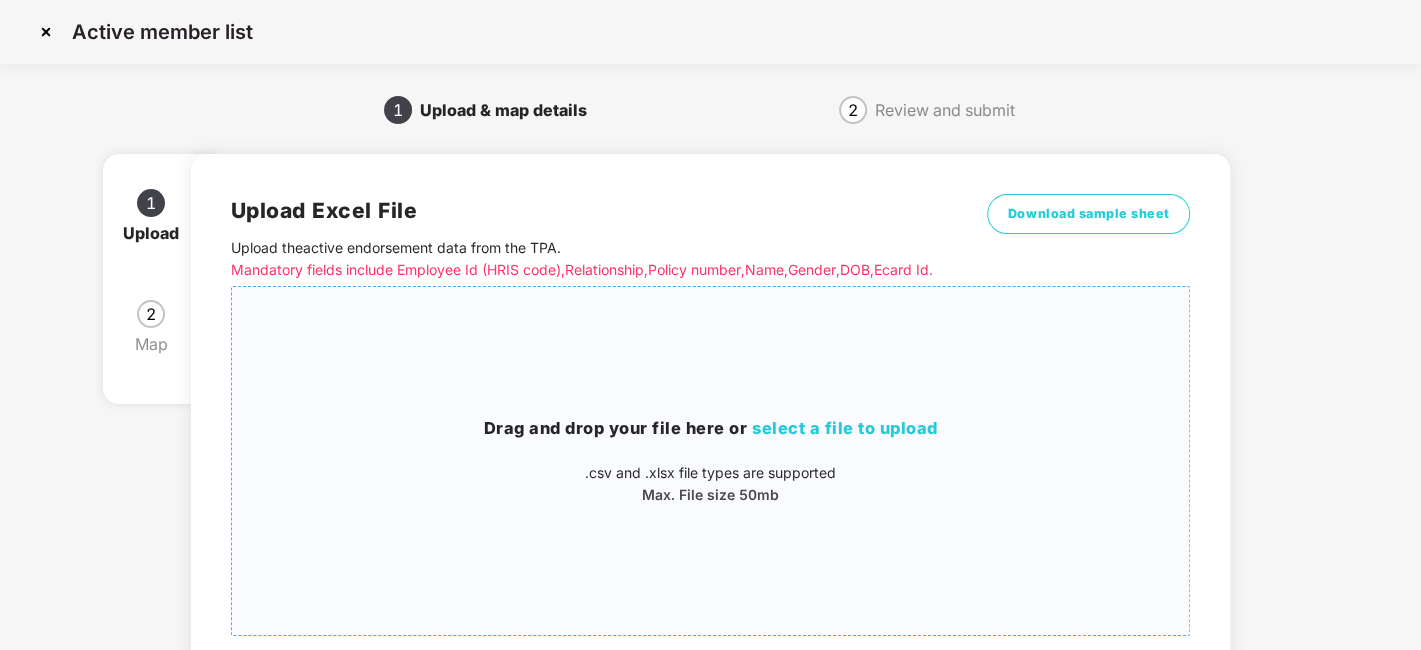 click on "Drag and drop your file here or  select a file to upload .csv and .xlsx file types are supported Max. File size 50mb" at bounding box center (711, 461) 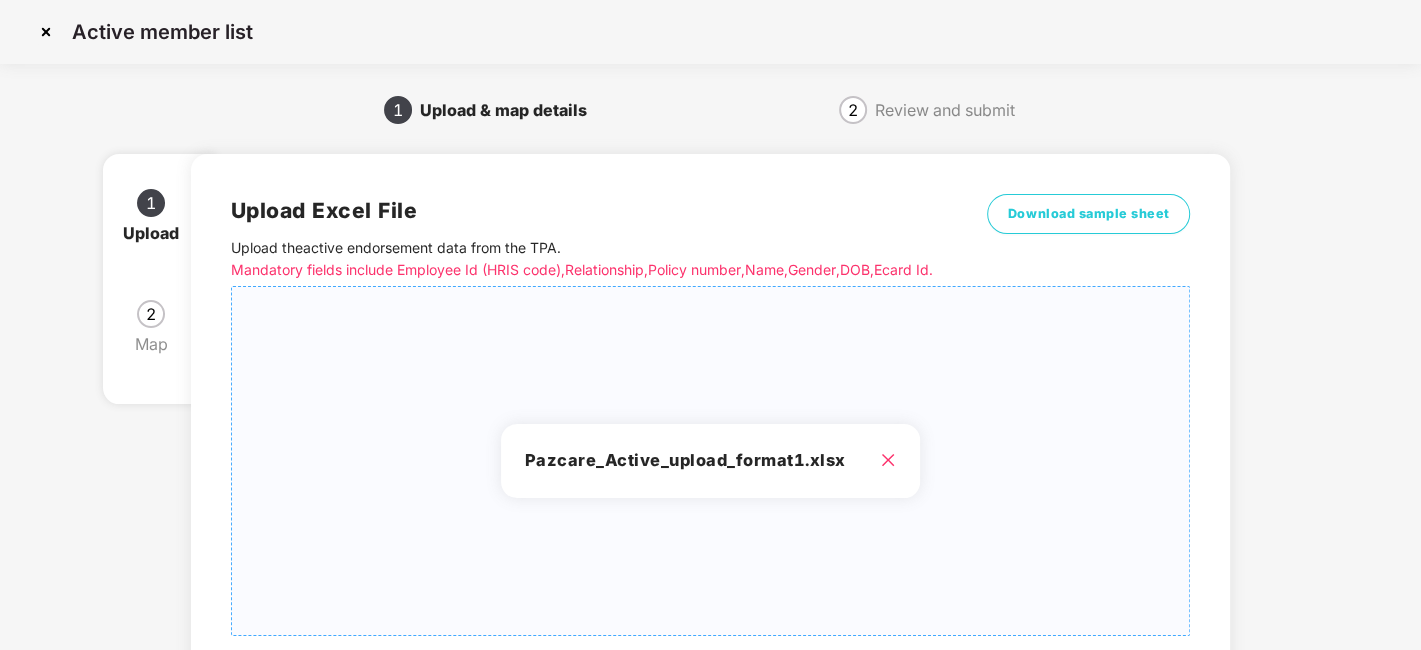 scroll, scrollTop: 214, scrollLeft: 0, axis: vertical 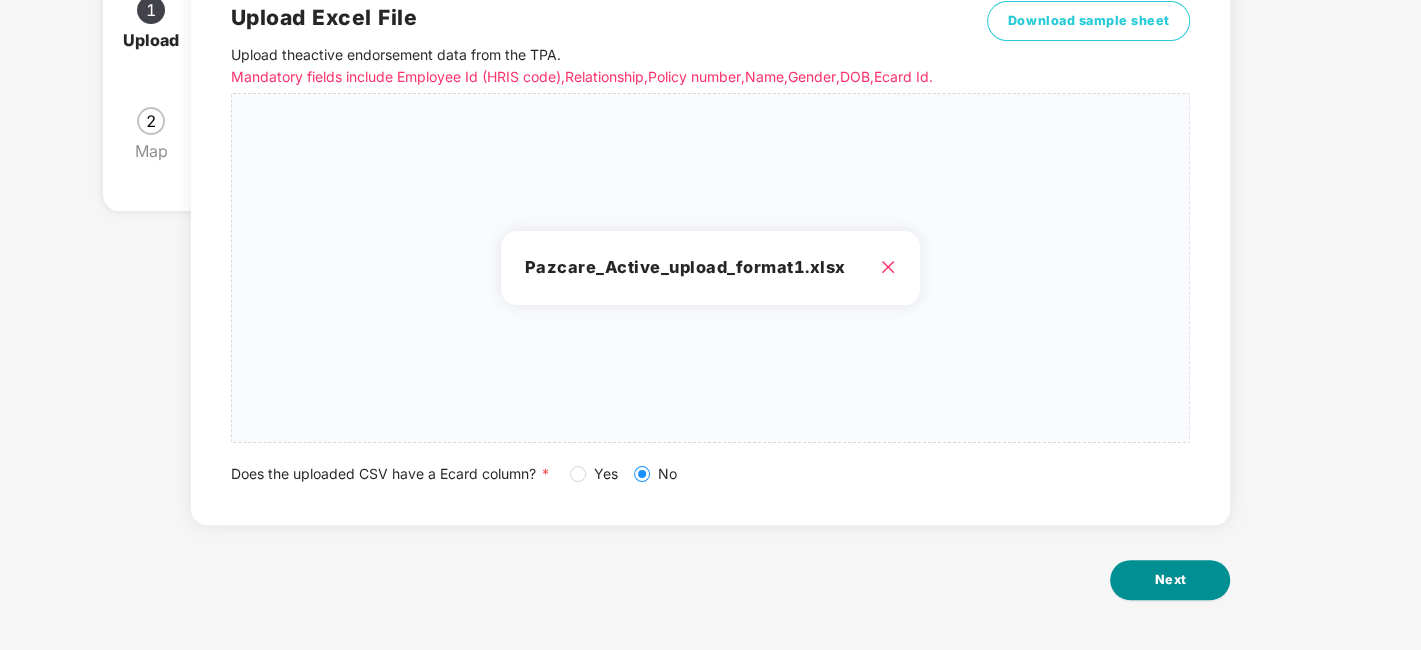 click on "Next" at bounding box center (1170, 580) 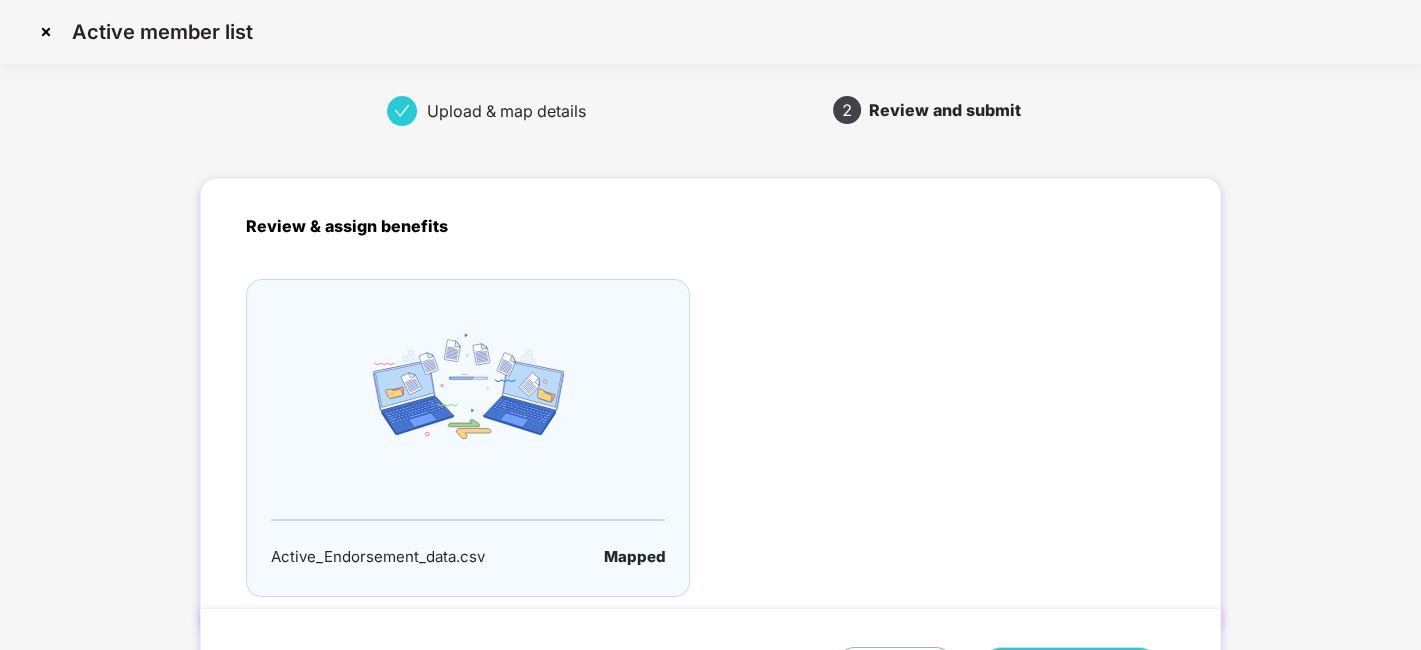 scroll, scrollTop: 132, scrollLeft: 0, axis: vertical 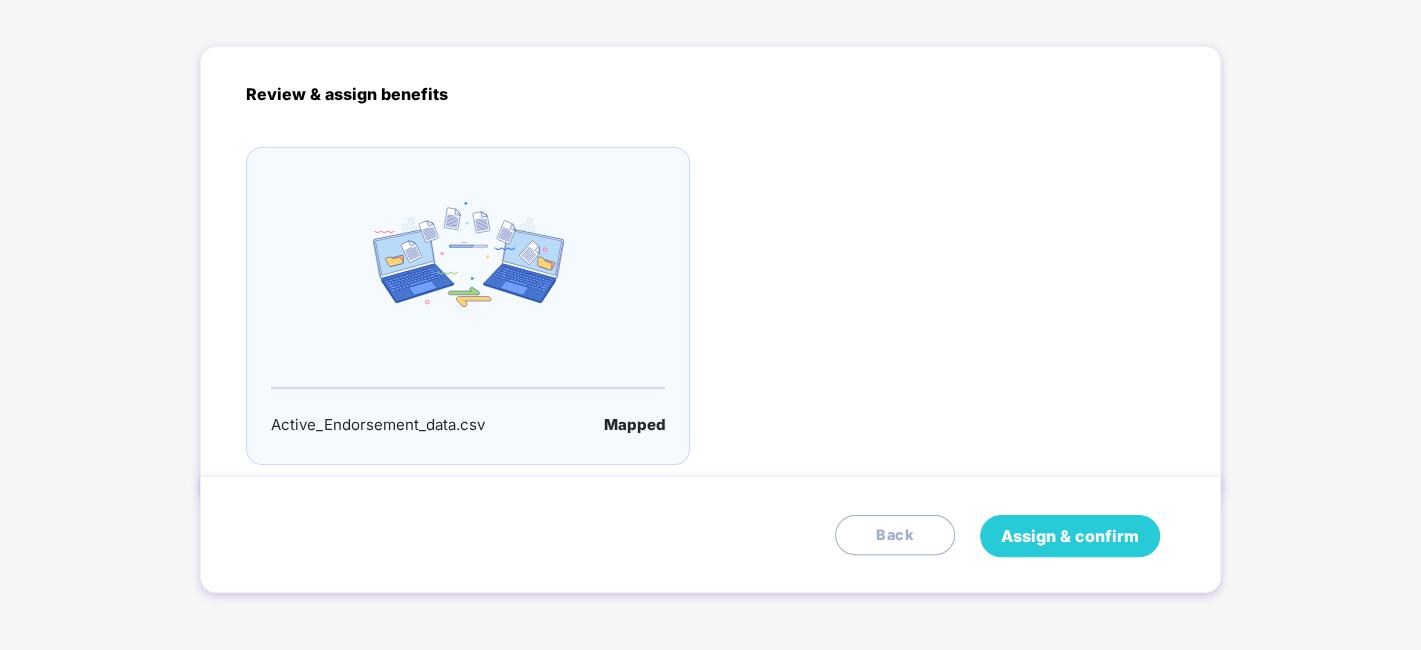 click on "Assign & confirm" at bounding box center [1070, 536] 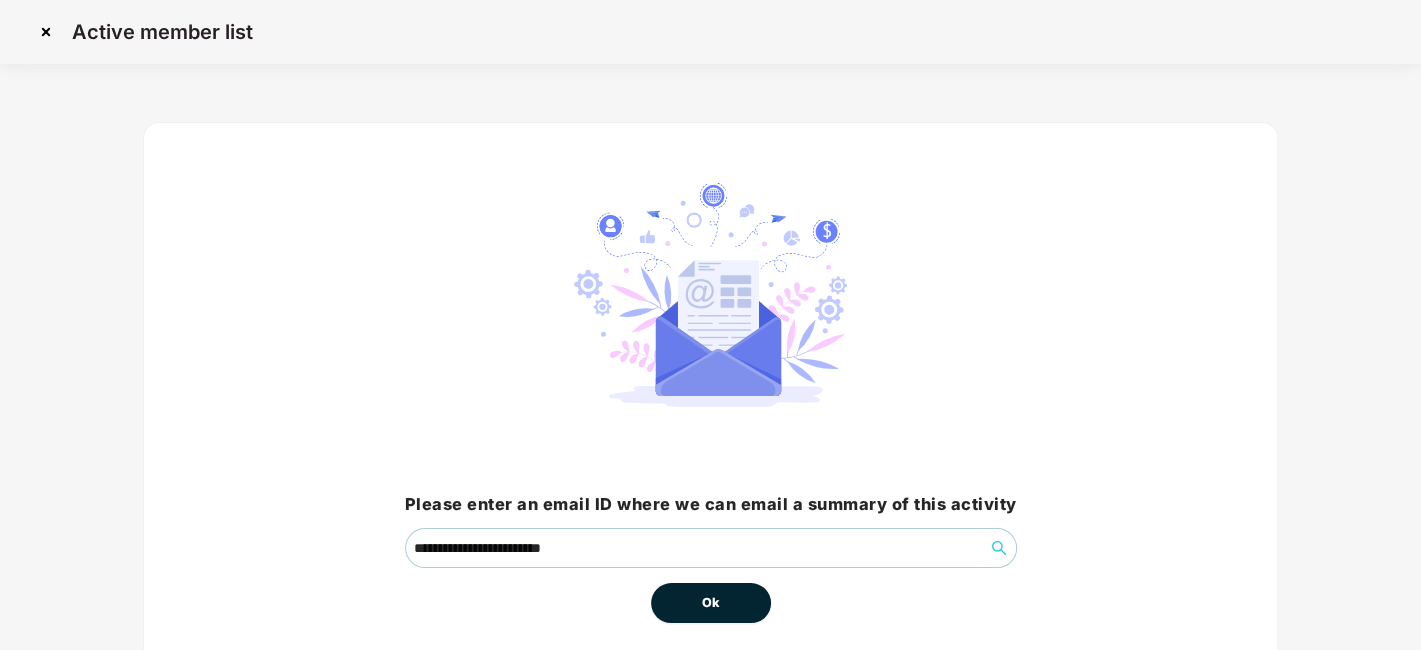 scroll, scrollTop: 86, scrollLeft: 0, axis: vertical 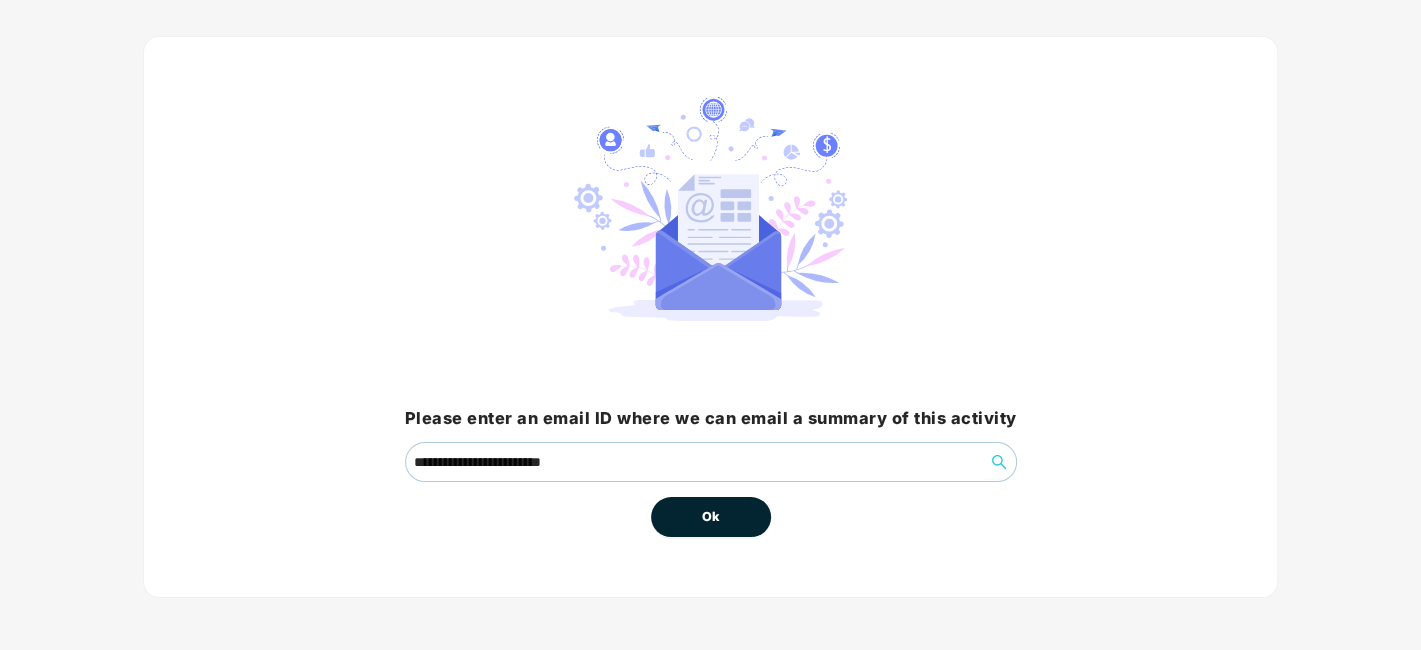 click on "Ok" at bounding box center (711, 517) 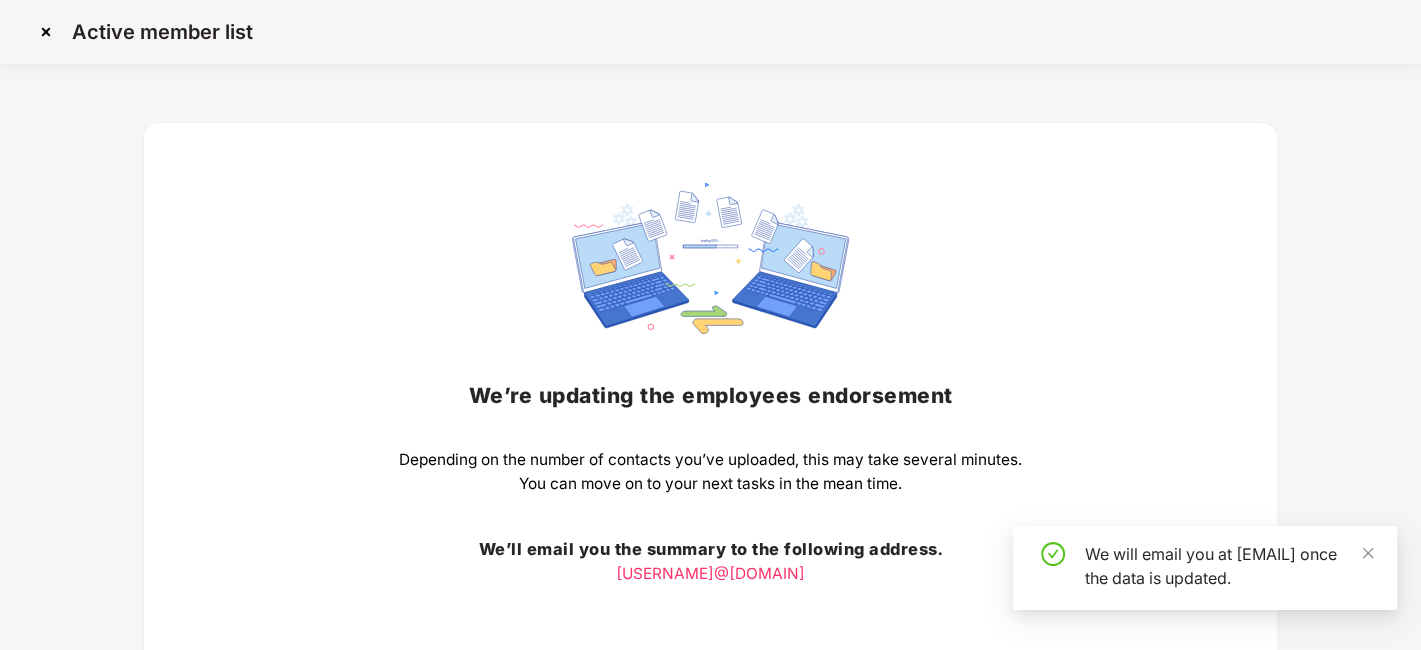 click on "We’re updating the employees endorsement Depending on the number of contacts you’ve uploaded, this may take several minutes. You can move on to your next tasks in the mean time. We’ll email you the summary to the following address. [EMAIL] Ok" at bounding box center [710, 437] 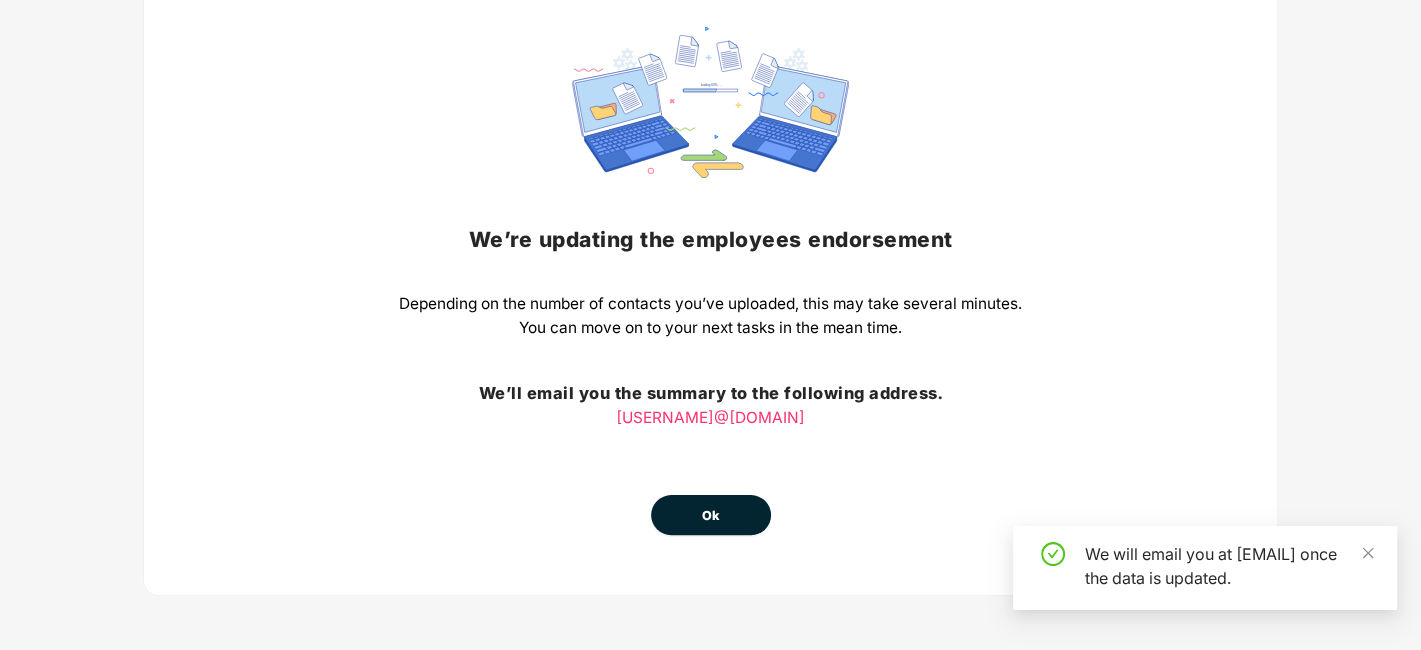 click on "Ok" at bounding box center (711, 516) 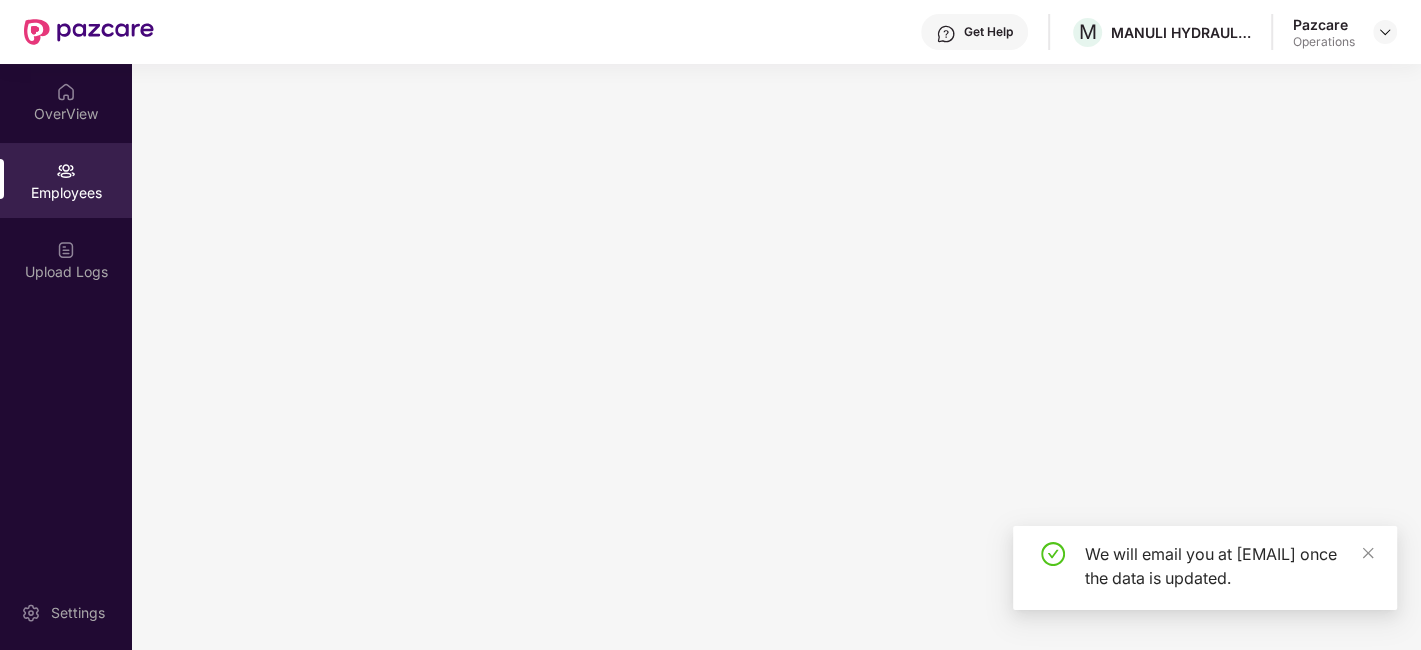 scroll, scrollTop: 0, scrollLeft: 0, axis: both 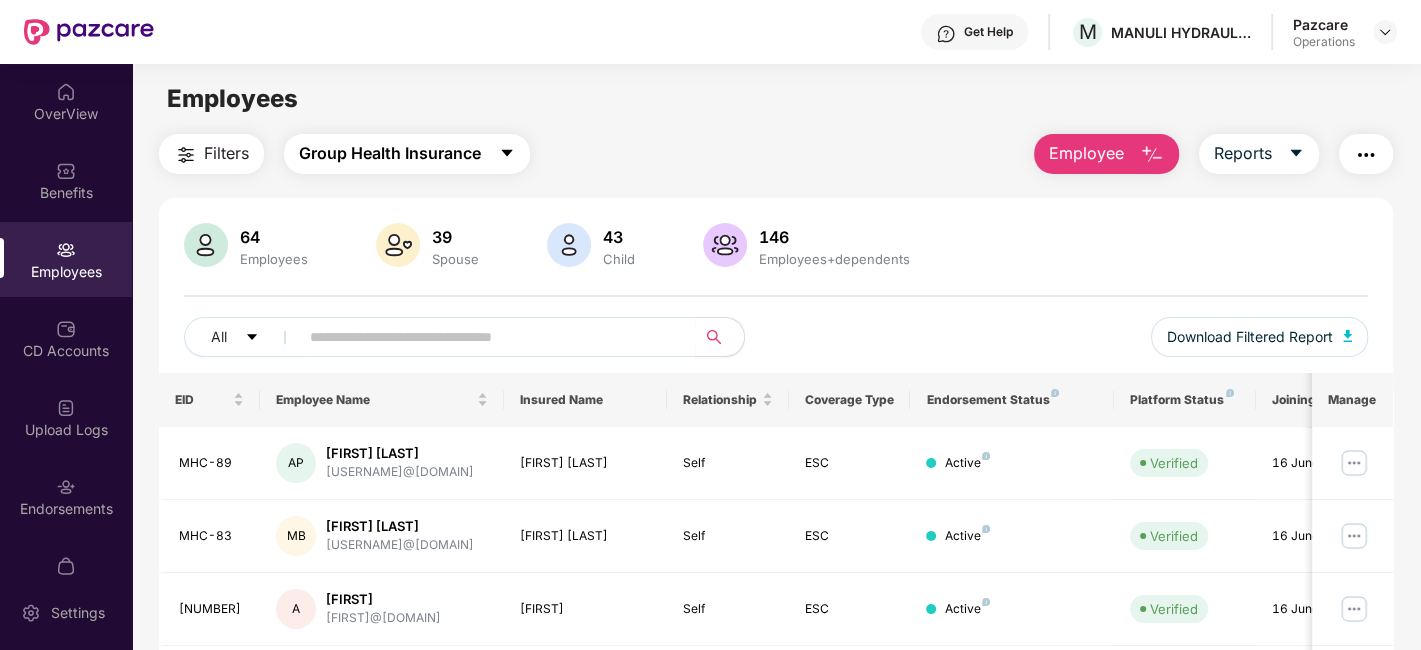 click on "Group Health Insurance" at bounding box center (390, 153) 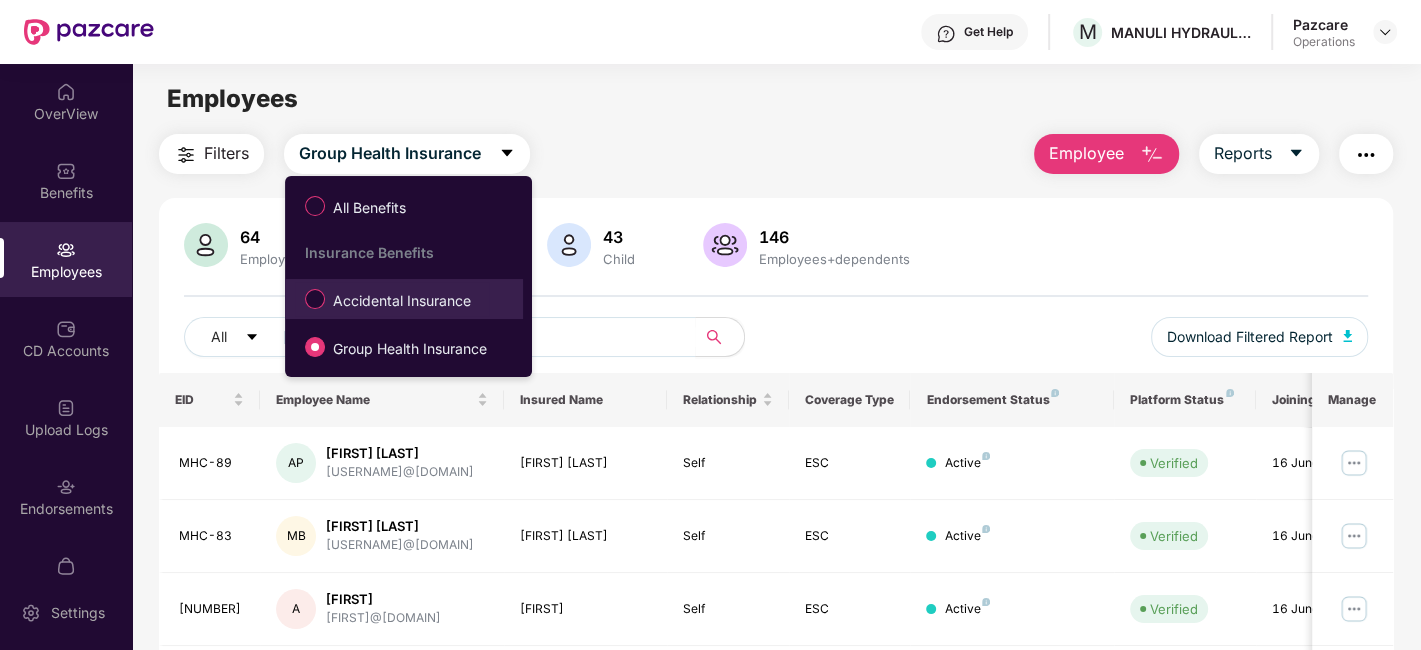 click on "Accidental Insurance" at bounding box center [402, 301] 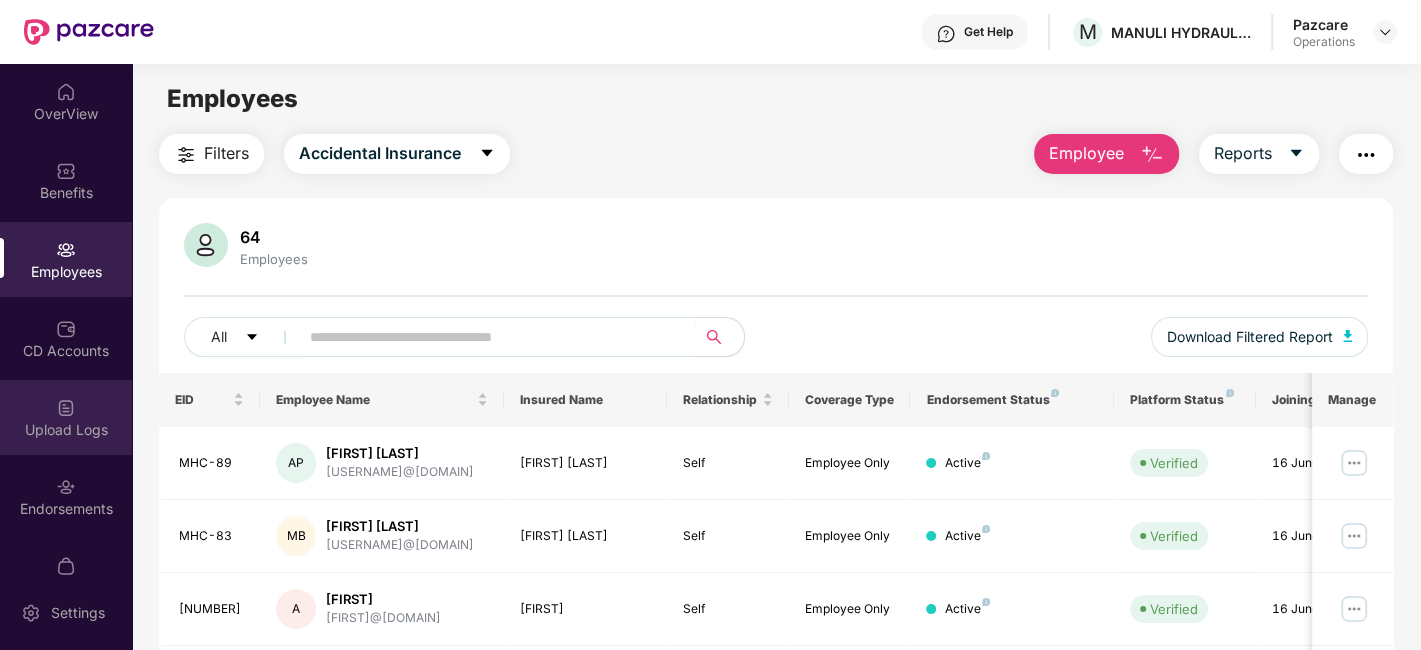 click at bounding box center (66, 408) 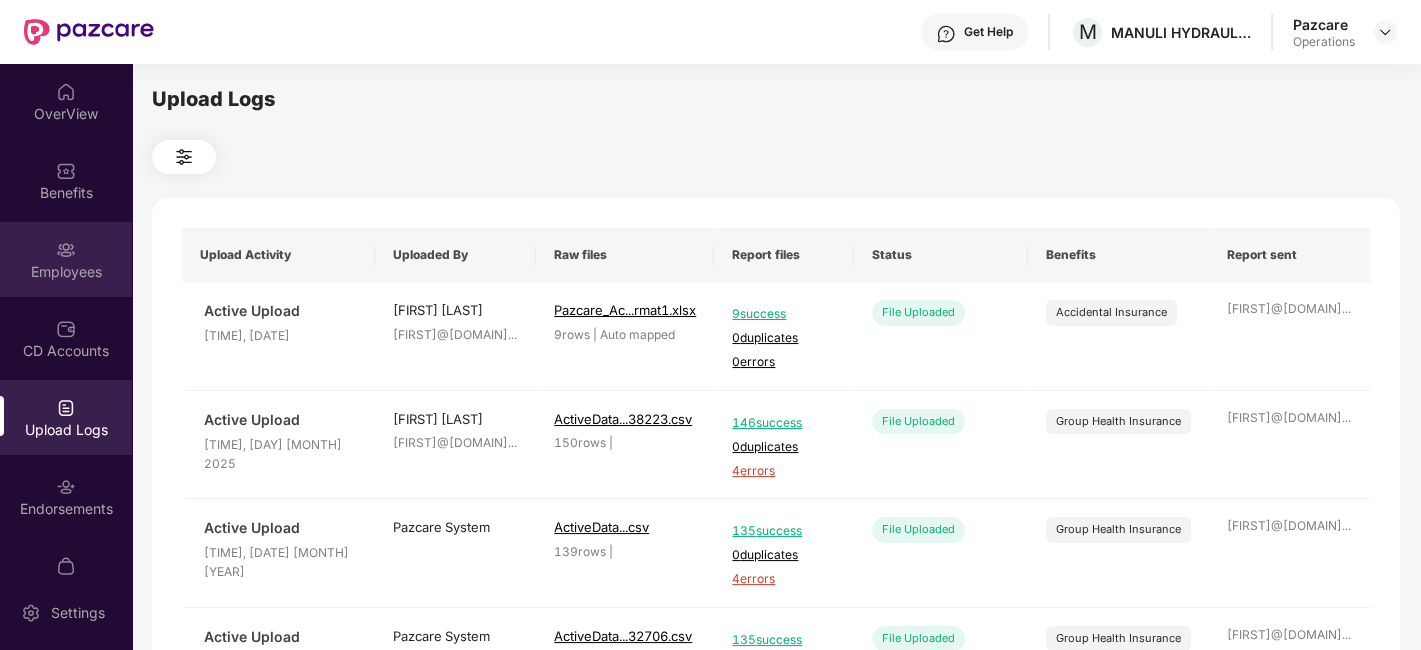 click on "Employees" at bounding box center (66, 259) 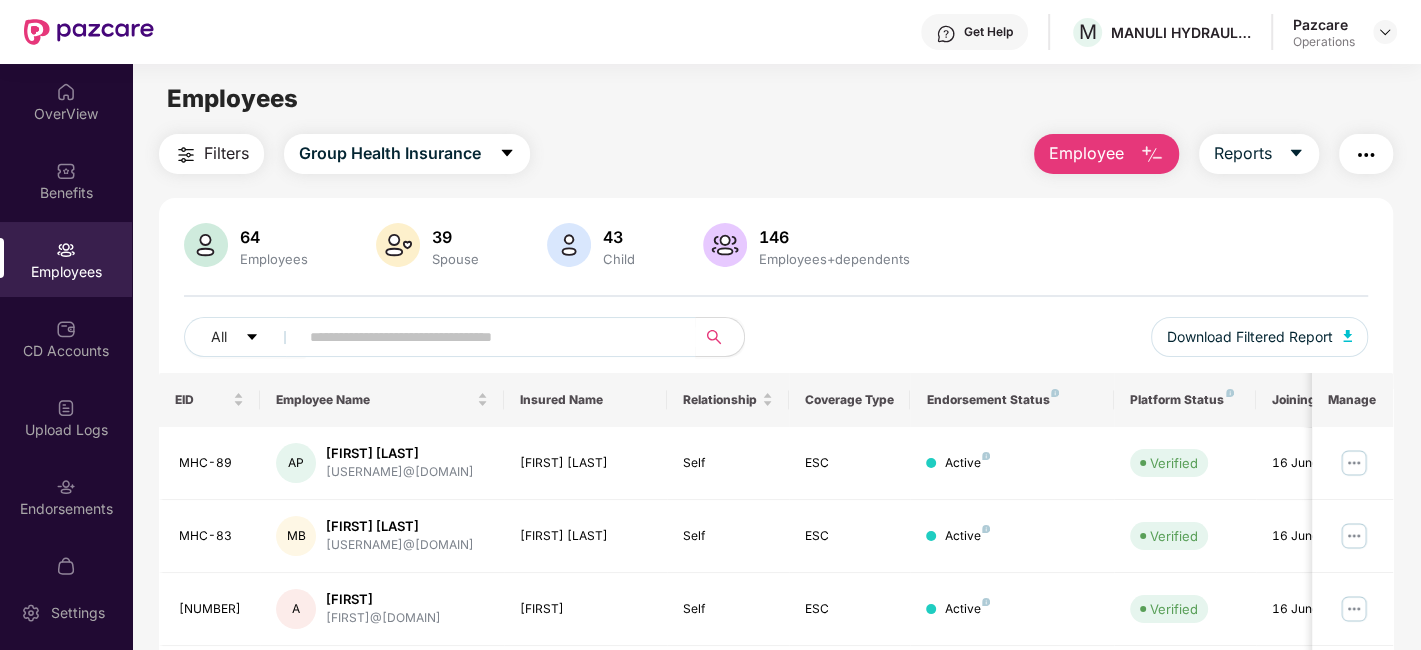 click on "Filters" at bounding box center (226, 153) 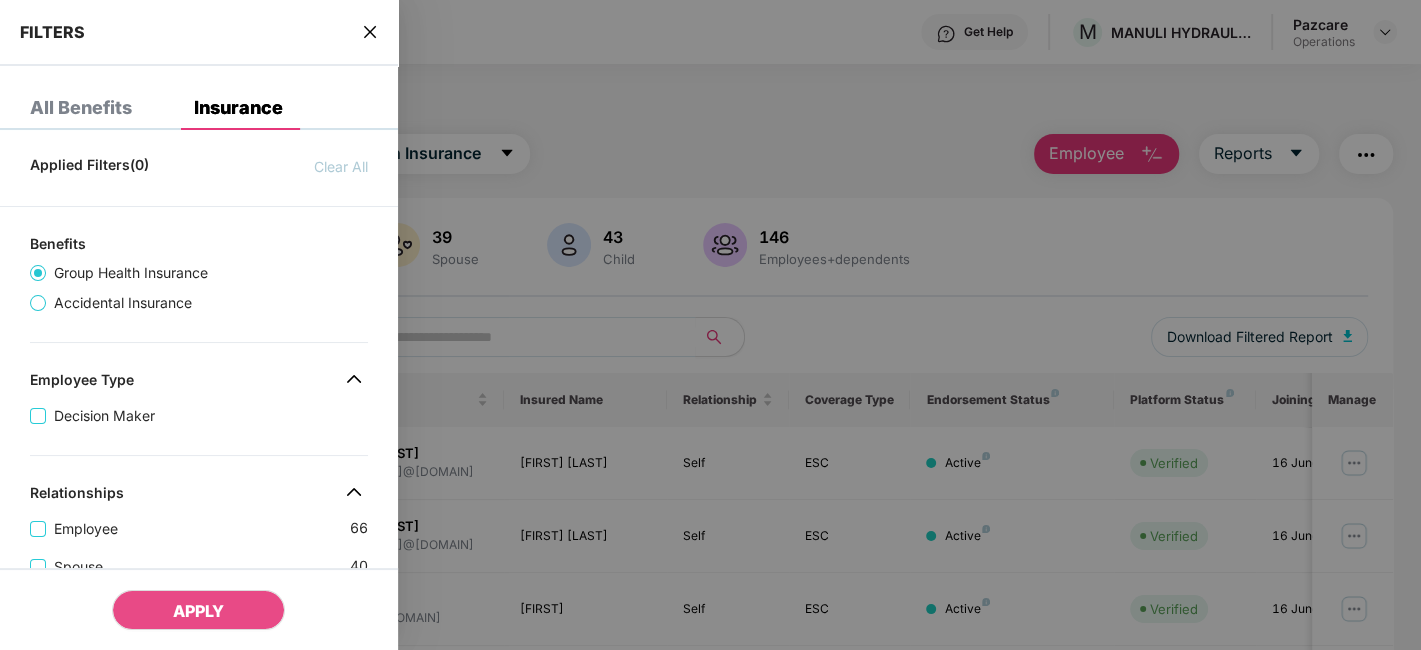 click 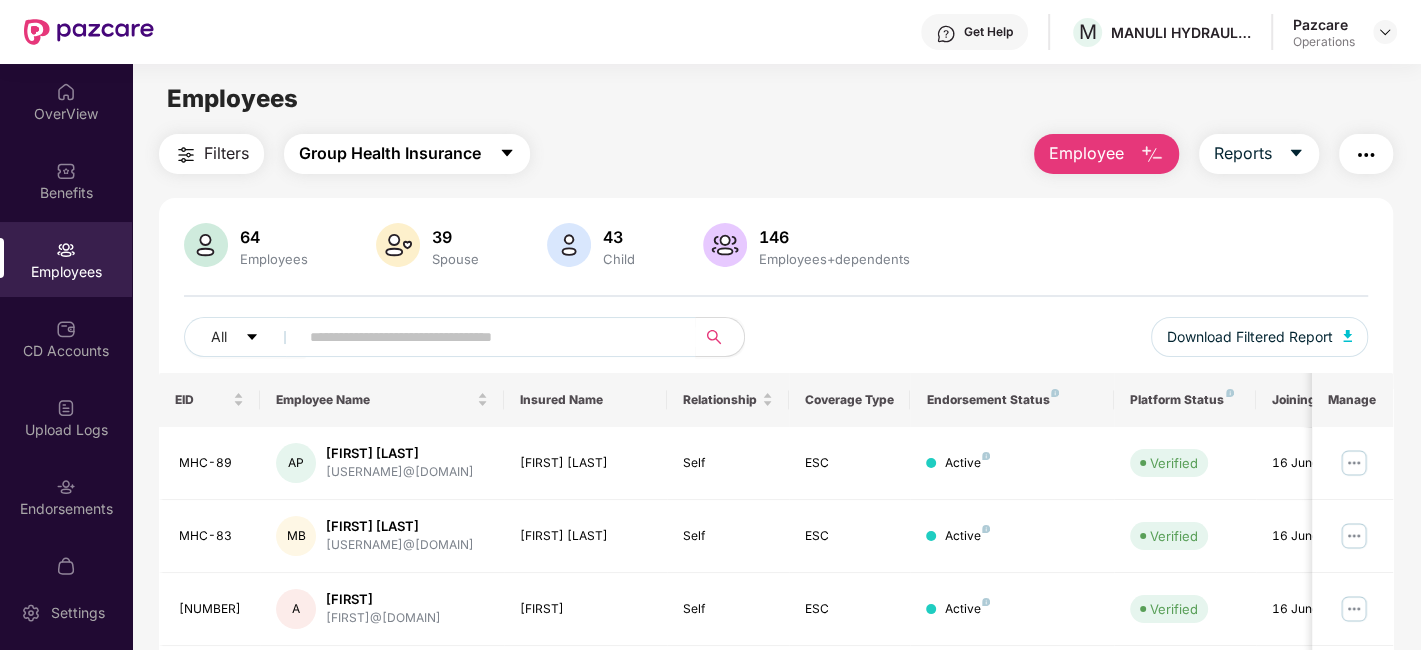 click on "Group Health Insurance" at bounding box center (407, 154) 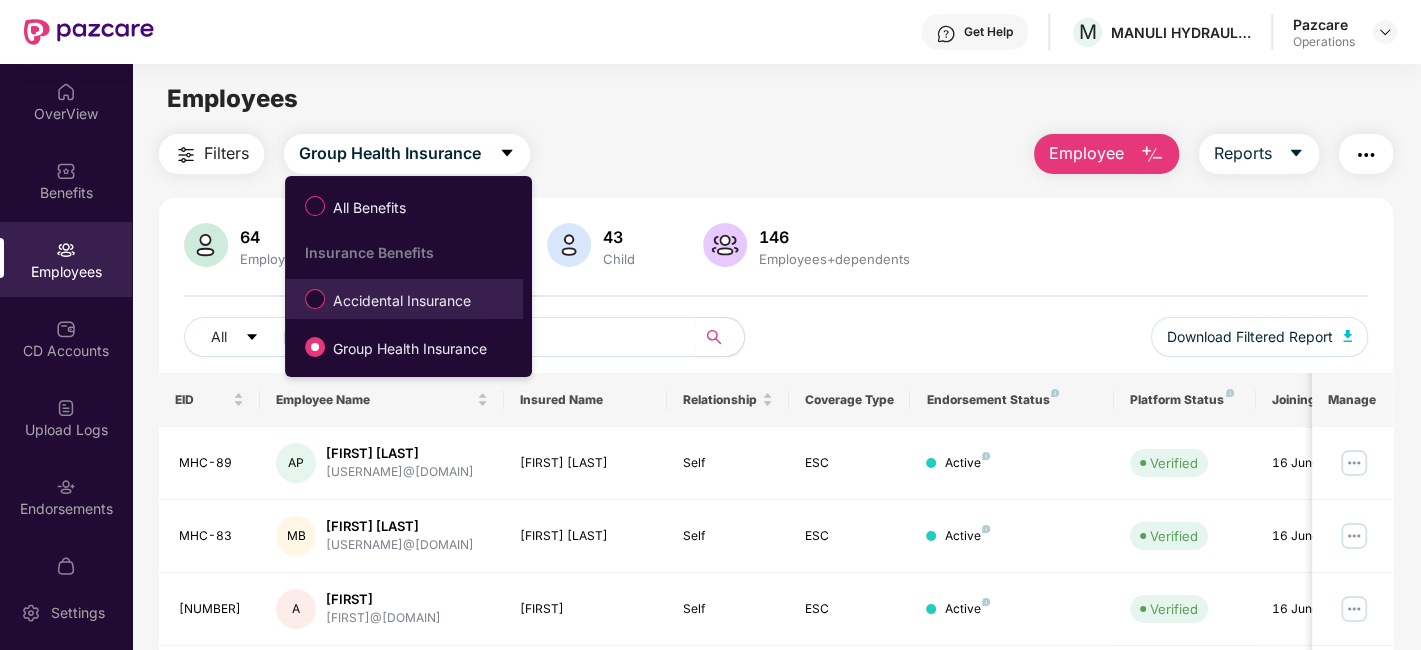 click on "Accidental Insurance" at bounding box center [402, 301] 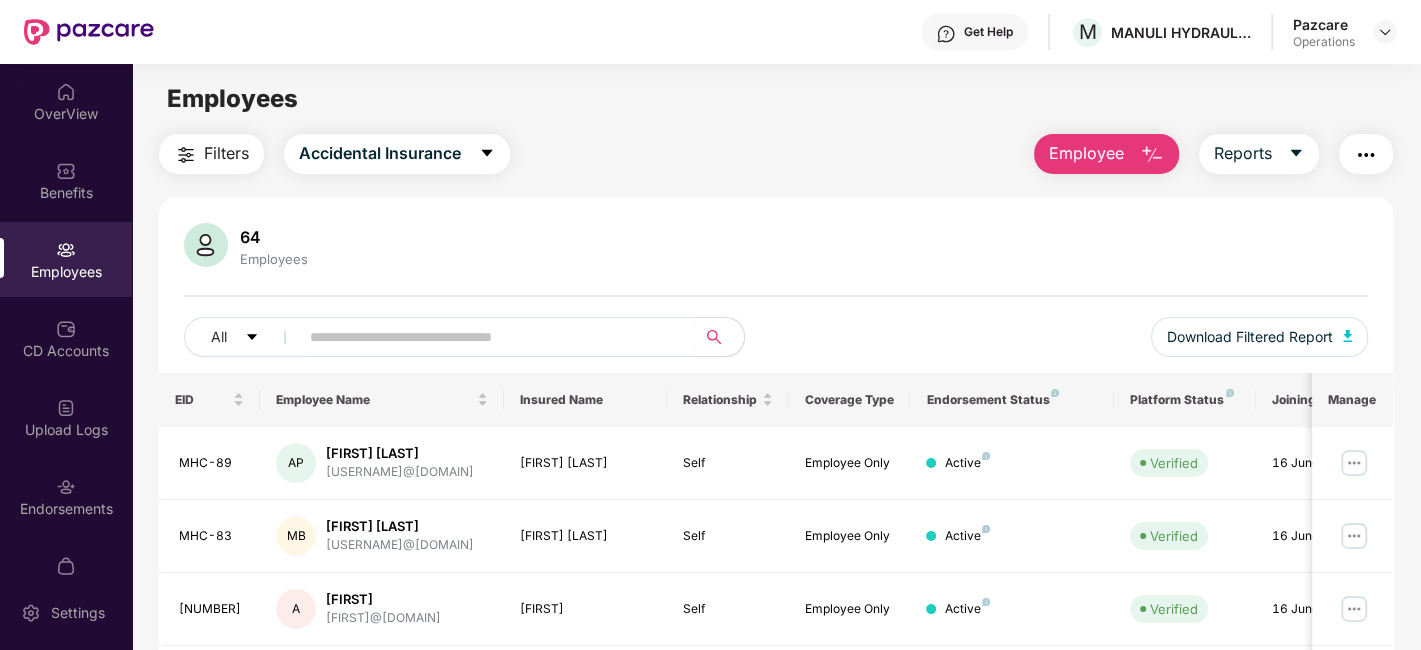 click on "Filters" at bounding box center [226, 153] 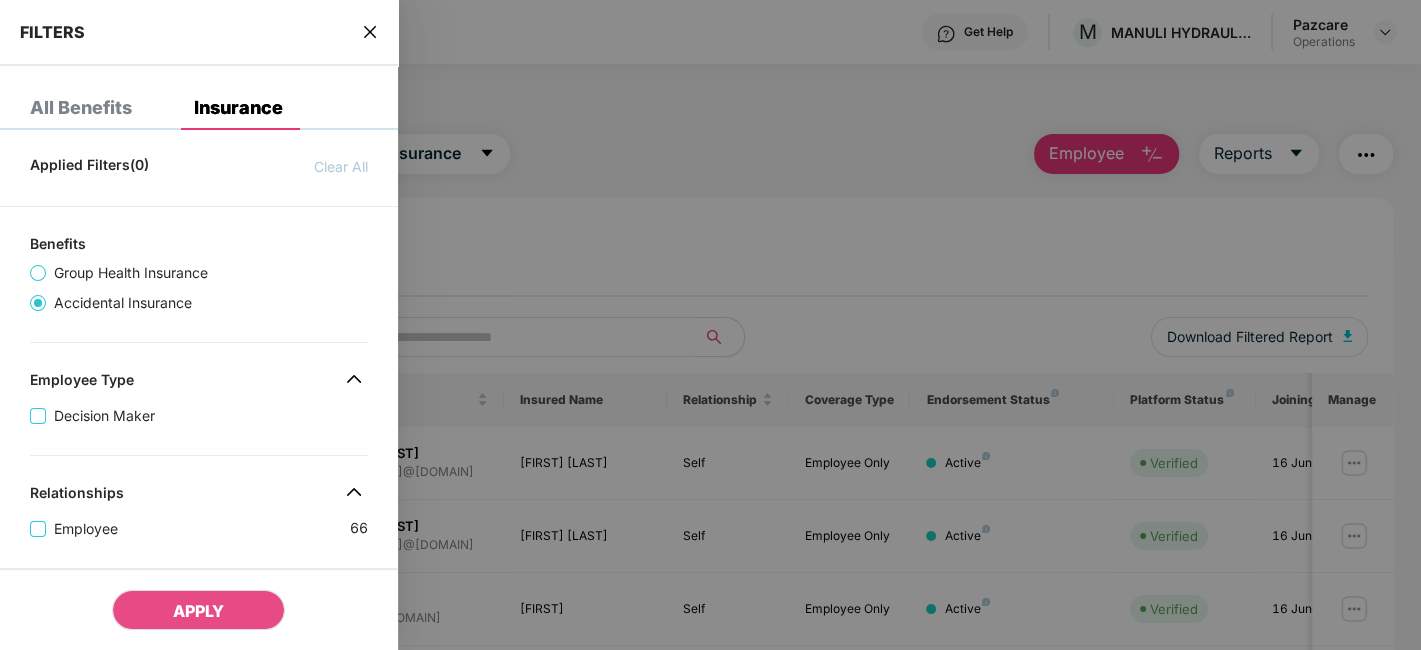 scroll, scrollTop: 574, scrollLeft: 0, axis: vertical 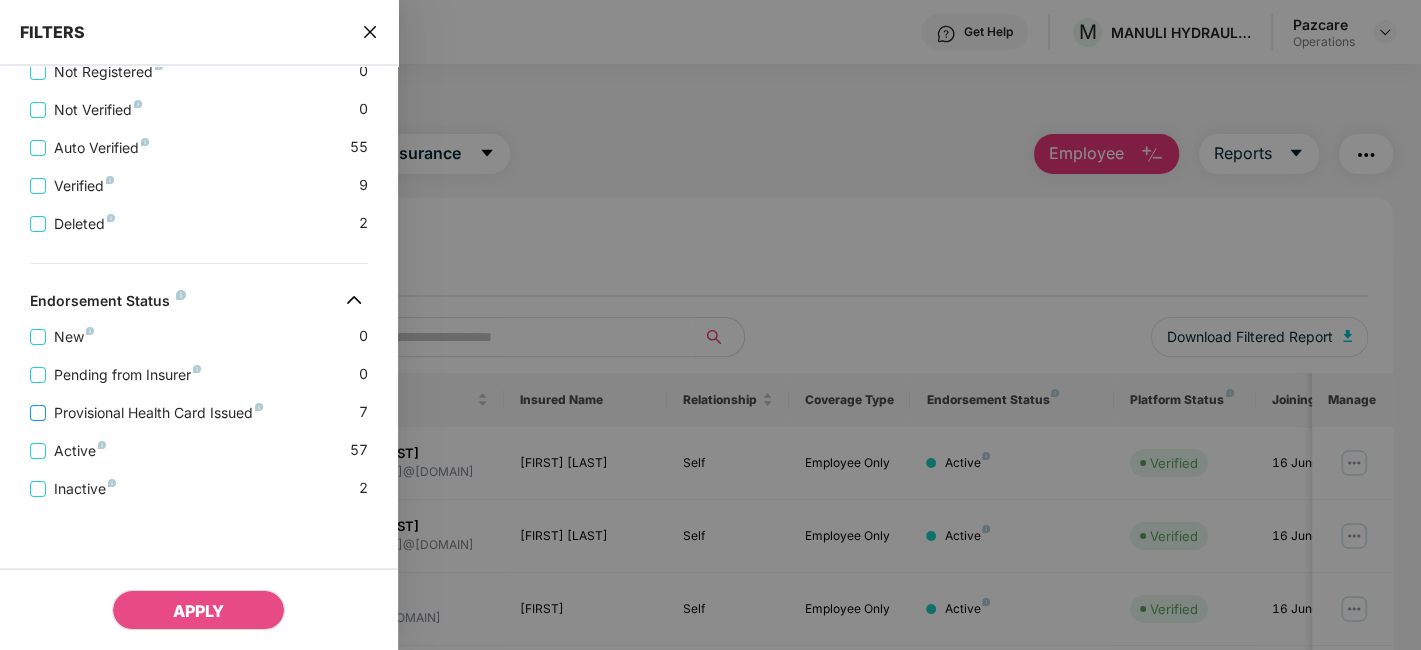 click on "Provisional Health Card Issued" at bounding box center [158, 413] 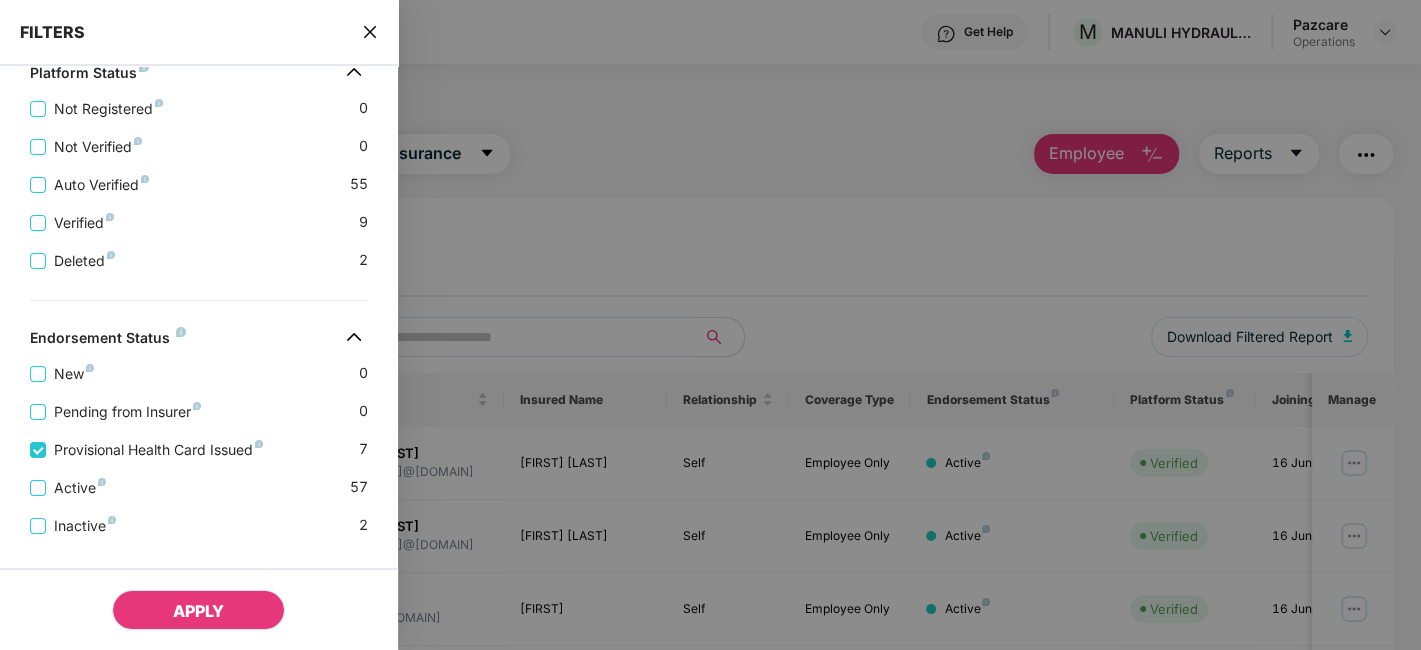 click on "APPLY" at bounding box center [198, 611] 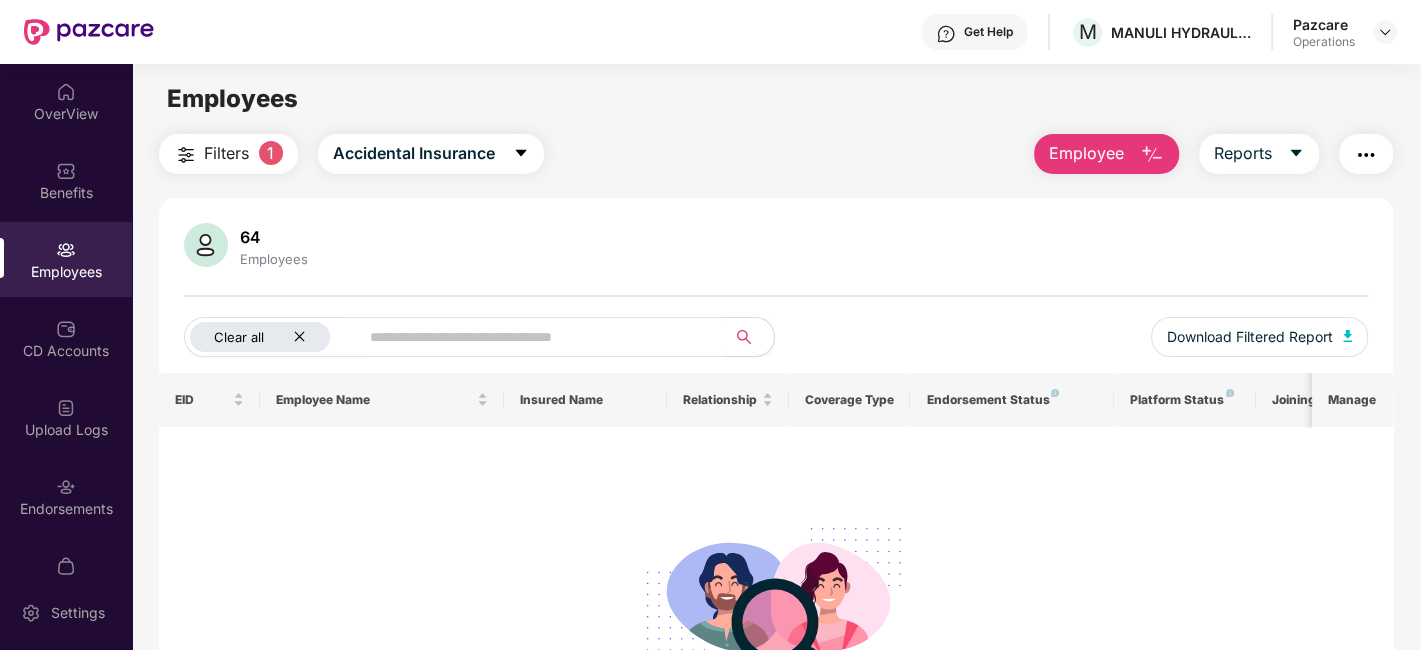 click 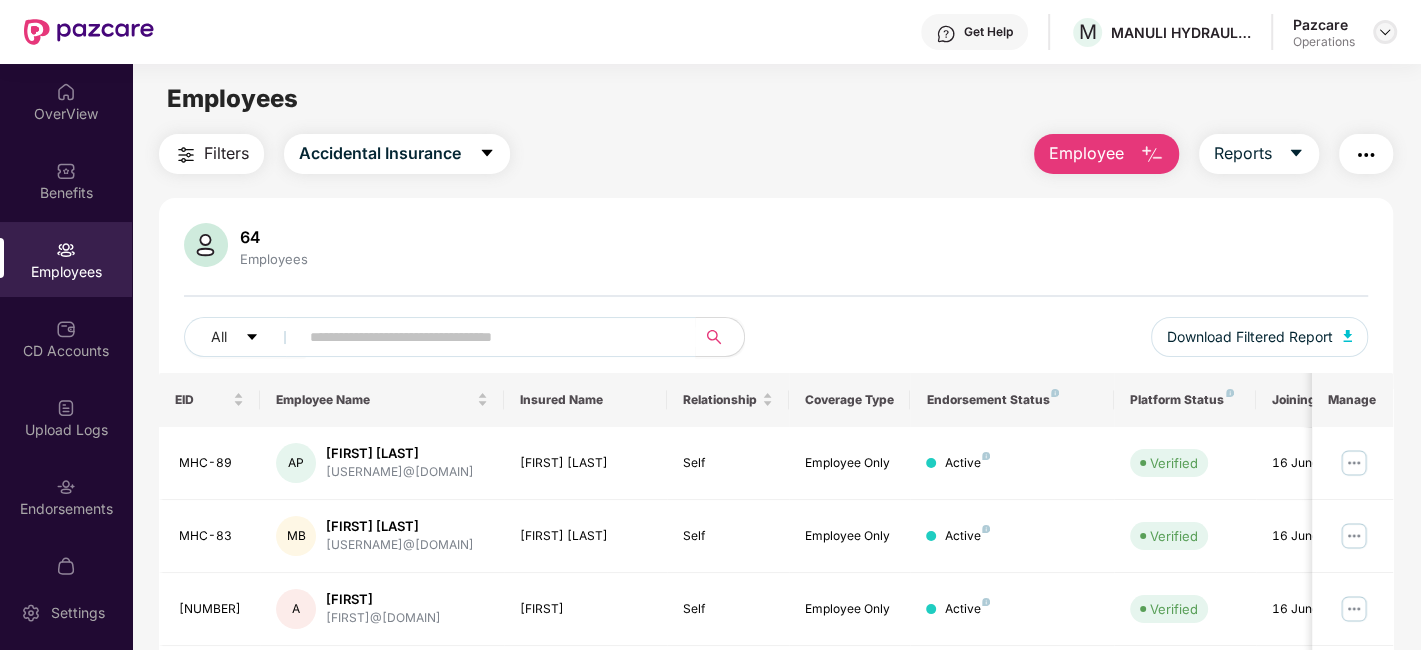 click at bounding box center [1385, 32] 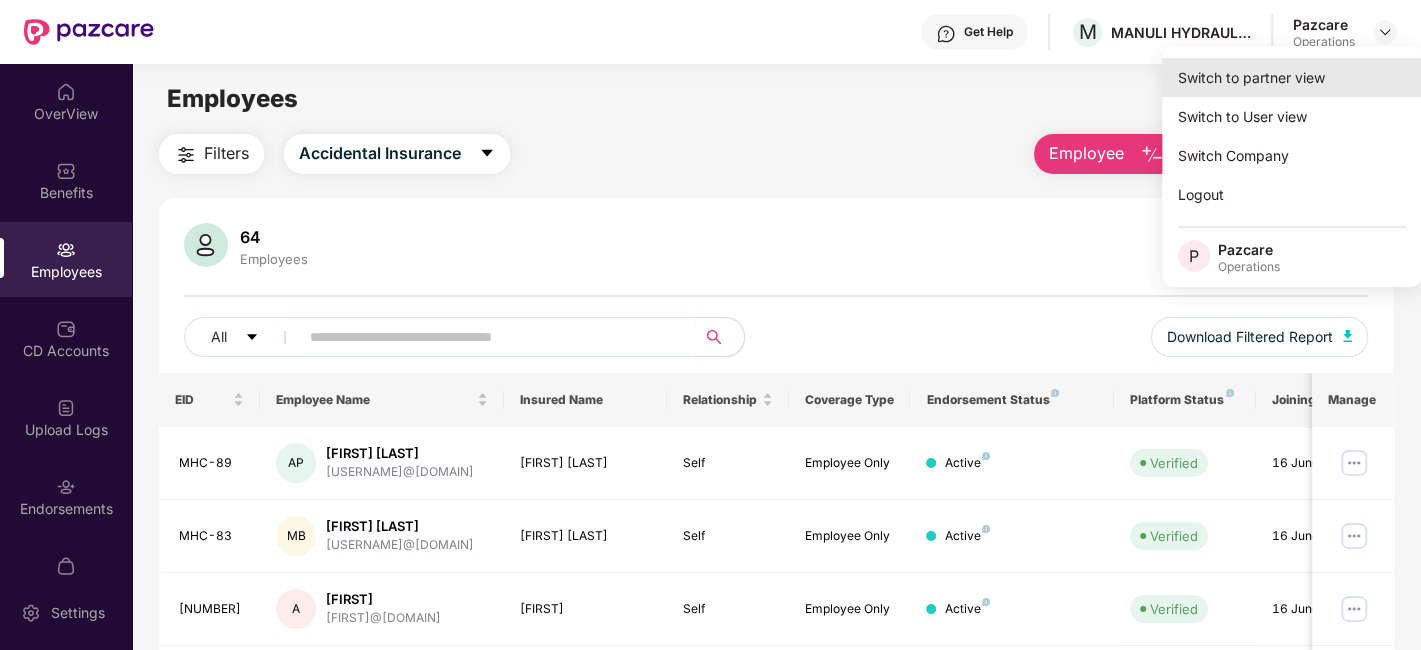 click on "Switch to partner view" at bounding box center [1292, 77] 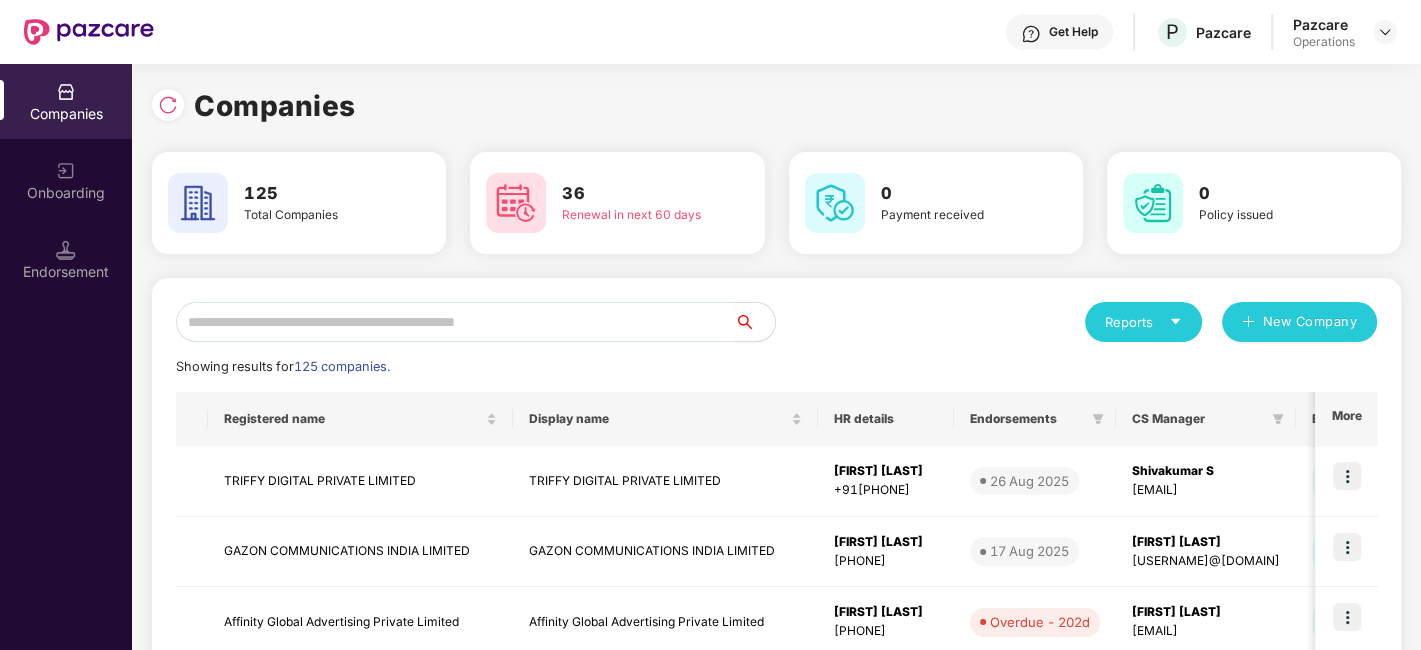 click on "Showing results for  125 companies." 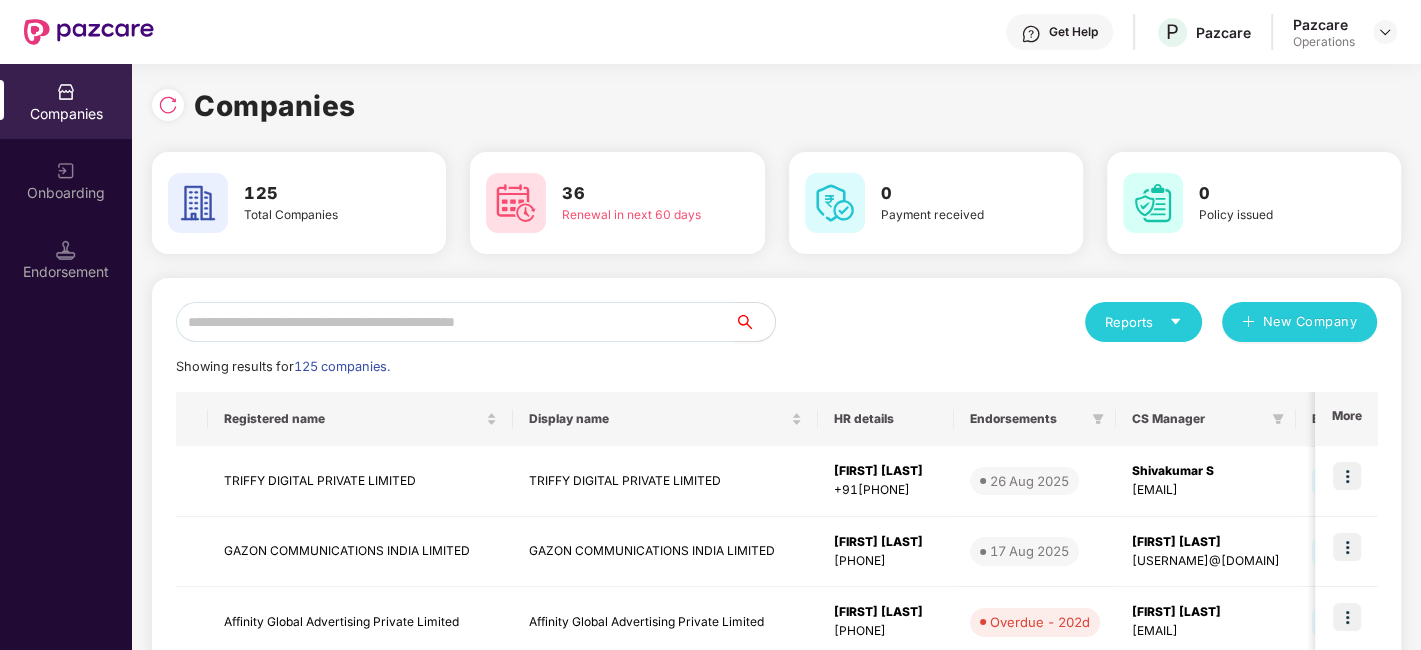 click at bounding box center (455, 322) 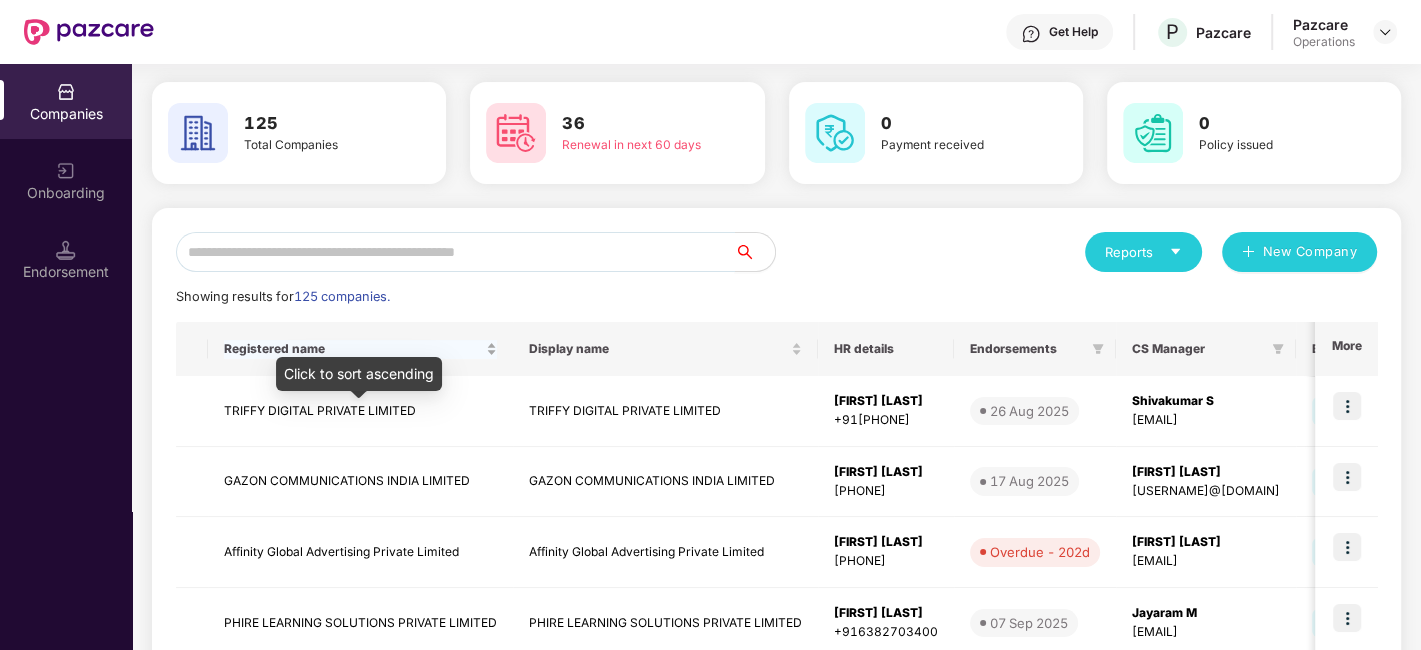 scroll, scrollTop: 71, scrollLeft: 0, axis: vertical 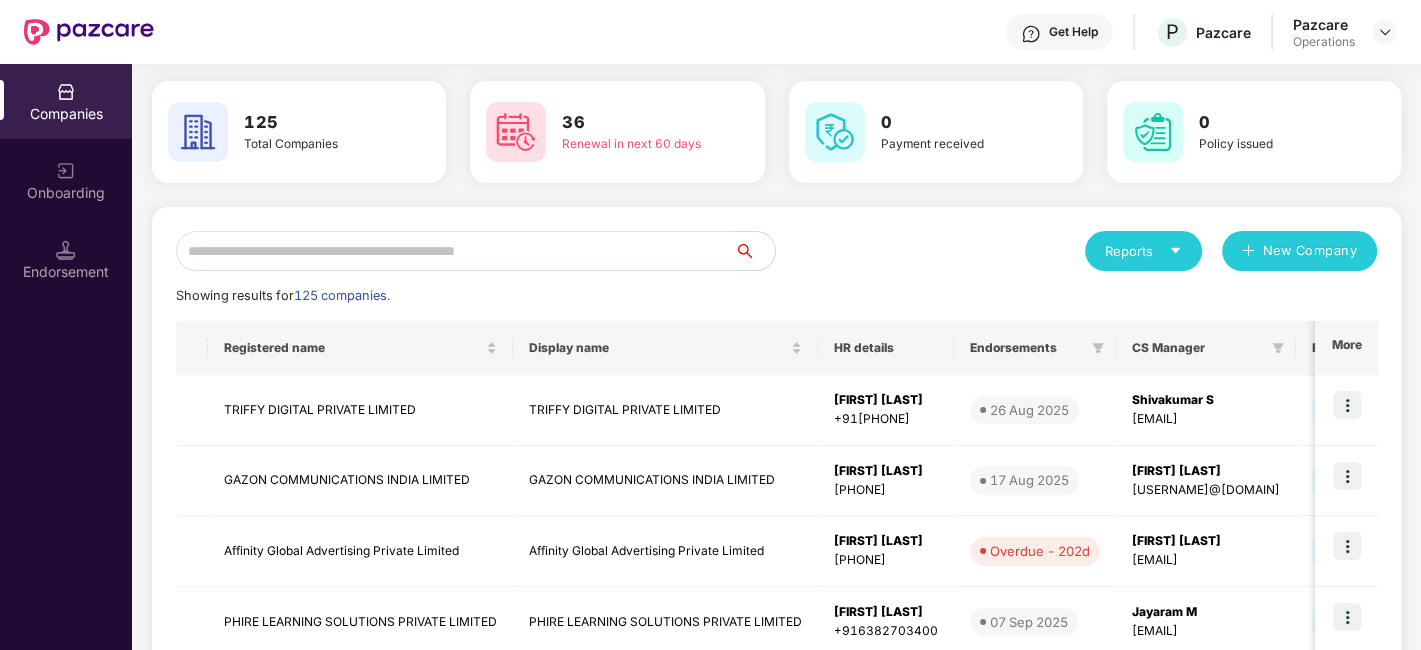 click at bounding box center [455, 251] 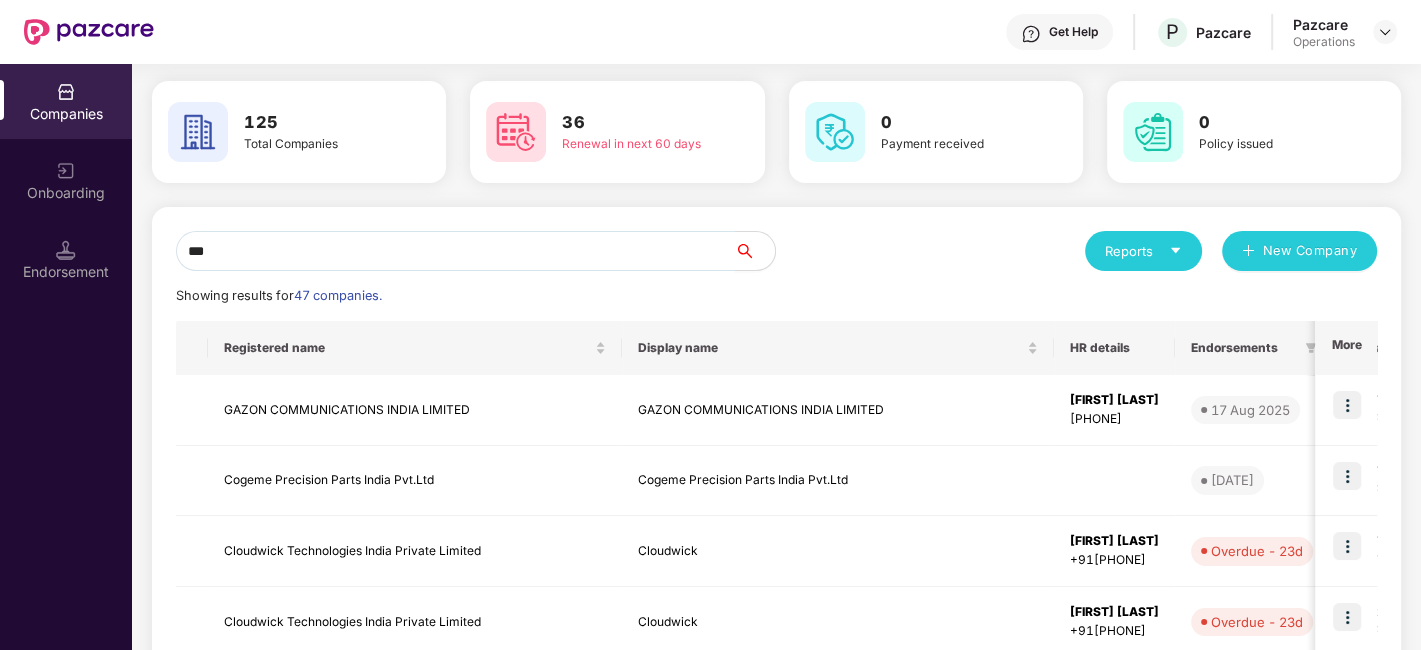 scroll, scrollTop: 0, scrollLeft: 0, axis: both 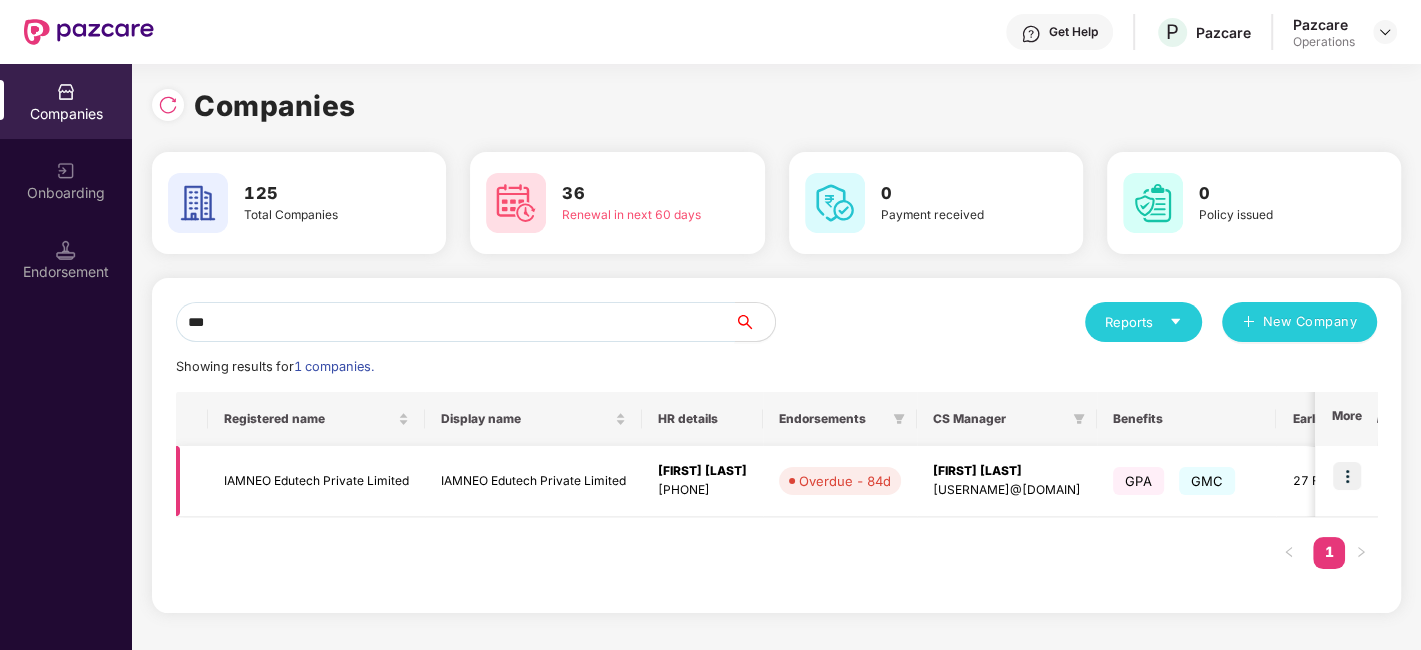 type on "***" 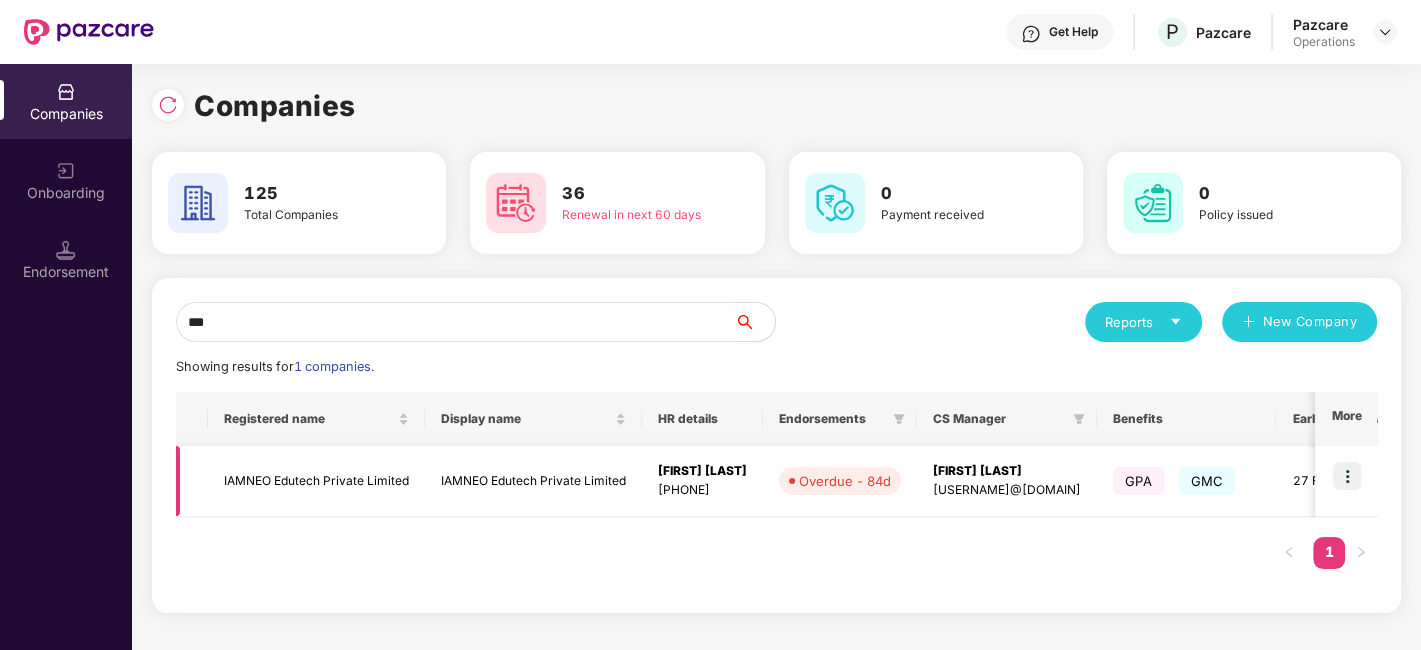 click at bounding box center (1347, 476) 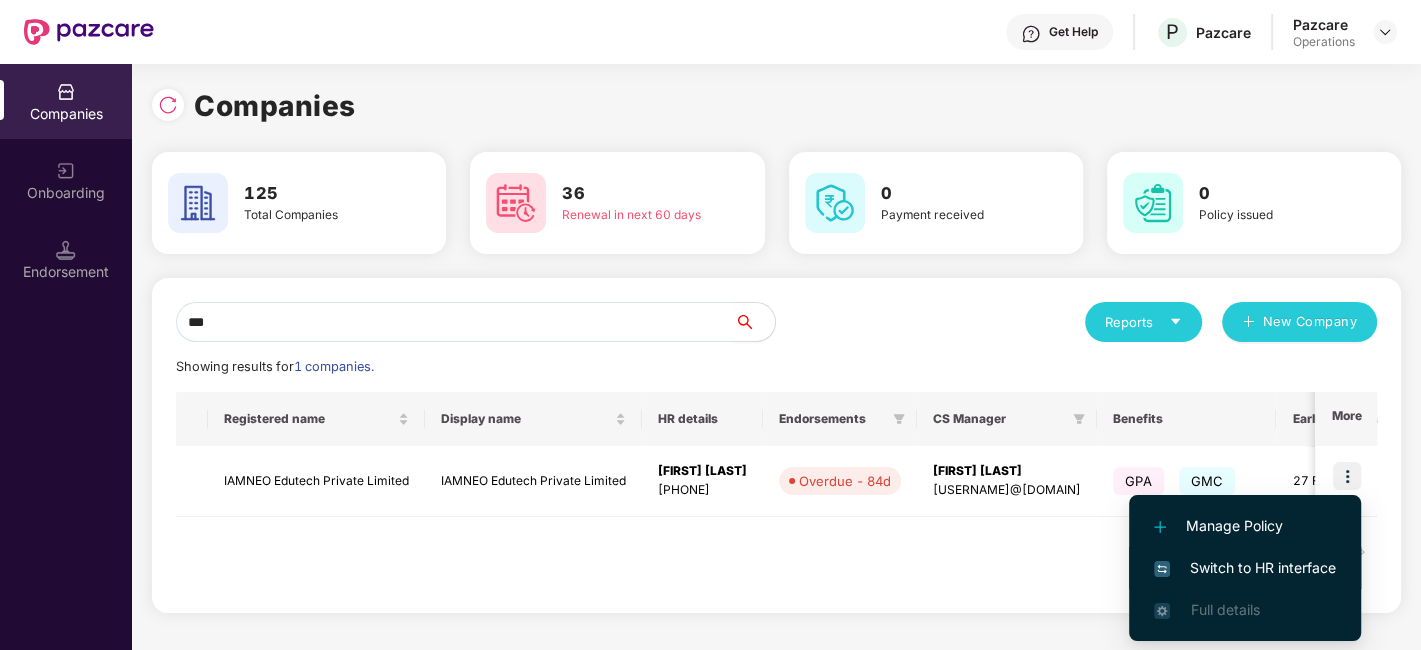 click on "Switch to HR interface" at bounding box center (1245, 568) 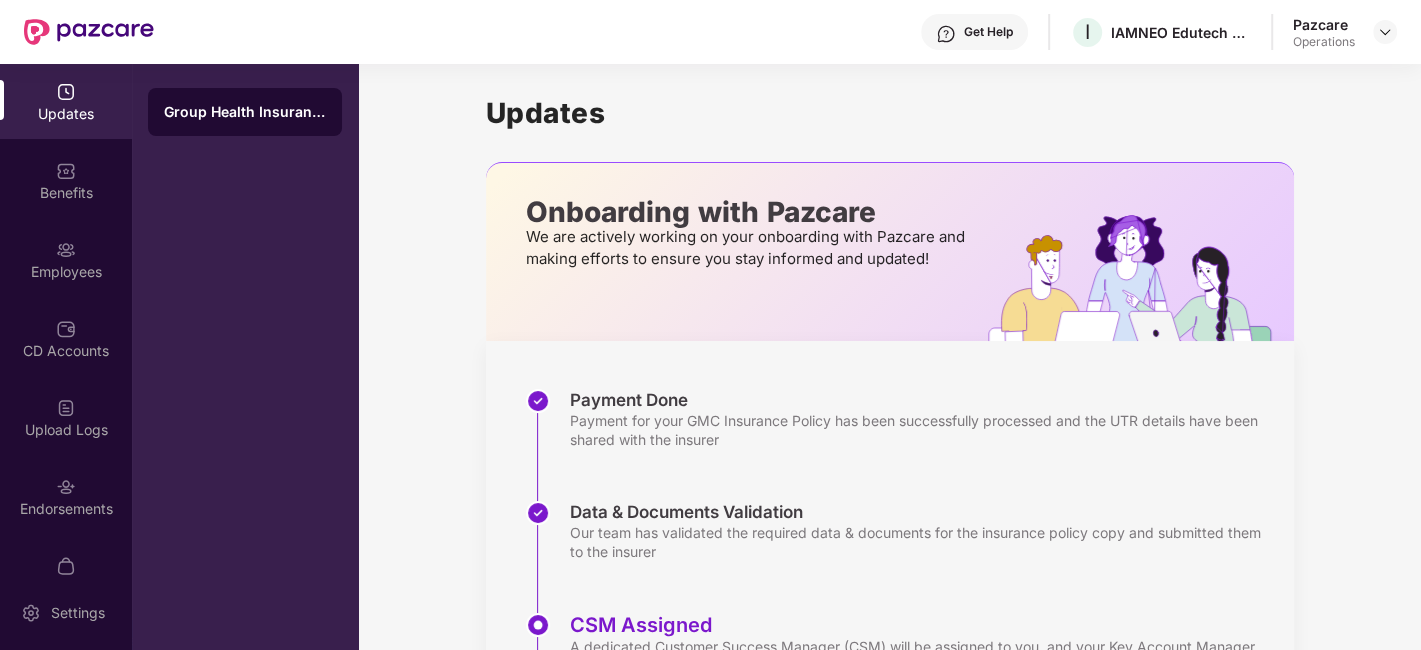 scroll, scrollTop: 41, scrollLeft: 0, axis: vertical 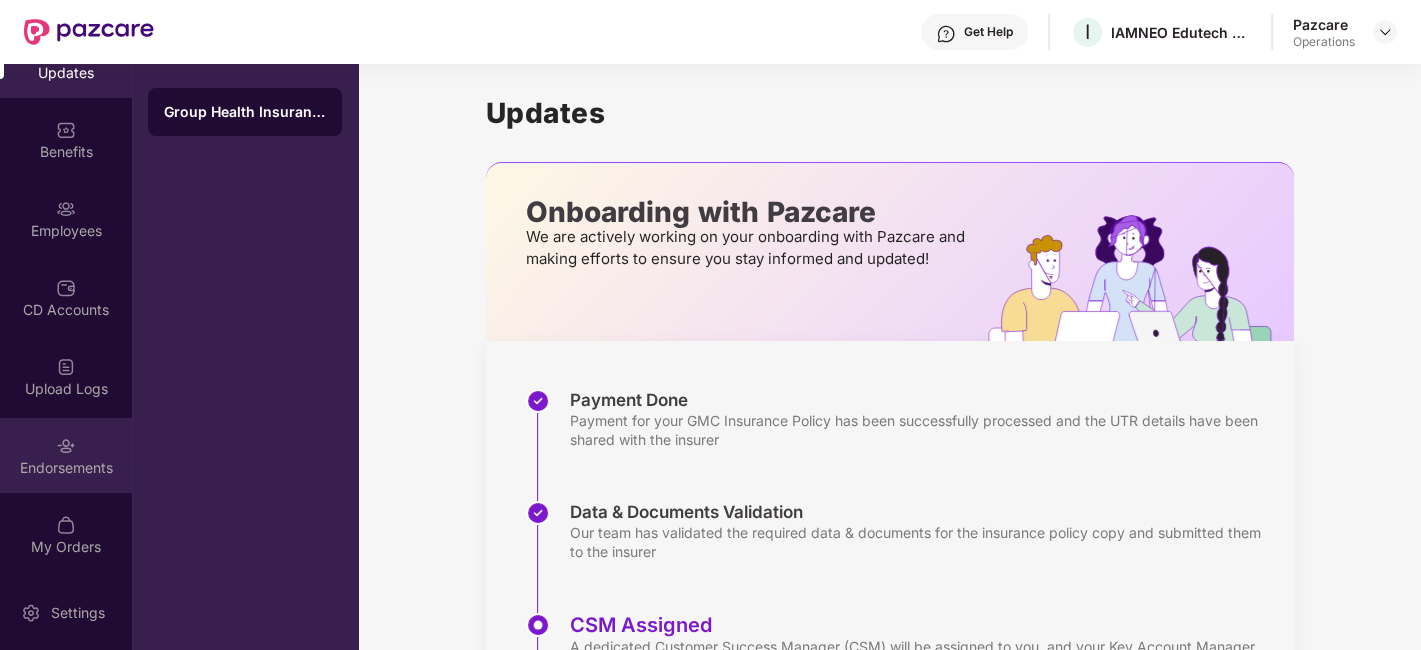 click on "Endorsements" at bounding box center (66, 455) 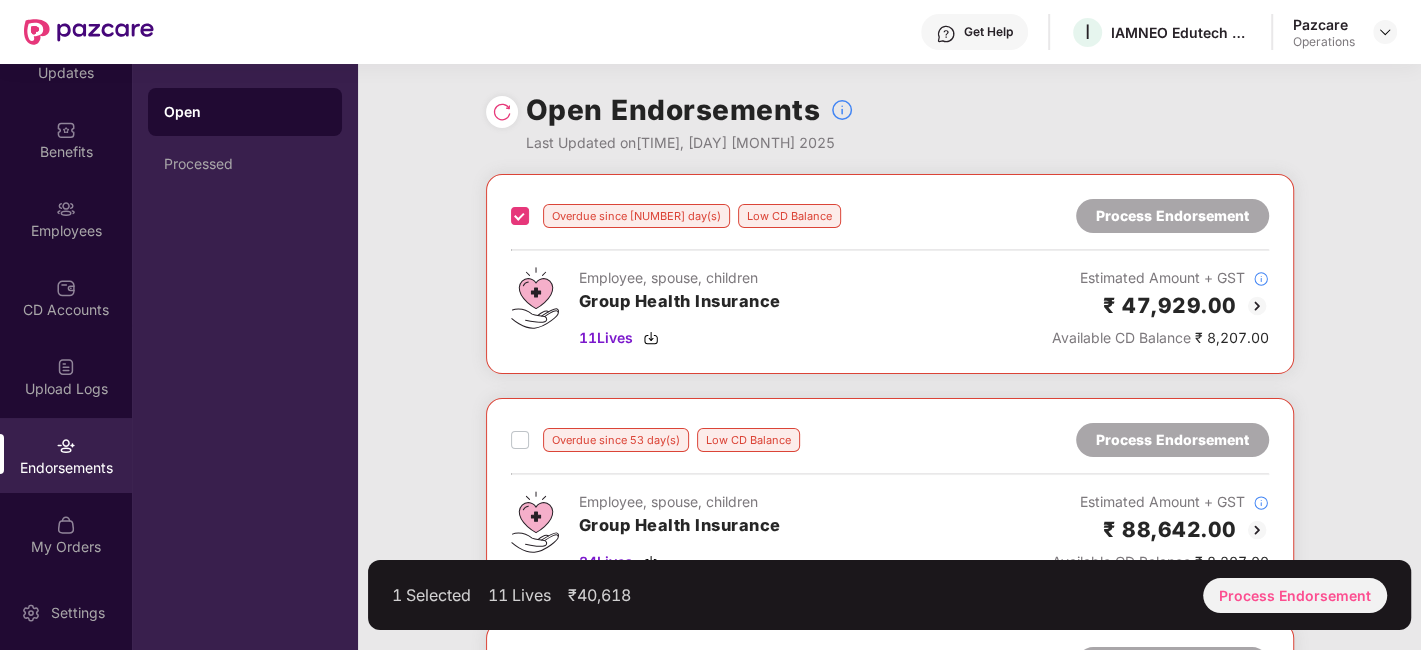 click at bounding box center (520, 440) 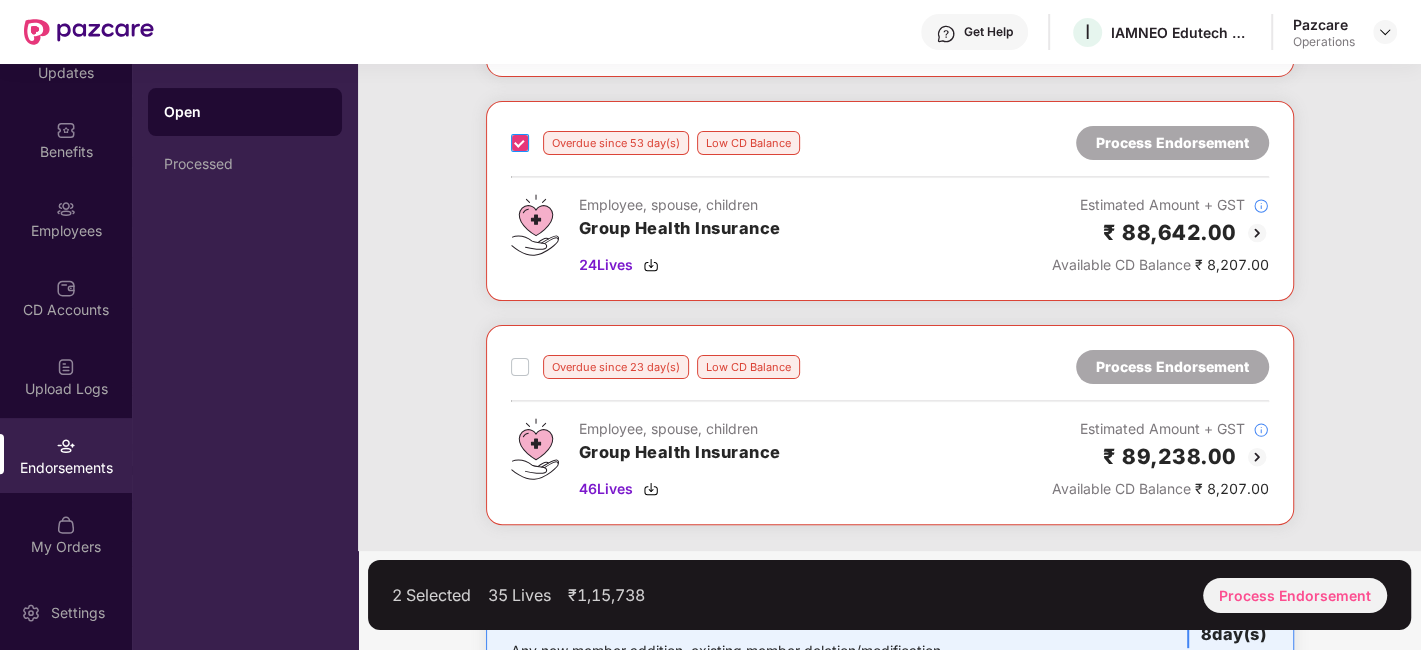 scroll, scrollTop: 301, scrollLeft: 0, axis: vertical 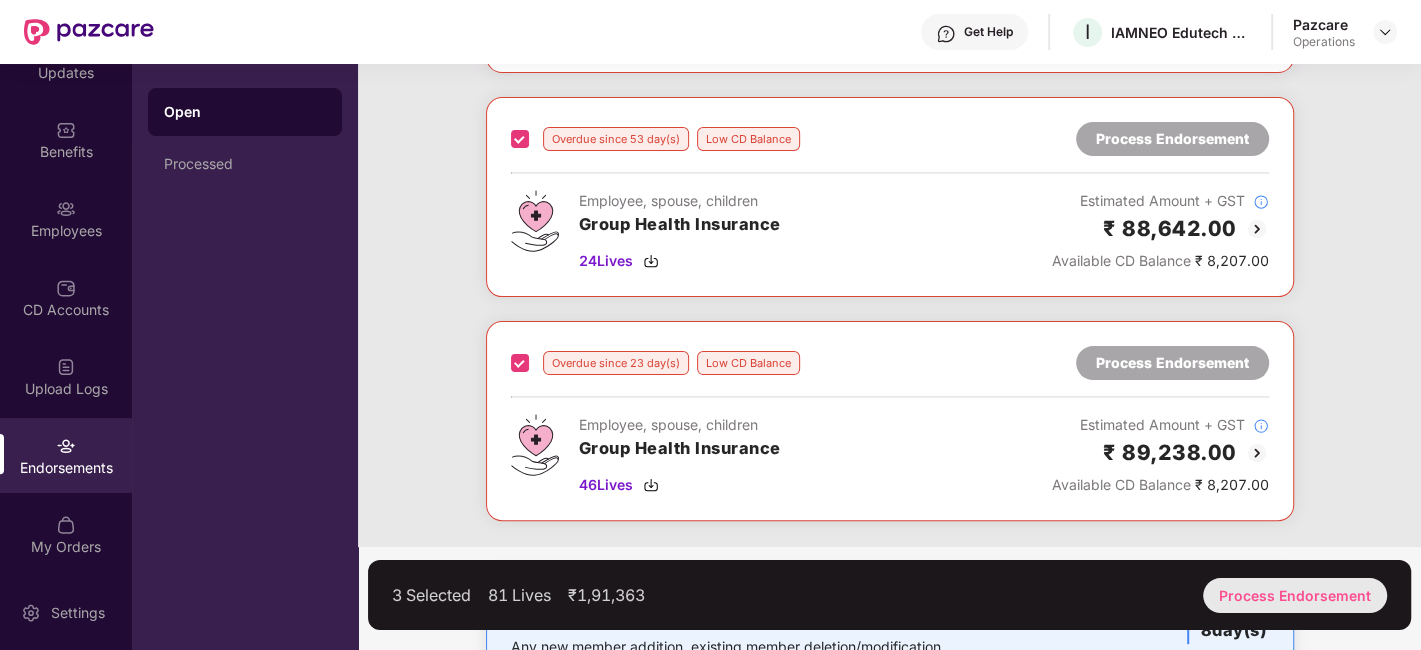 click on "Process Endorsement" at bounding box center (1295, 595) 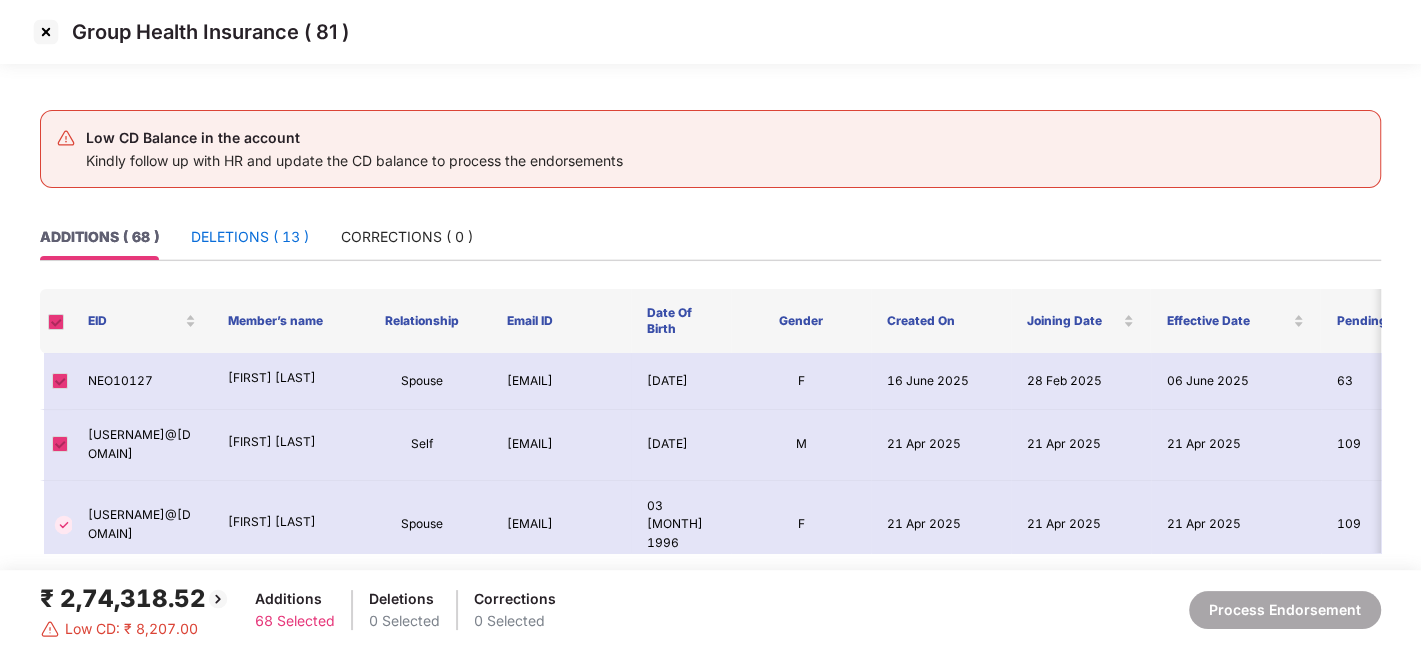 click on "DELETIONS ( 13 )" at bounding box center [250, 237] 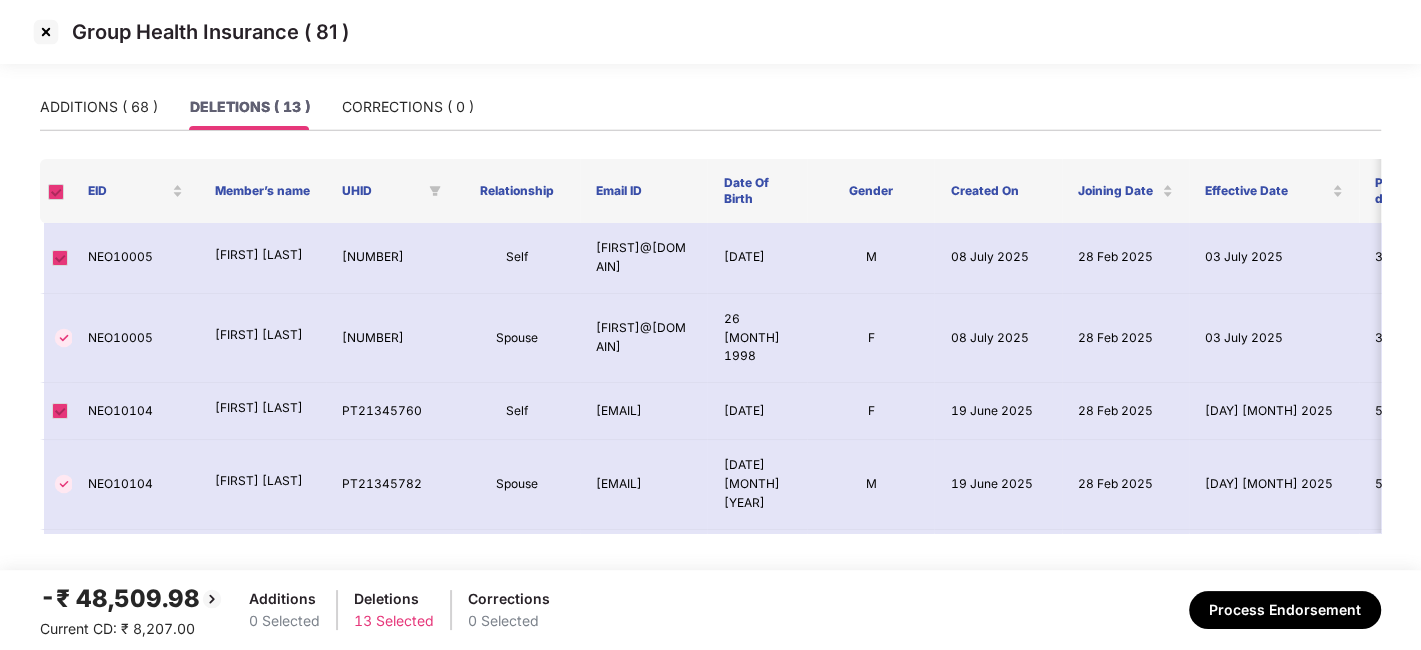 click at bounding box center (46, 32) 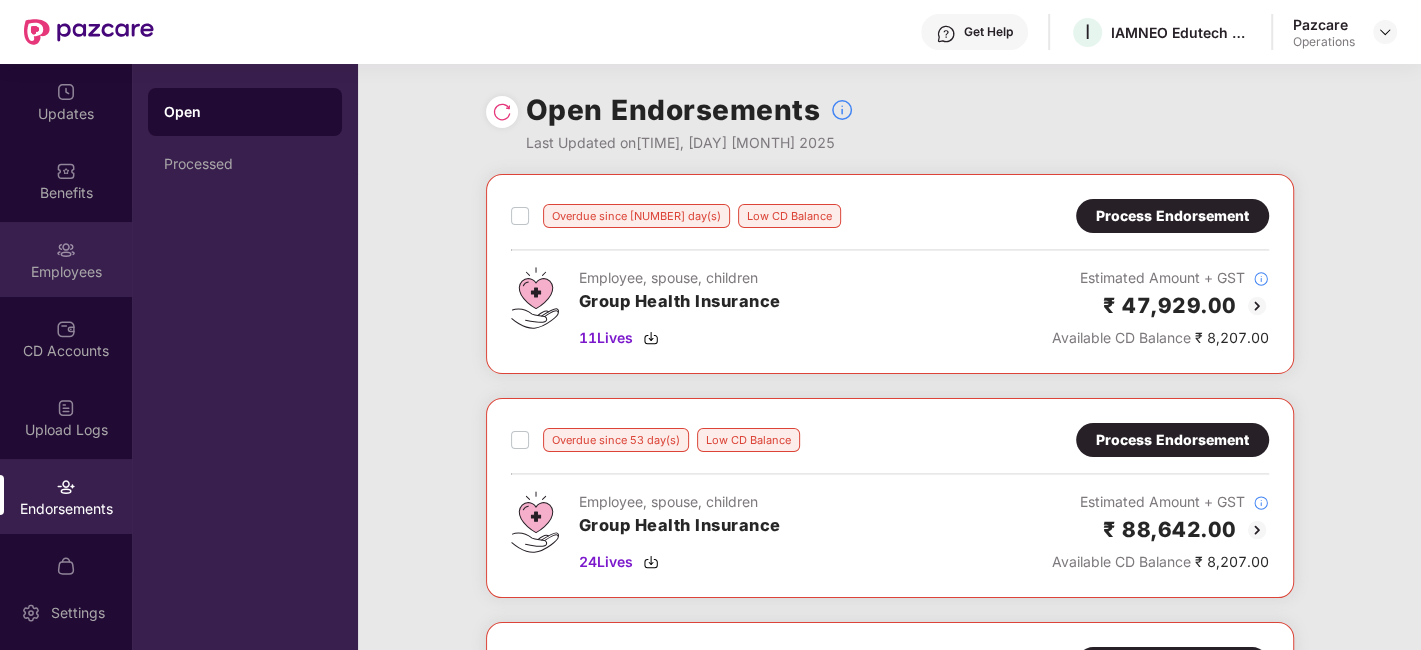 click on "Employees" at bounding box center [66, 259] 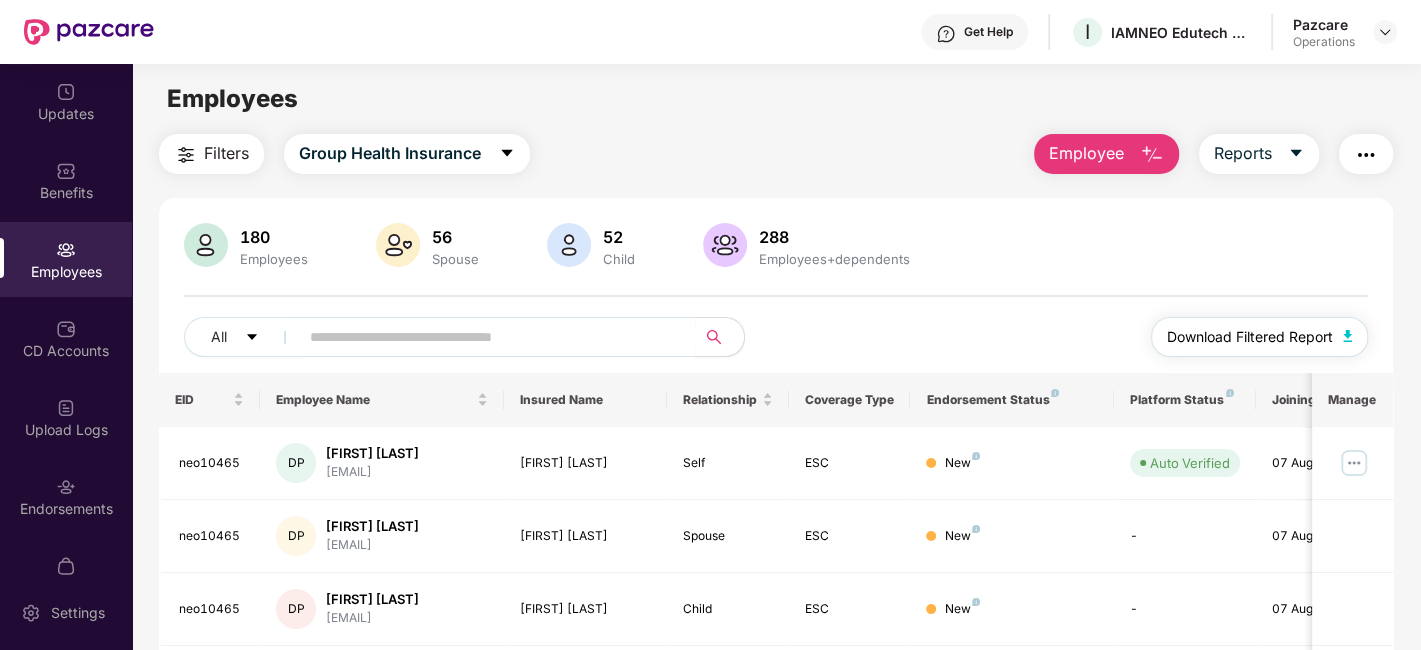 click on "Download Filtered Report" at bounding box center (1250, 337) 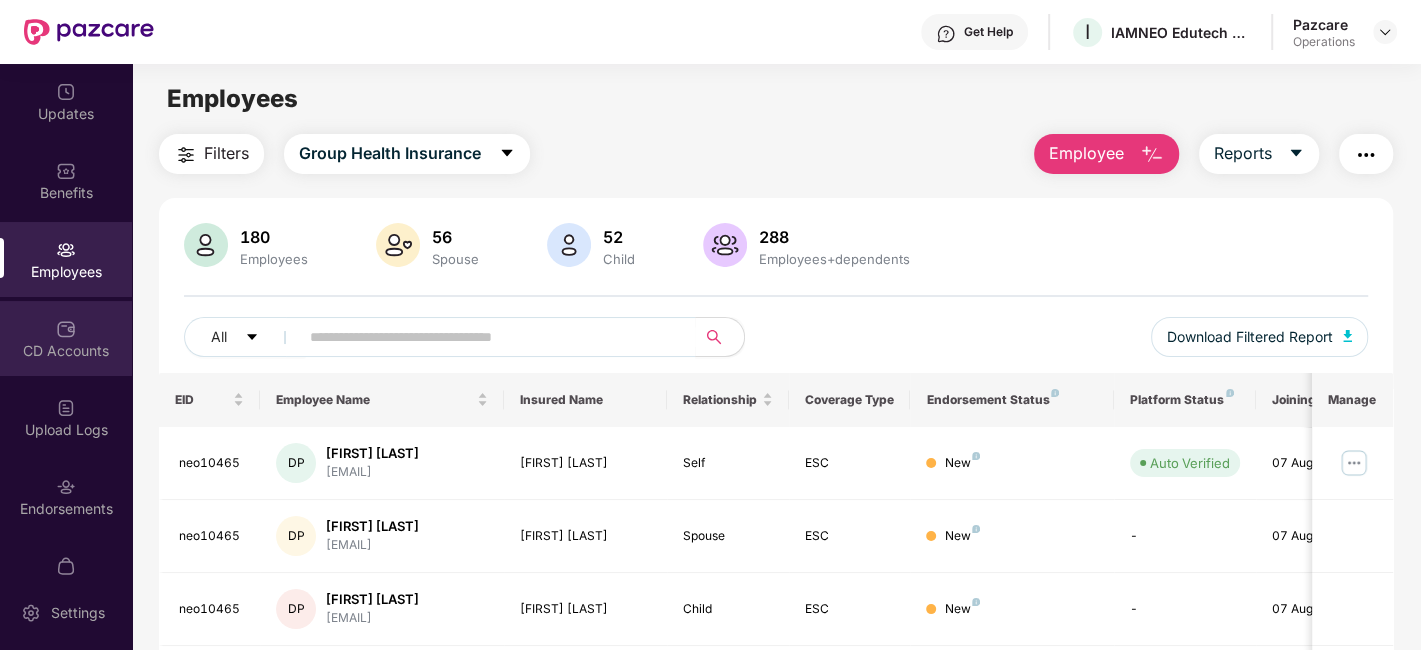 scroll, scrollTop: 41, scrollLeft: 0, axis: vertical 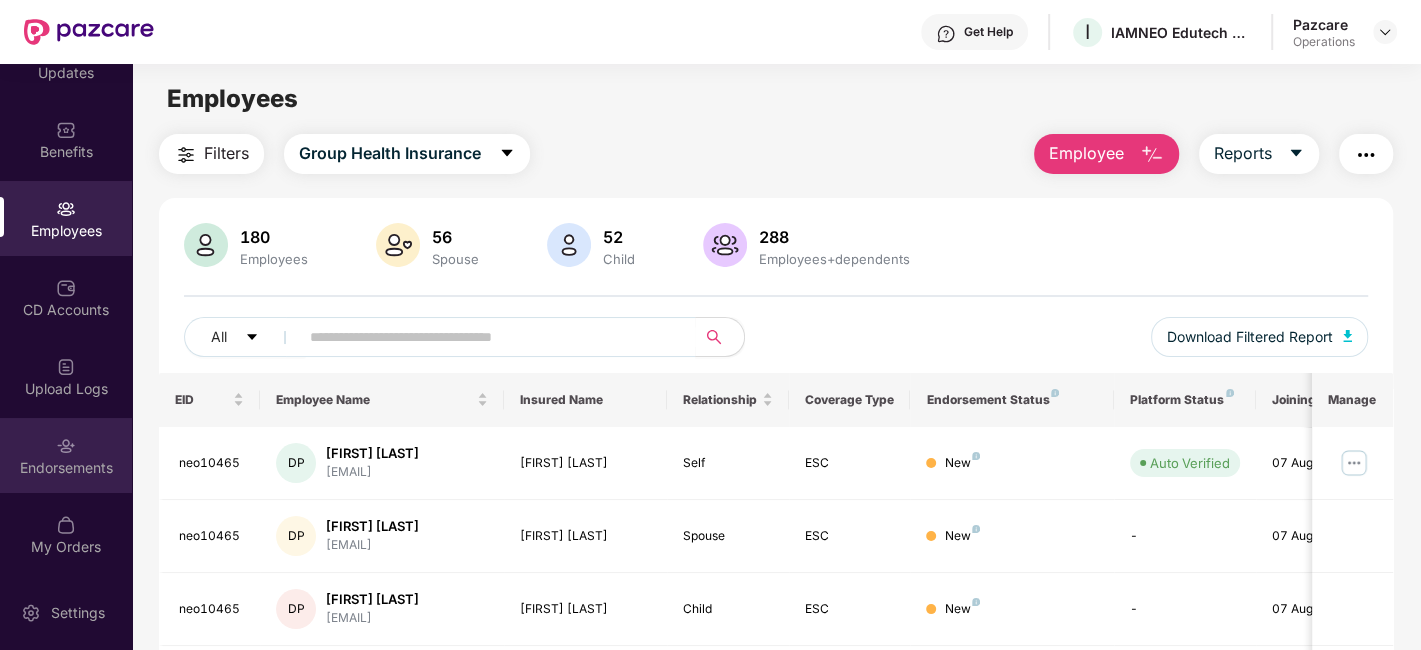 click on "Endorsements" at bounding box center [66, 468] 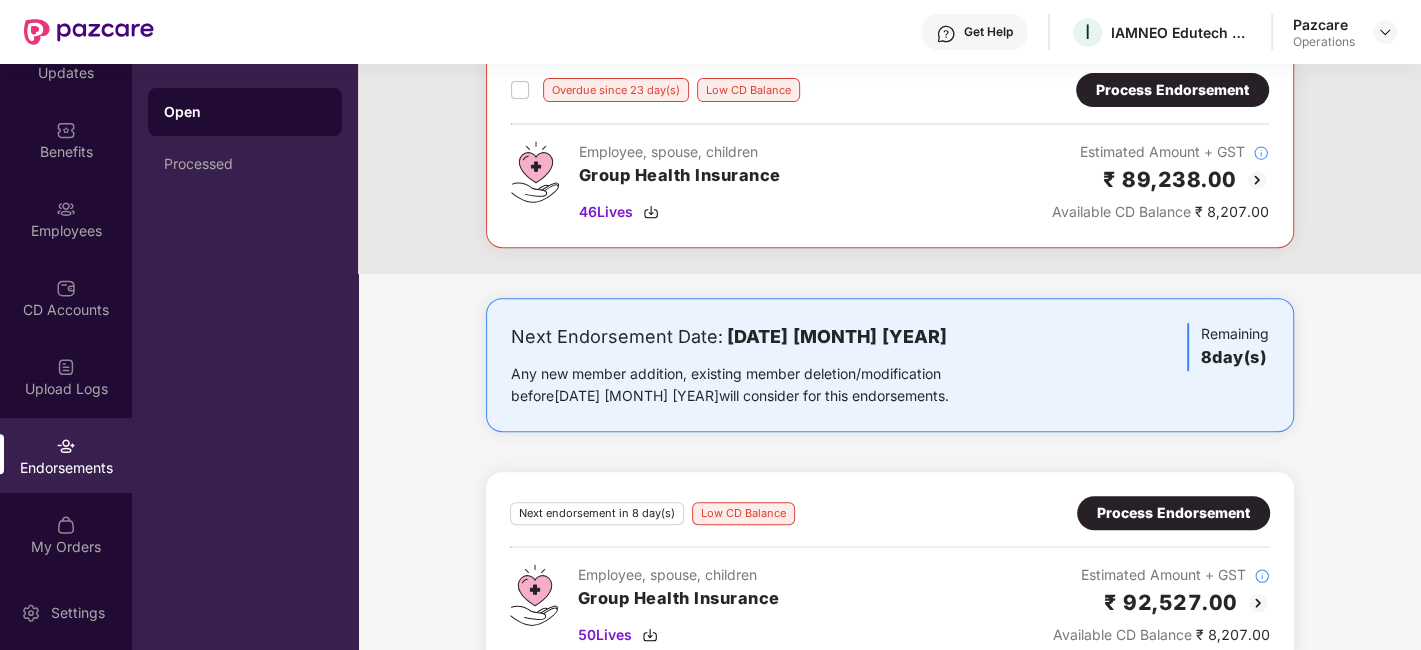 scroll, scrollTop: 575, scrollLeft: 0, axis: vertical 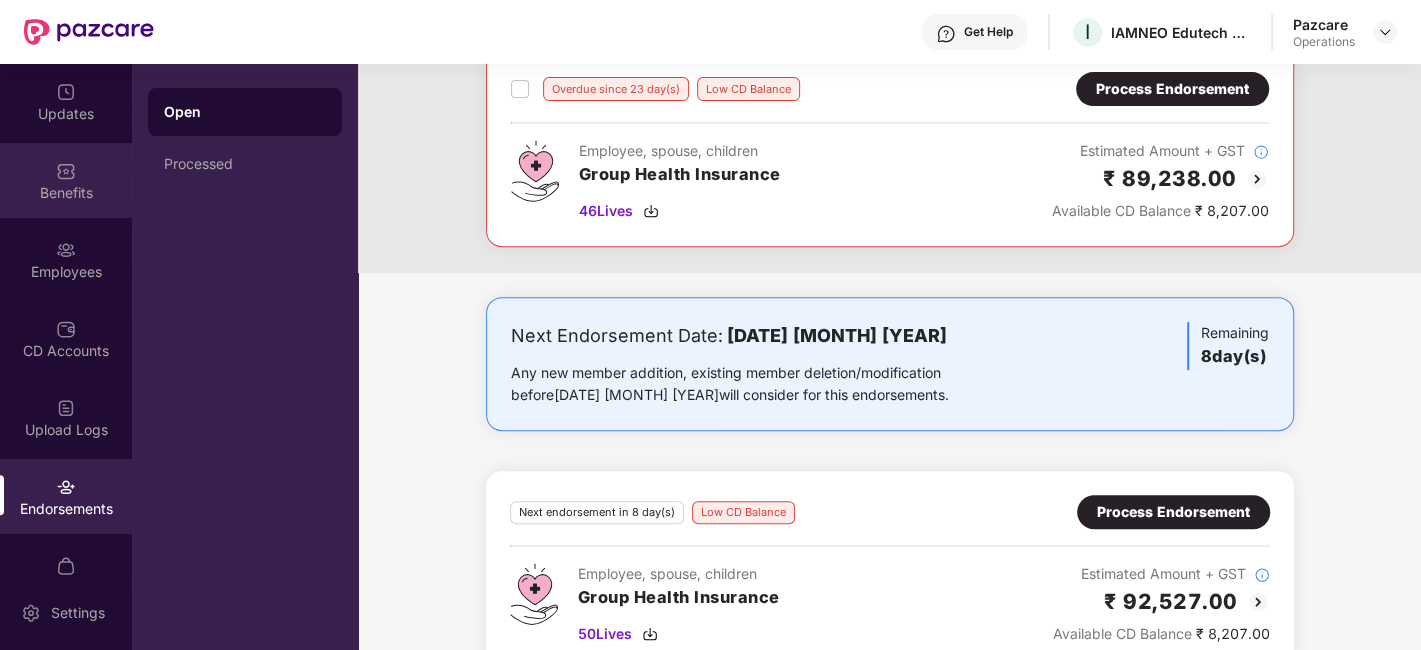 click on "Benefits" at bounding box center [66, 180] 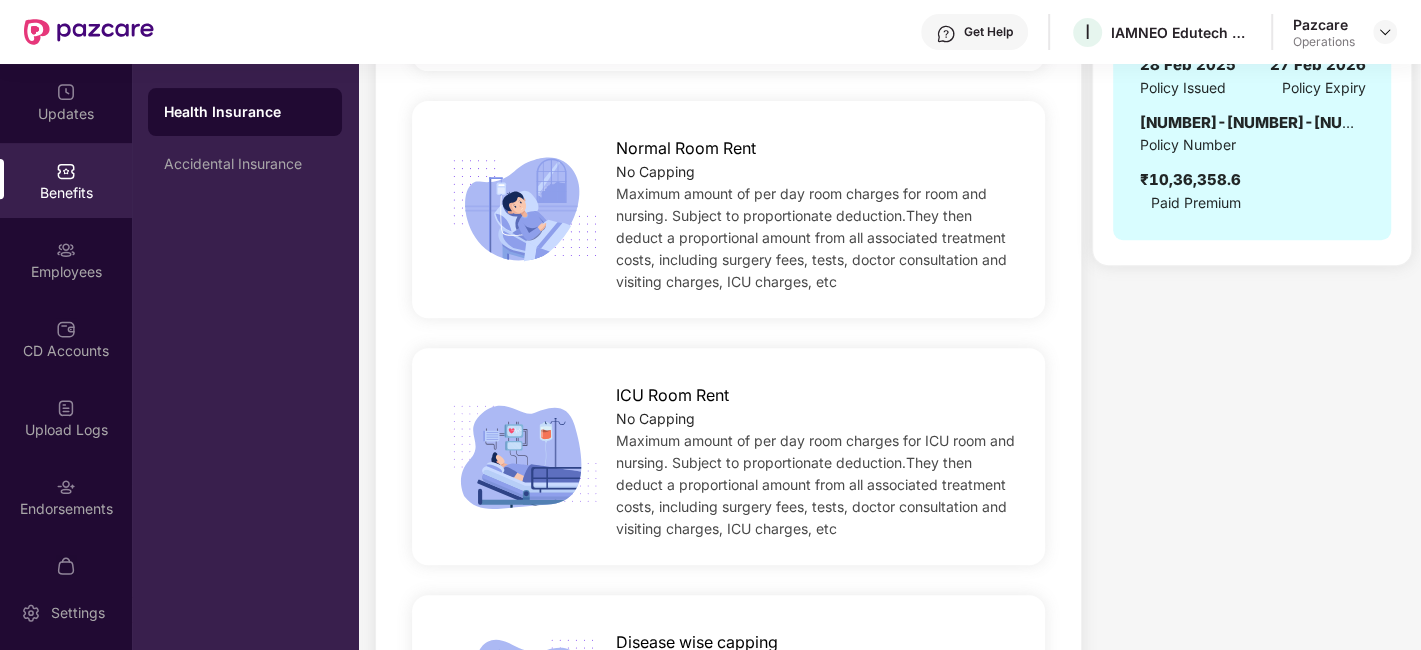 scroll, scrollTop: 0, scrollLeft: 0, axis: both 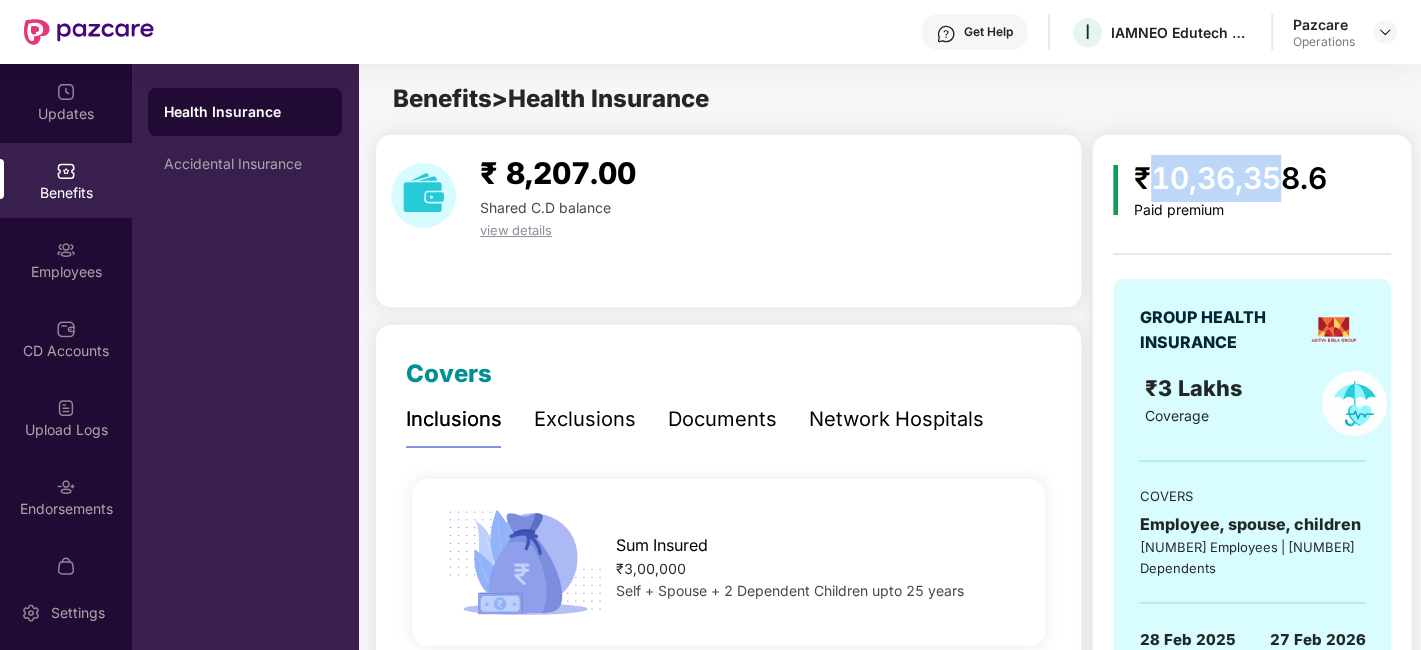 drag, startPoint x: 1156, startPoint y: 178, endPoint x: 1288, endPoint y: 162, distance: 132.96616 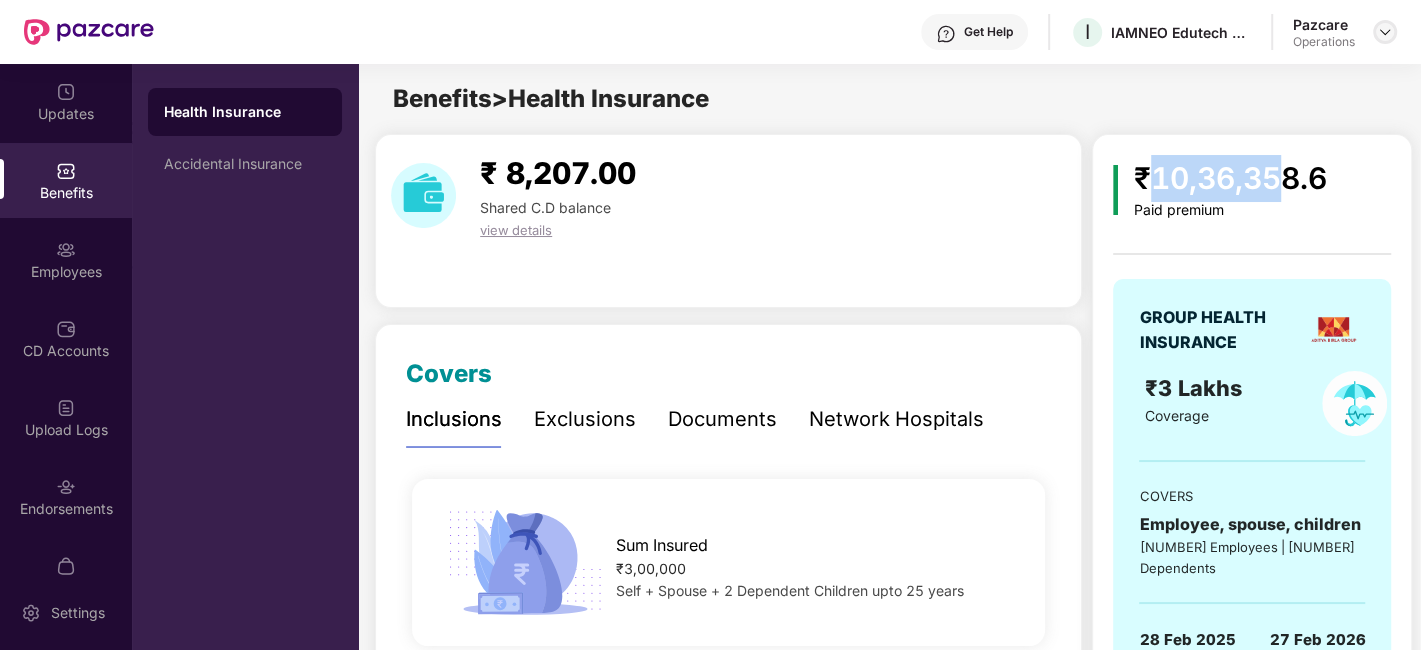 click at bounding box center (1385, 32) 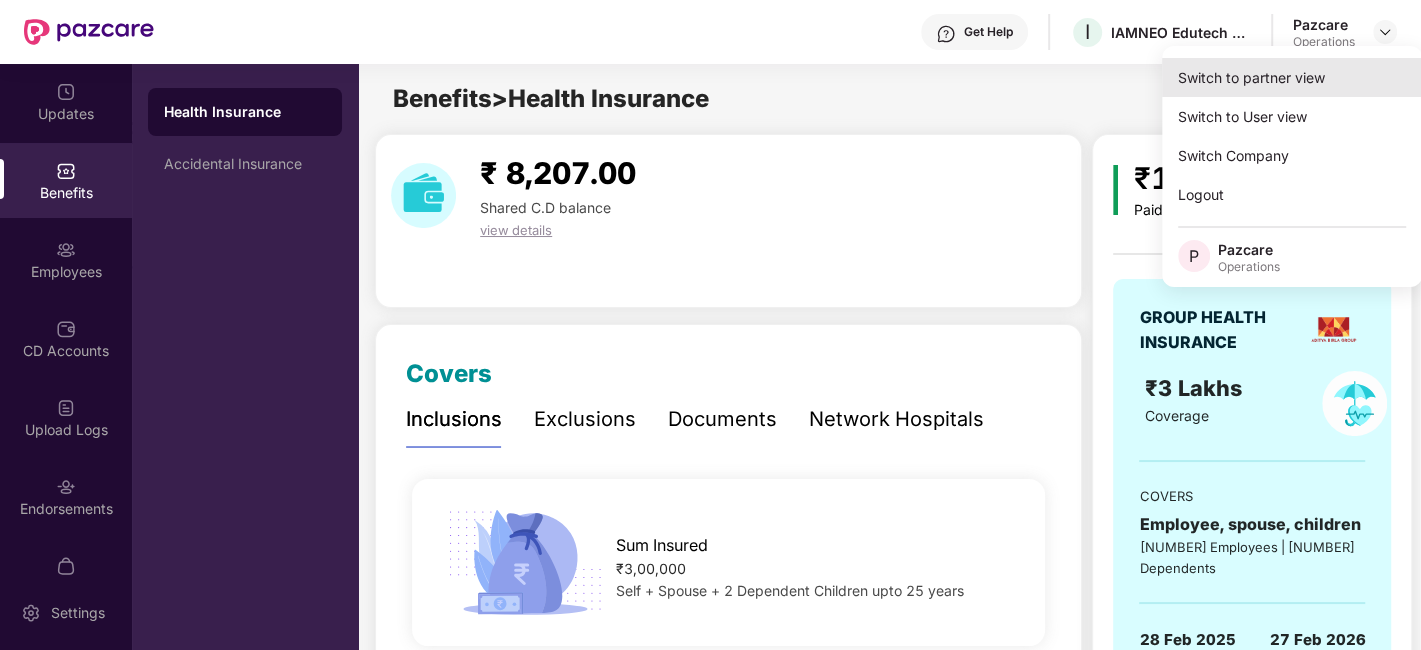 click on "Switch to partner view" at bounding box center (1292, 77) 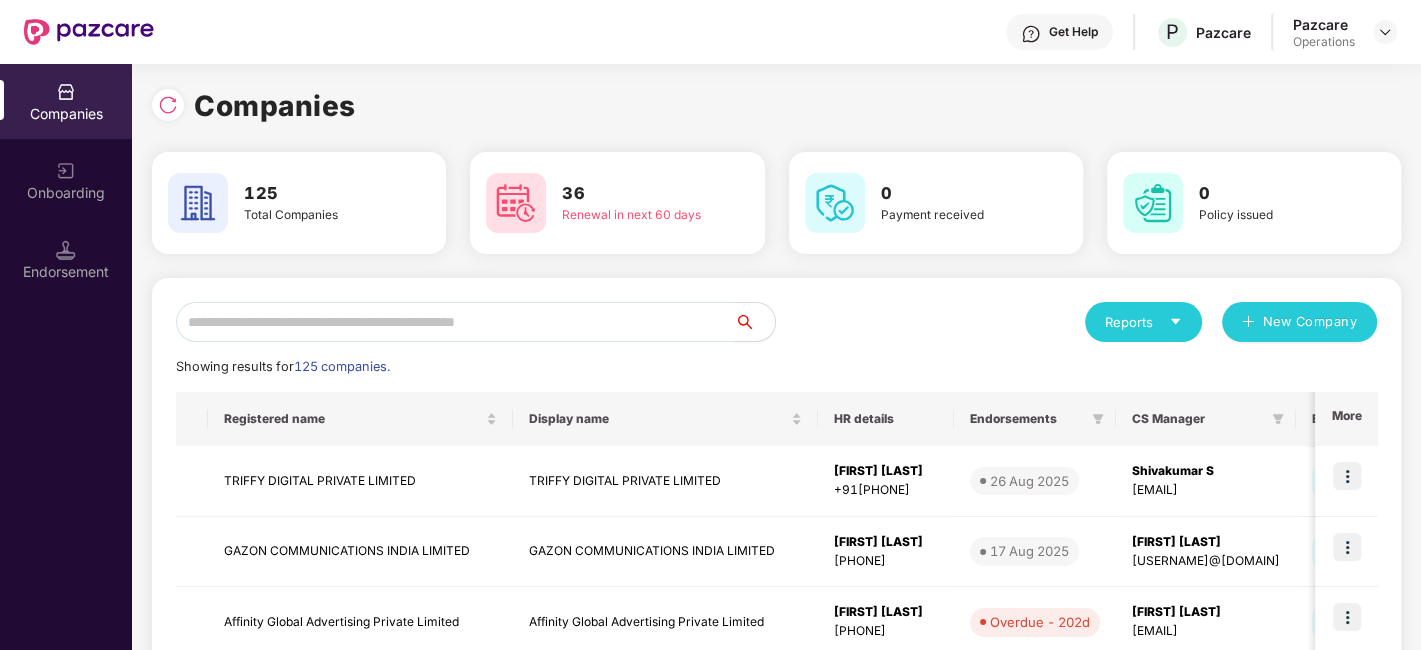 click at bounding box center [455, 322] 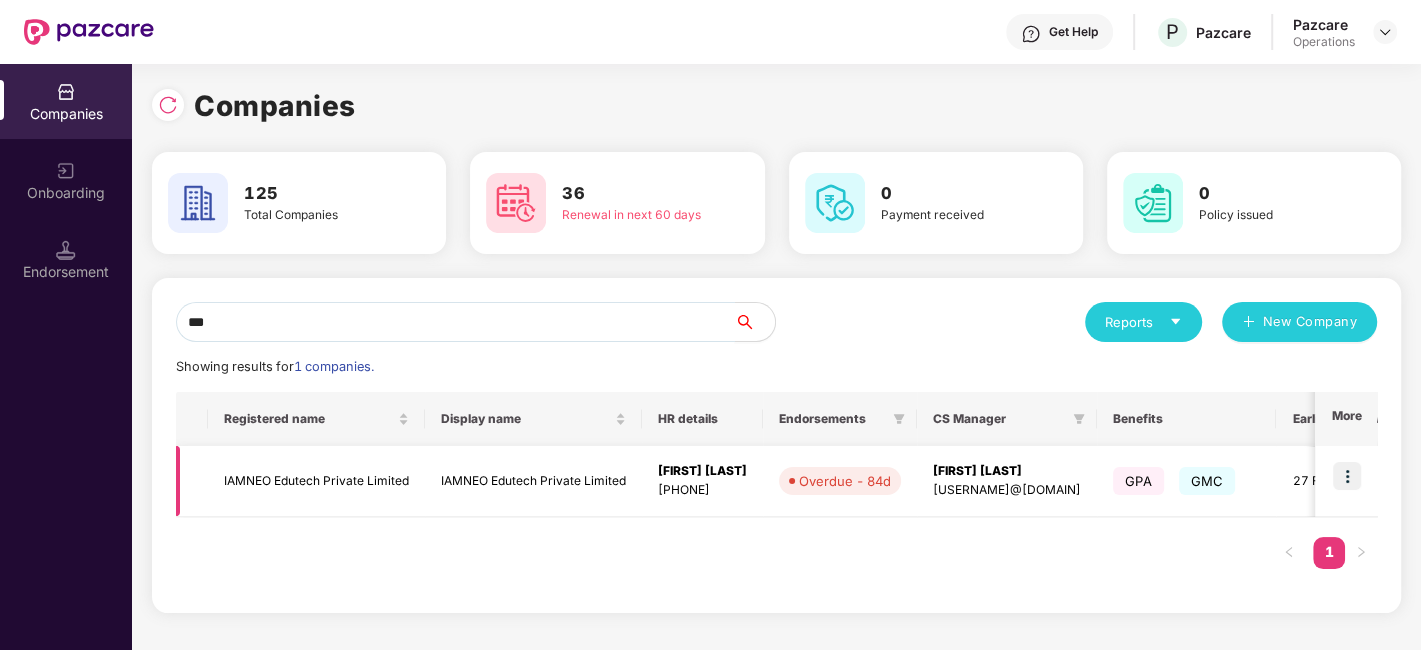 type on "***" 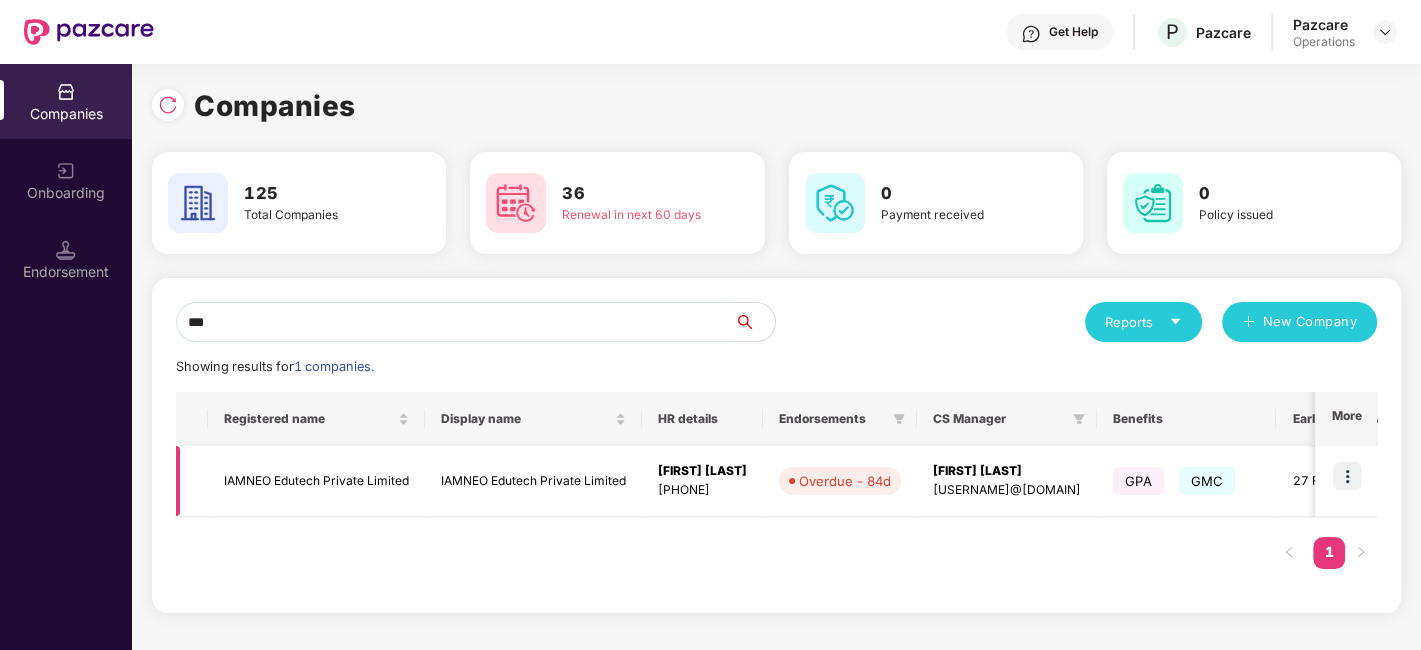 click at bounding box center [1347, 476] 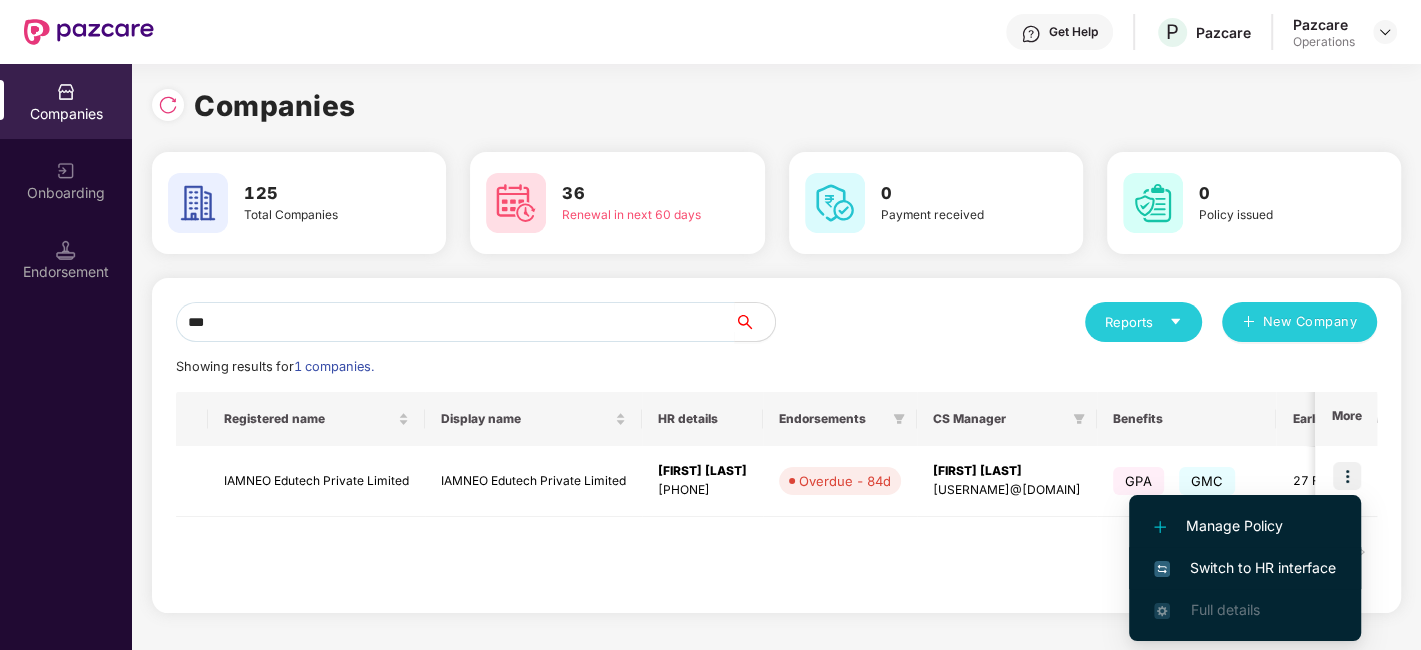 click on "Switch to HR interface" at bounding box center [1245, 568] 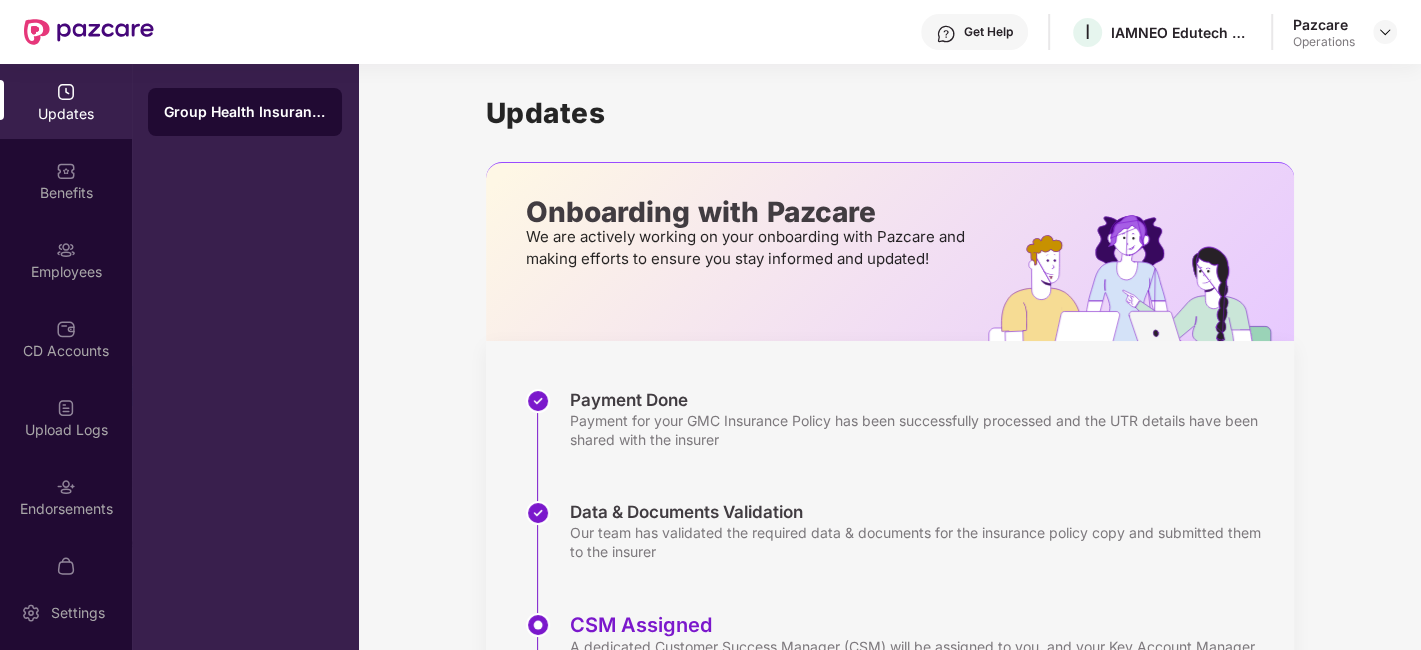 scroll, scrollTop: 41, scrollLeft: 0, axis: vertical 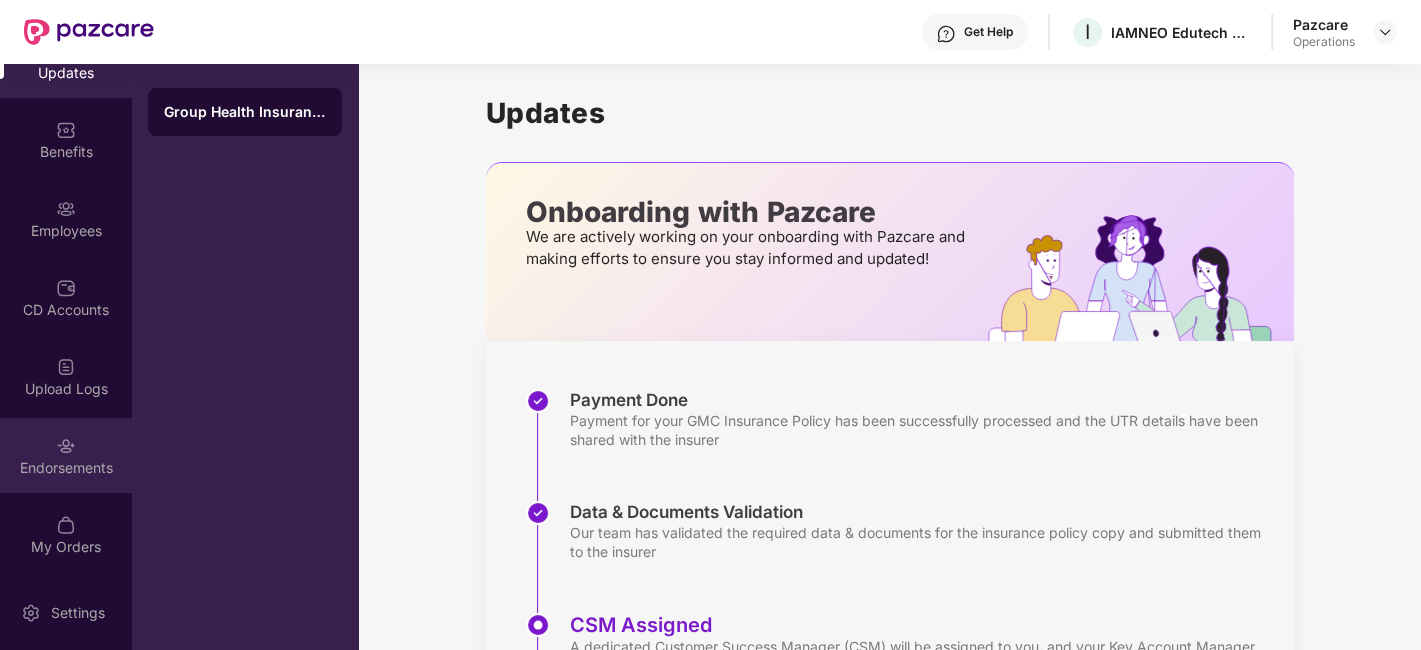 click at bounding box center [66, 446] 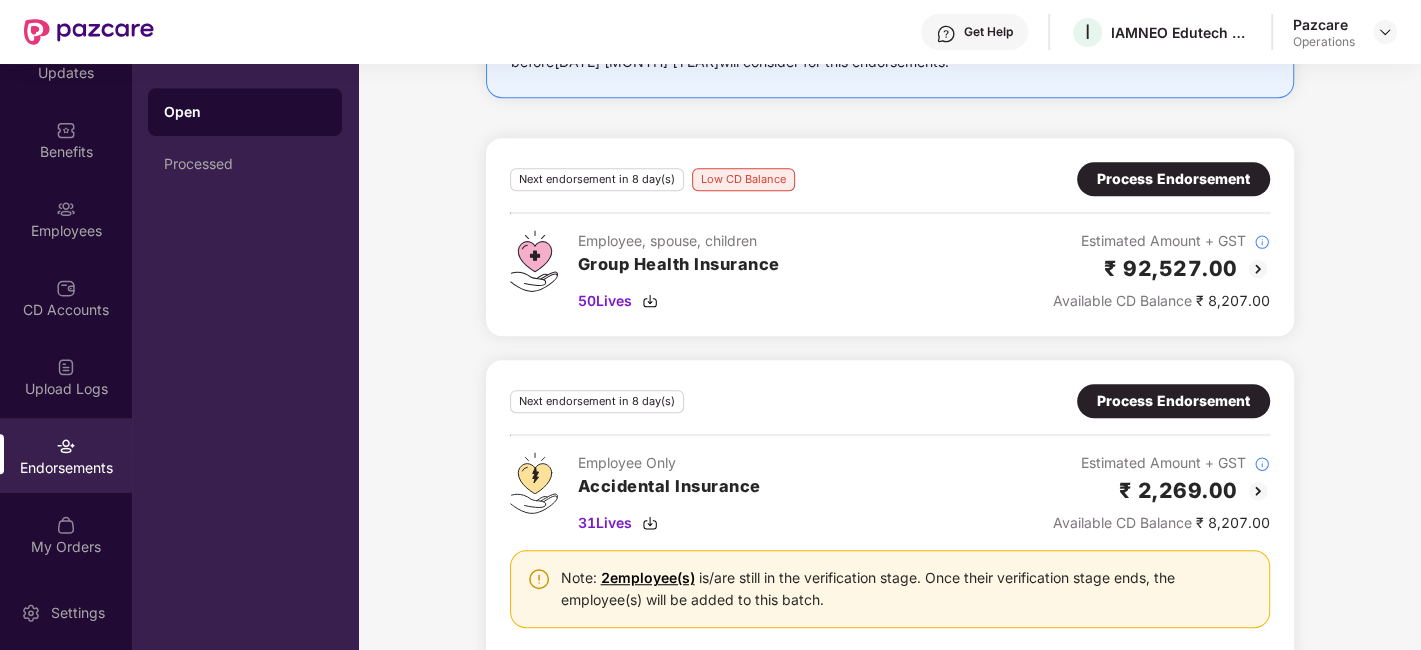 scroll, scrollTop: 928, scrollLeft: 0, axis: vertical 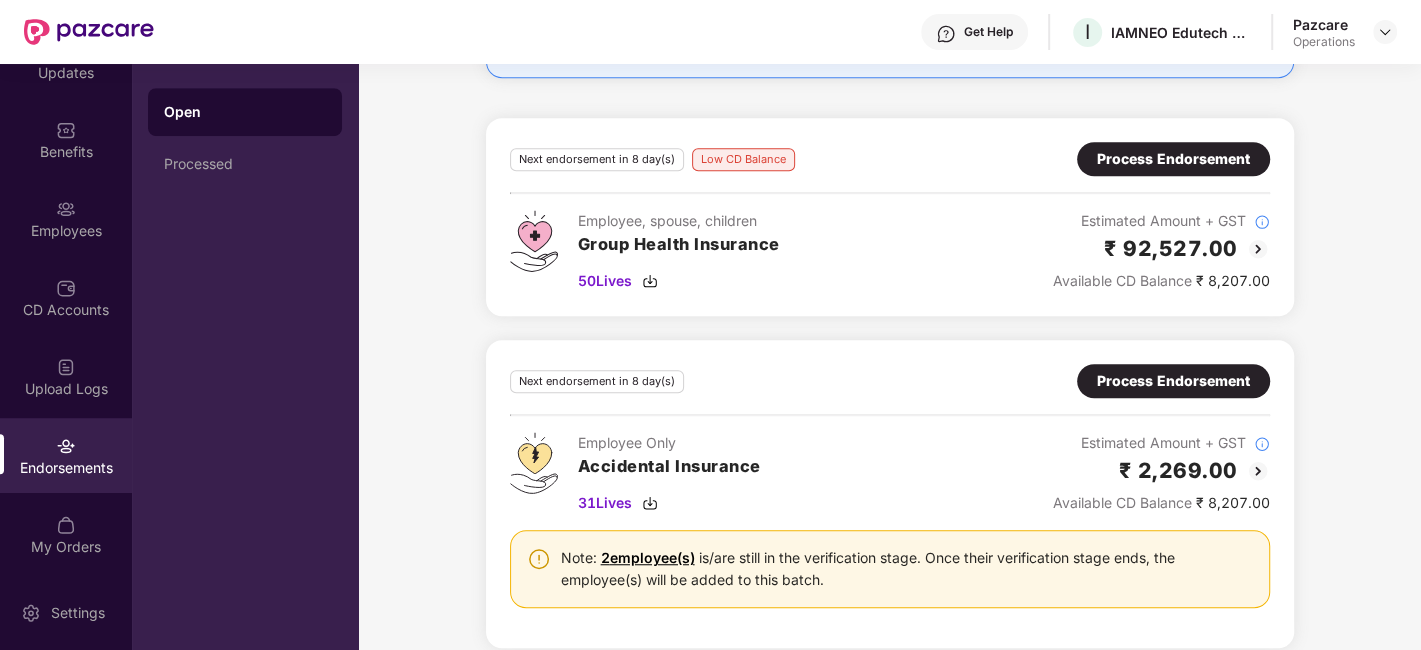 click on "Process Endorsement" at bounding box center (1173, 159) 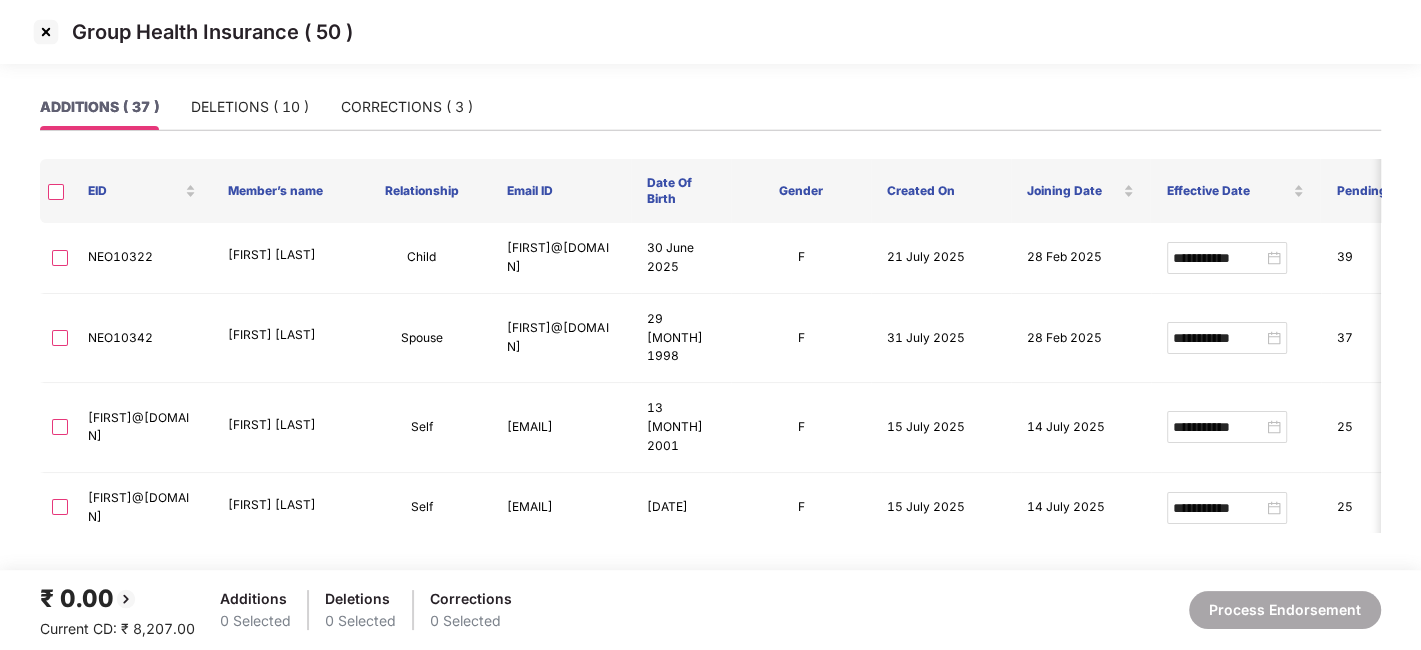 click at bounding box center (46, 32) 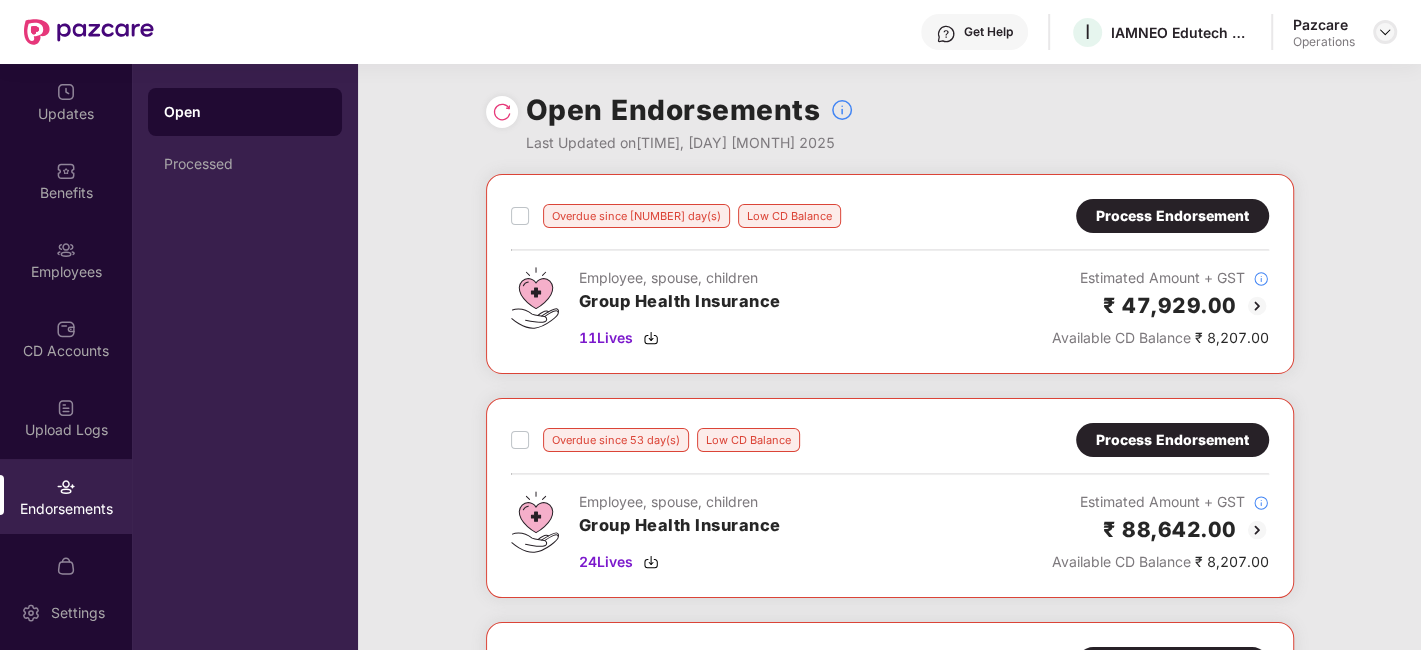 click at bounding box center (1385, 32) 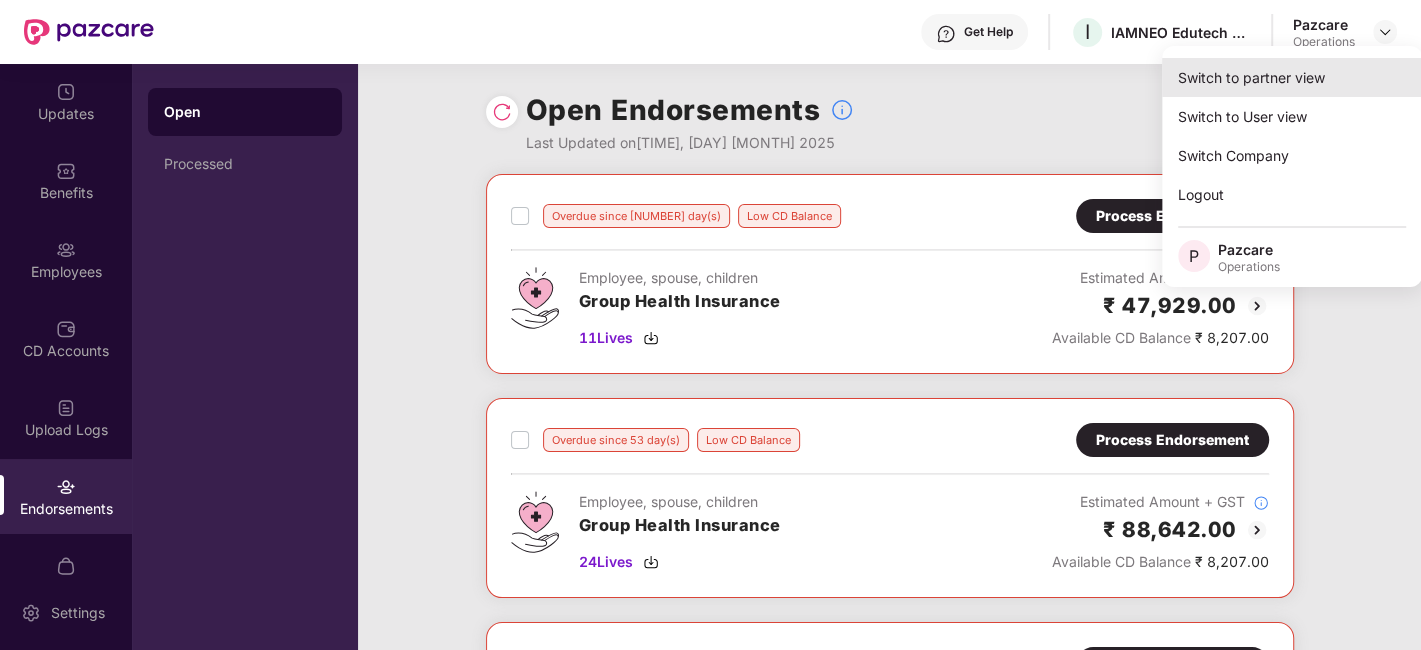 click on "Switch to partner view" at bounding box center [1292, 77] 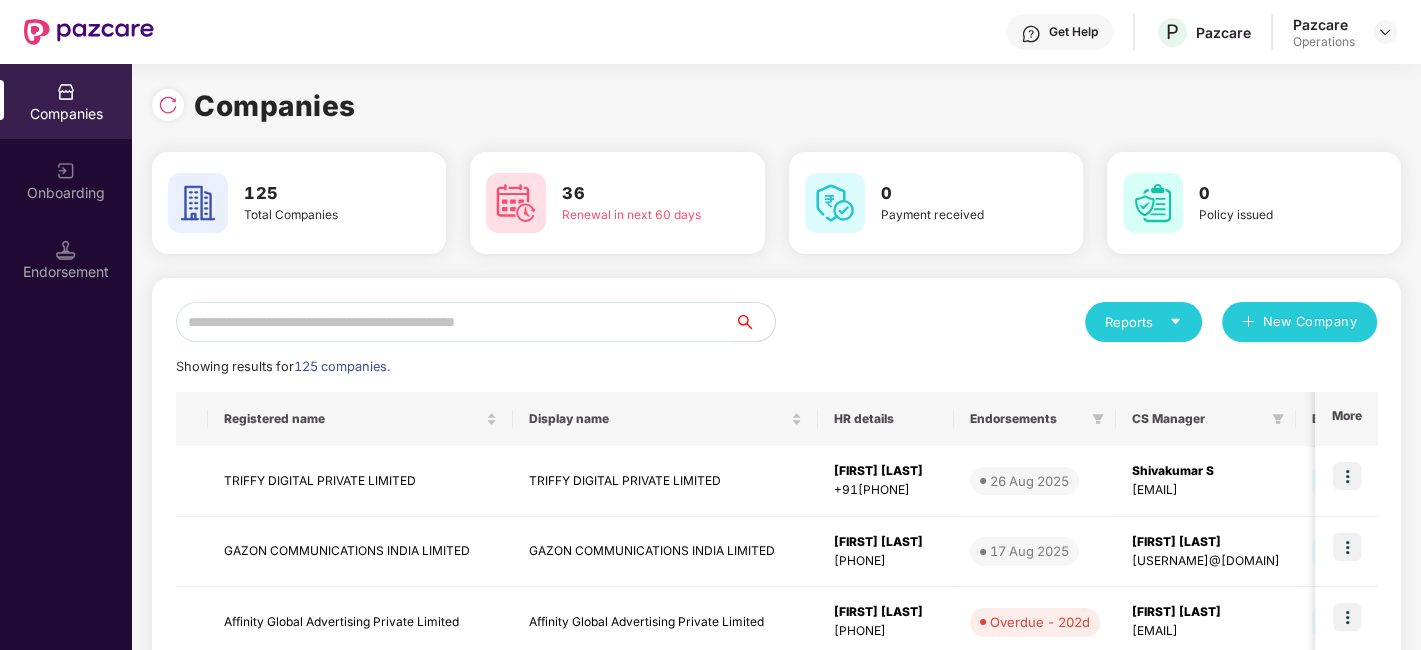 click at bounding box center (455, 322) 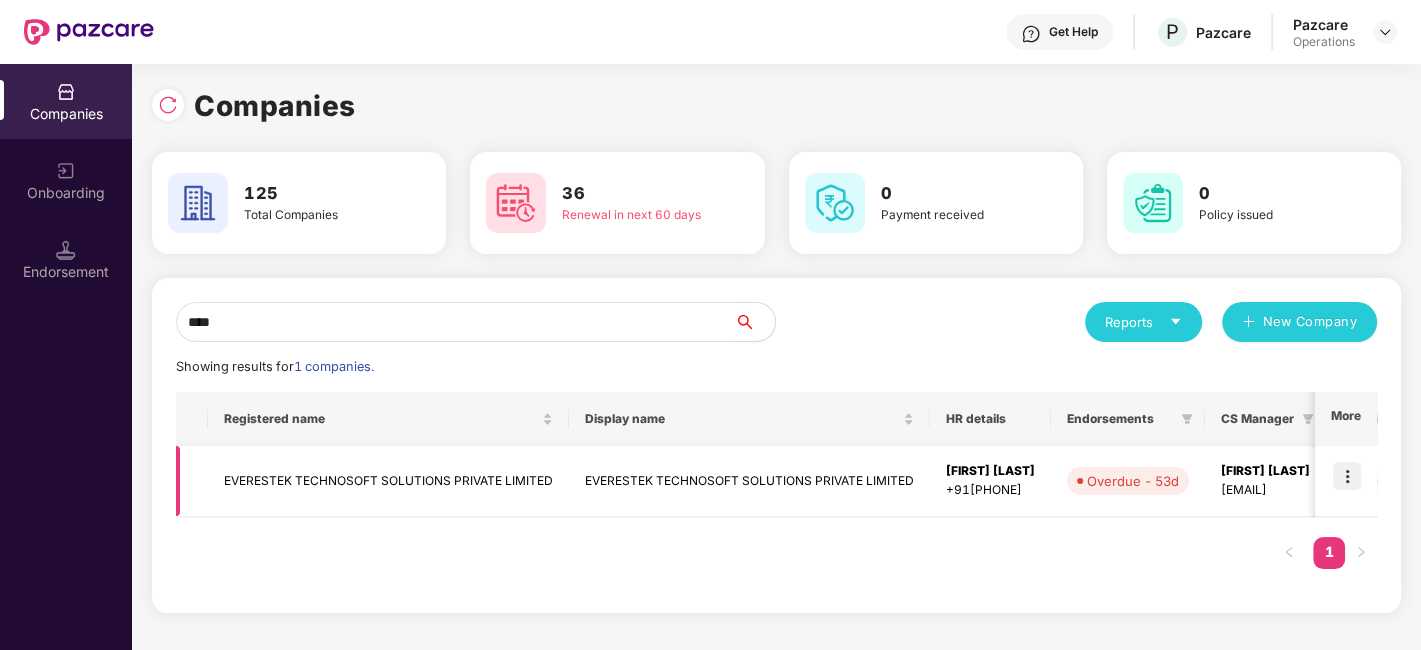 type on "****" 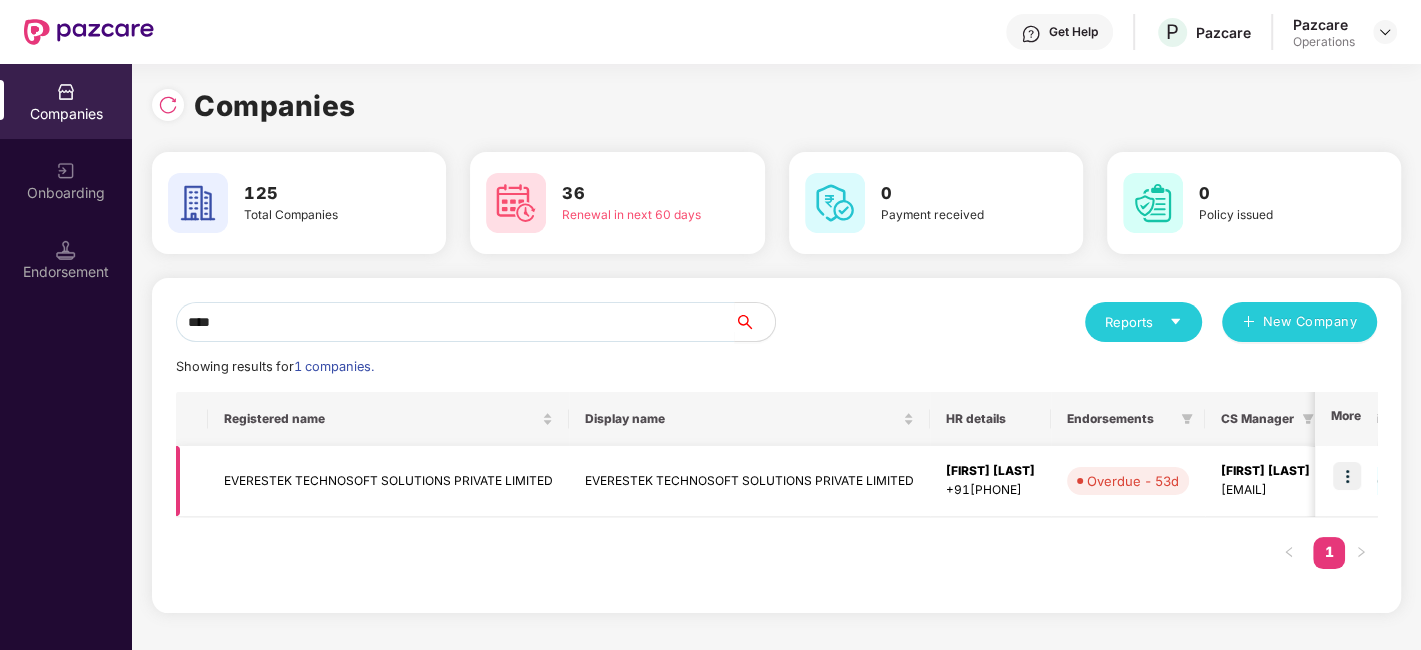 click at bounding box center (1347, 476) 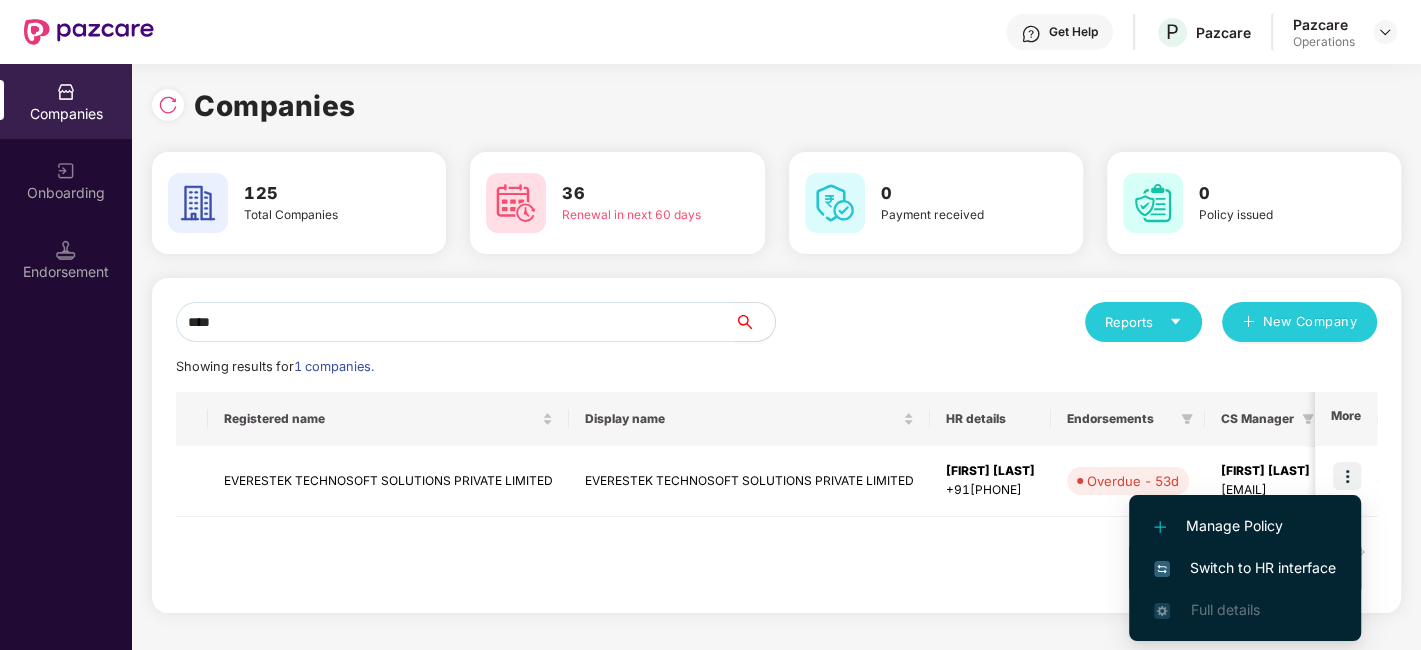 click on "Switch to HR interface" at bounding box center (1245, 568) 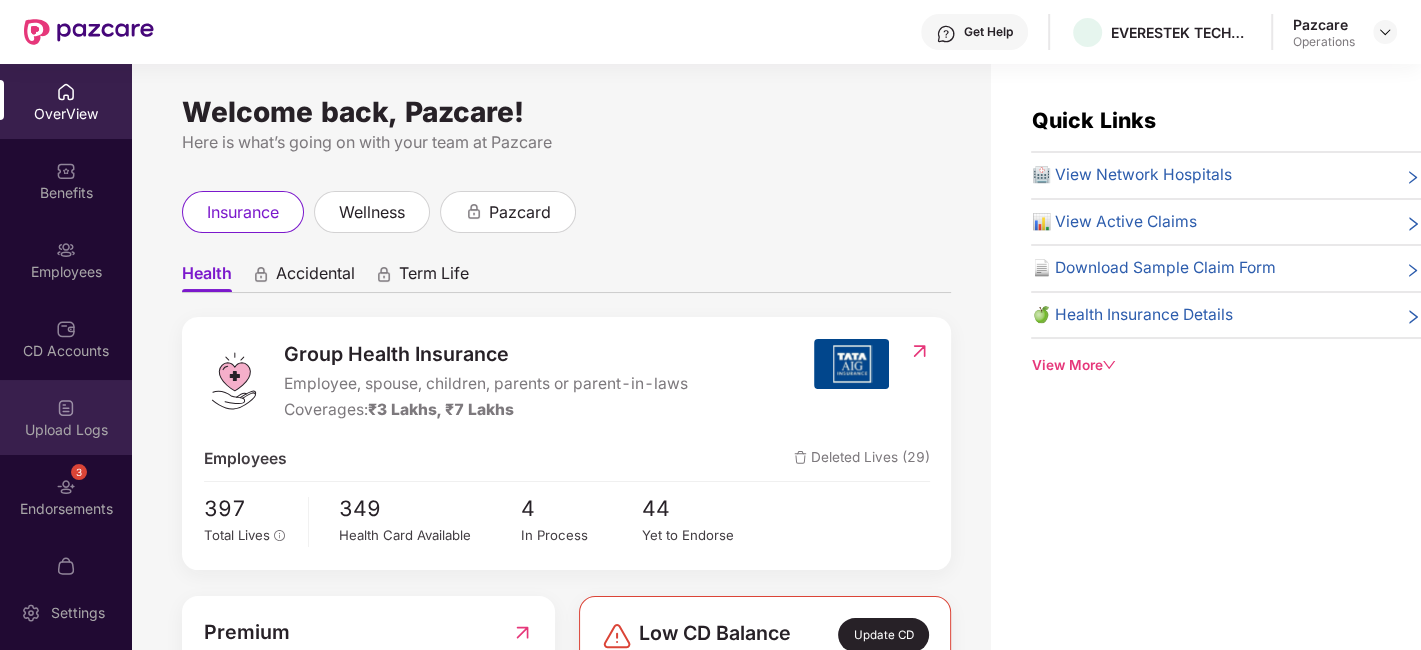 scroll, scrollTop: 41, scrollLeft: 0, axis: vertical 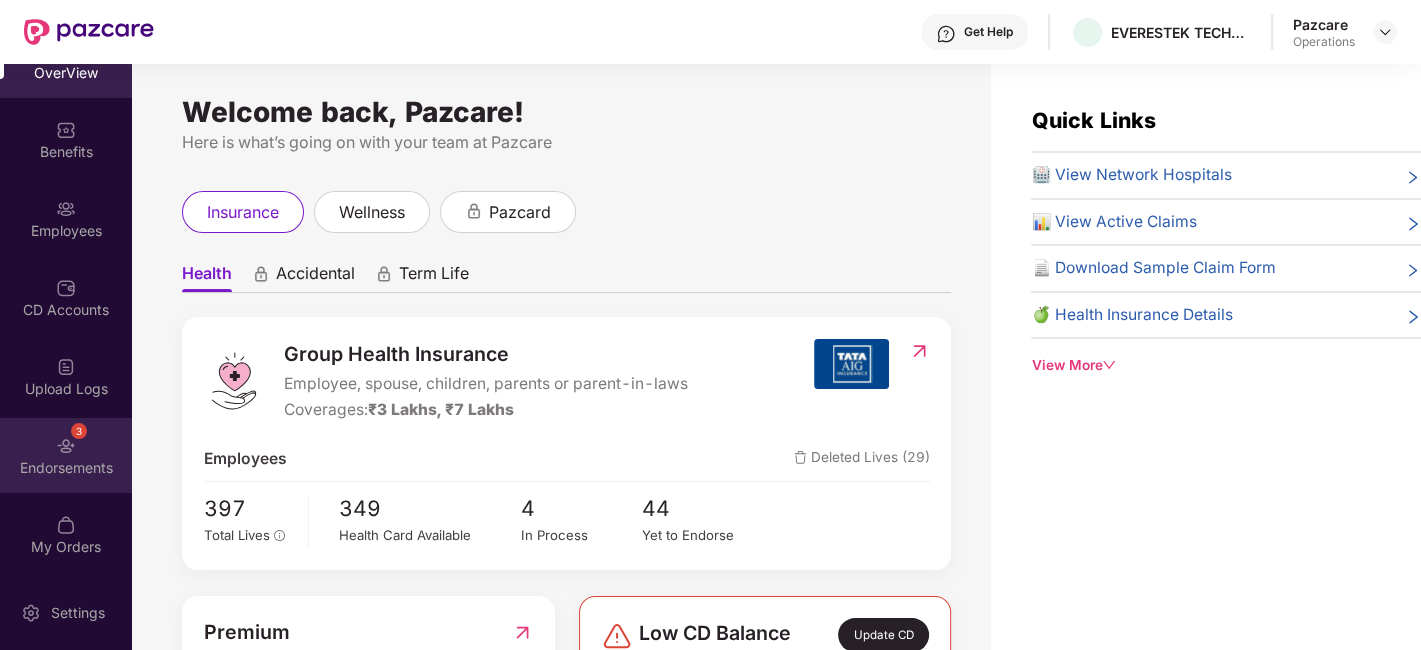 click on "3 Endorsements" at bounding box center (66, 455) 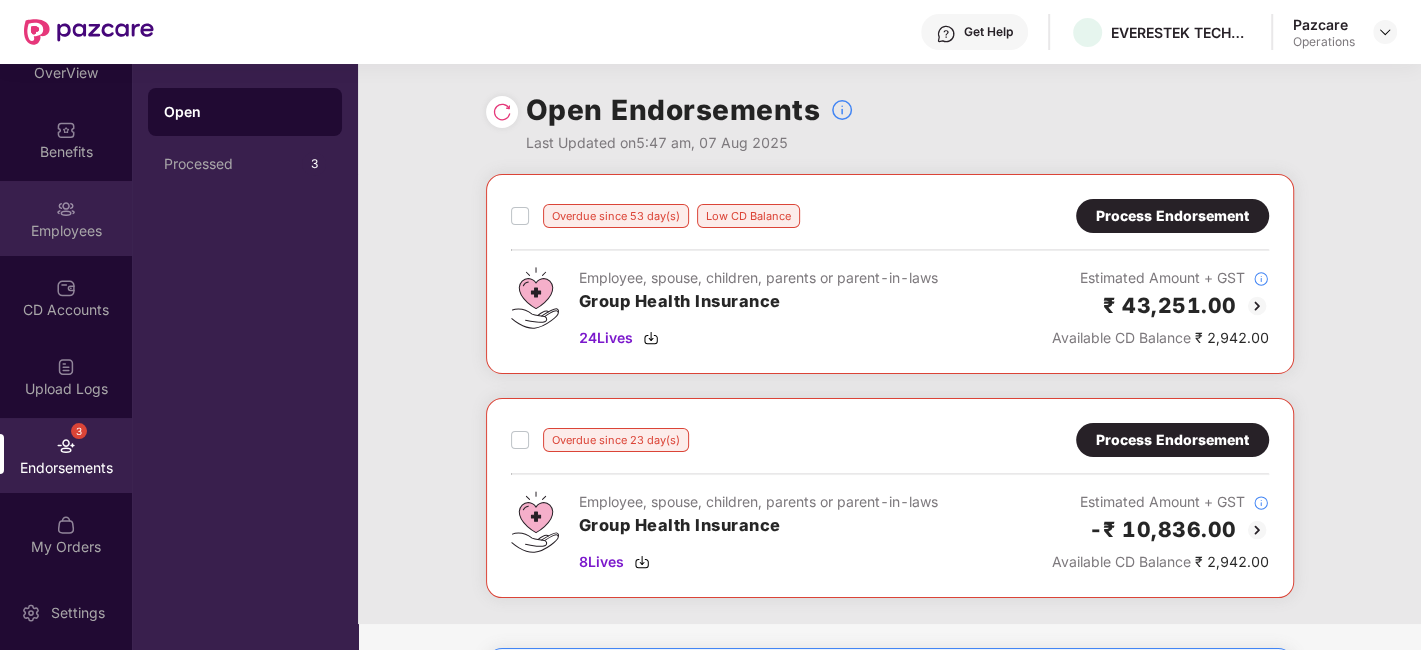 click on "Employees" at bounding box center (66, 218) 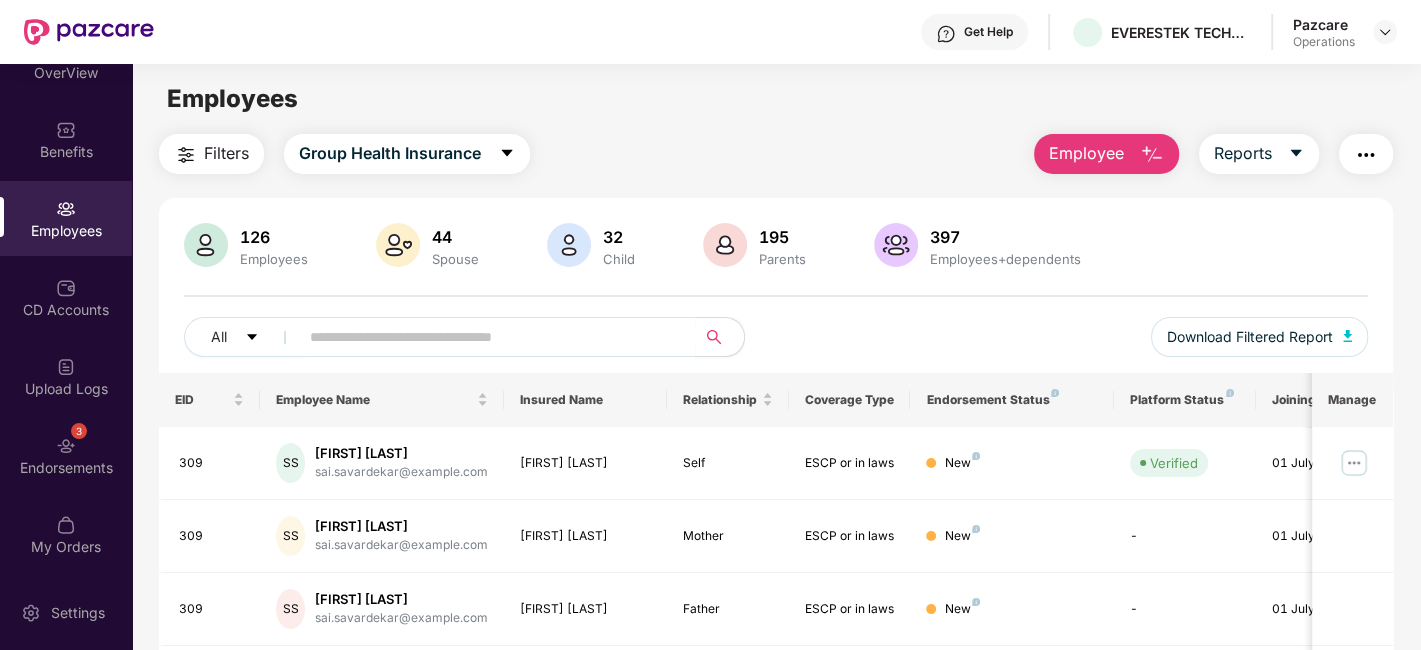 scroll, scrollTop: 0, scrollLeft: 0, axis: both 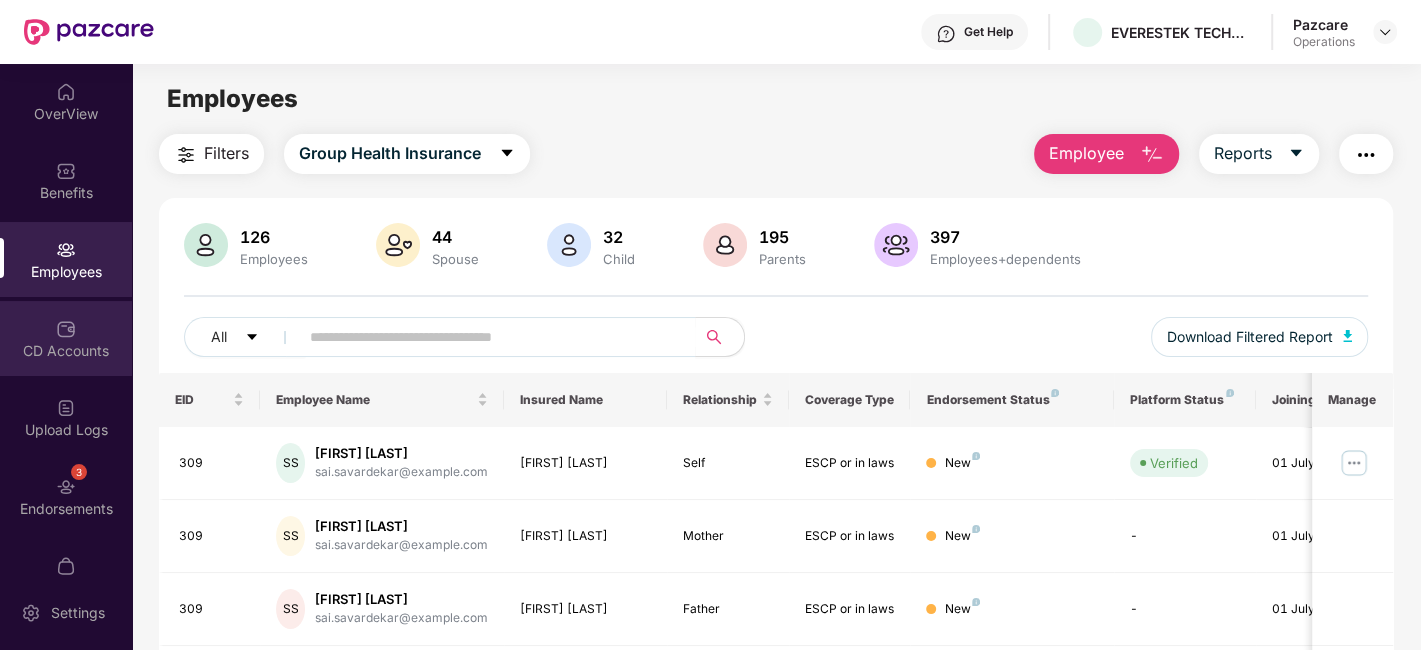 click on "CD Accounts" at bounding box center (66, 338) 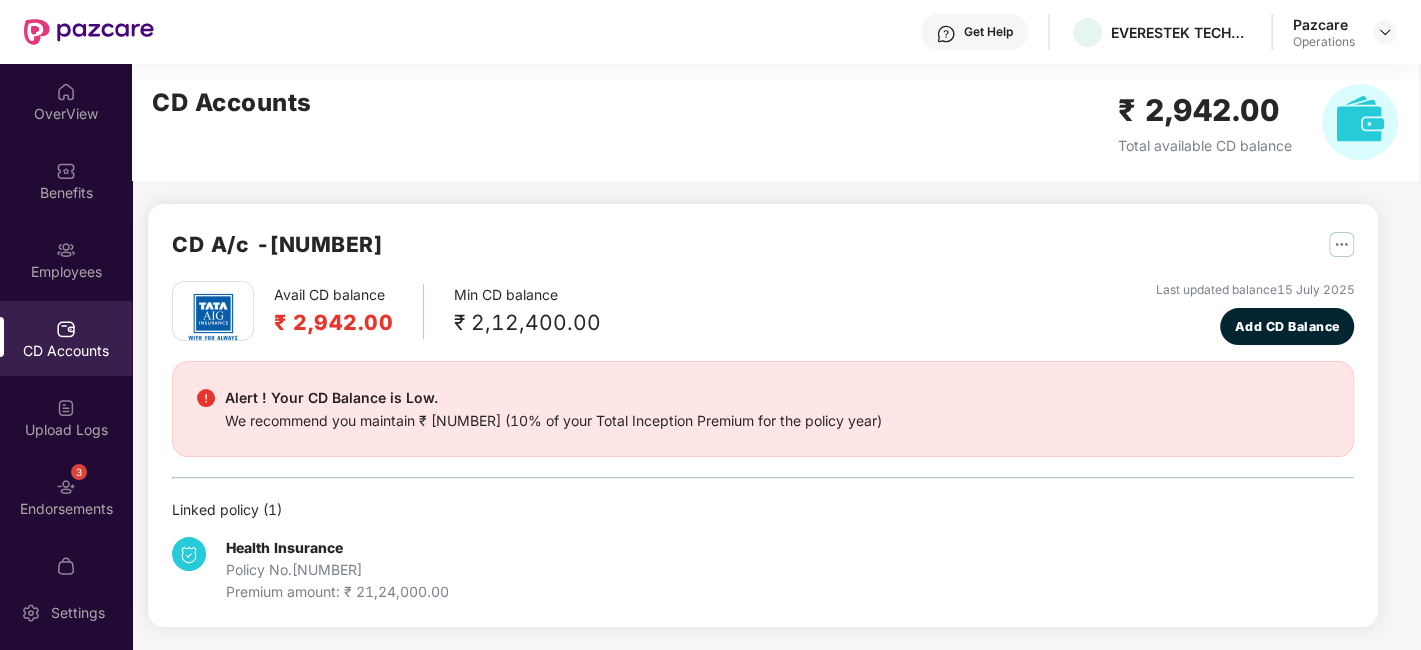 drag, startPoint x: 296, startPoint y: 568, endPoint x: 390, endPoint y: 562, distance: 94.19129 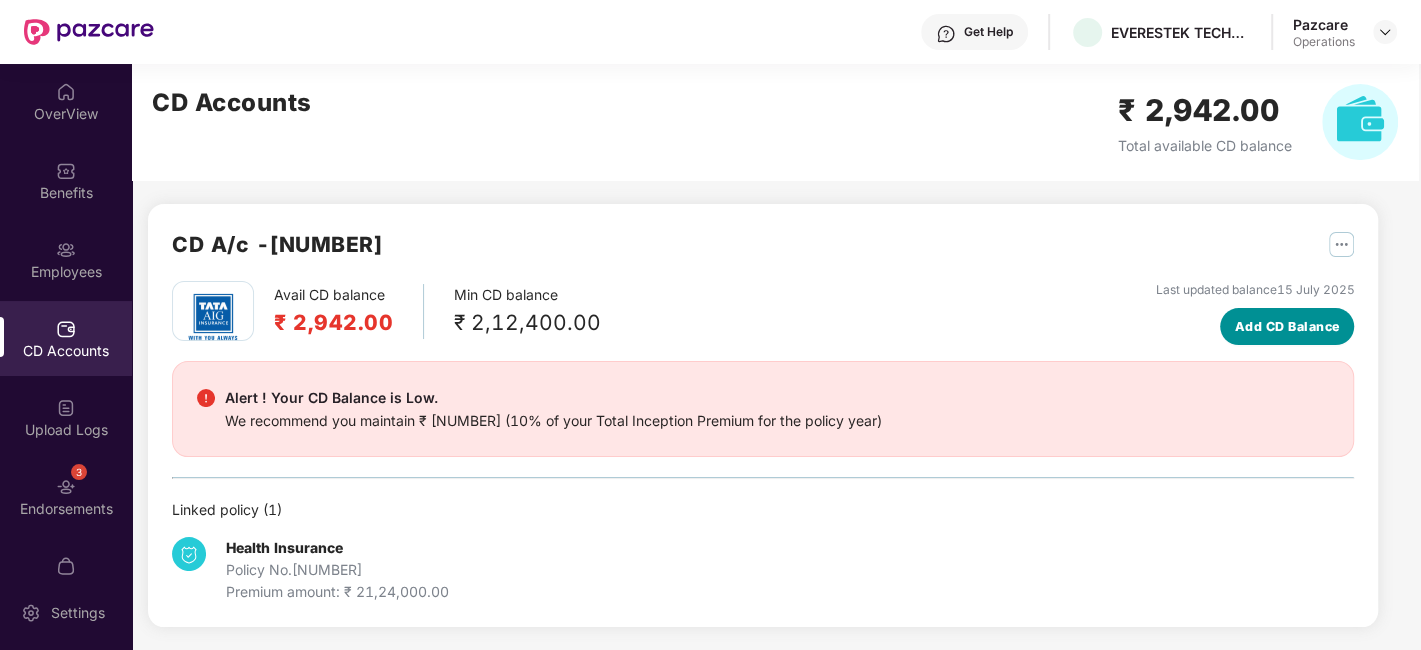 click on "Add CD Balance" at bounding box center (1287, 327) 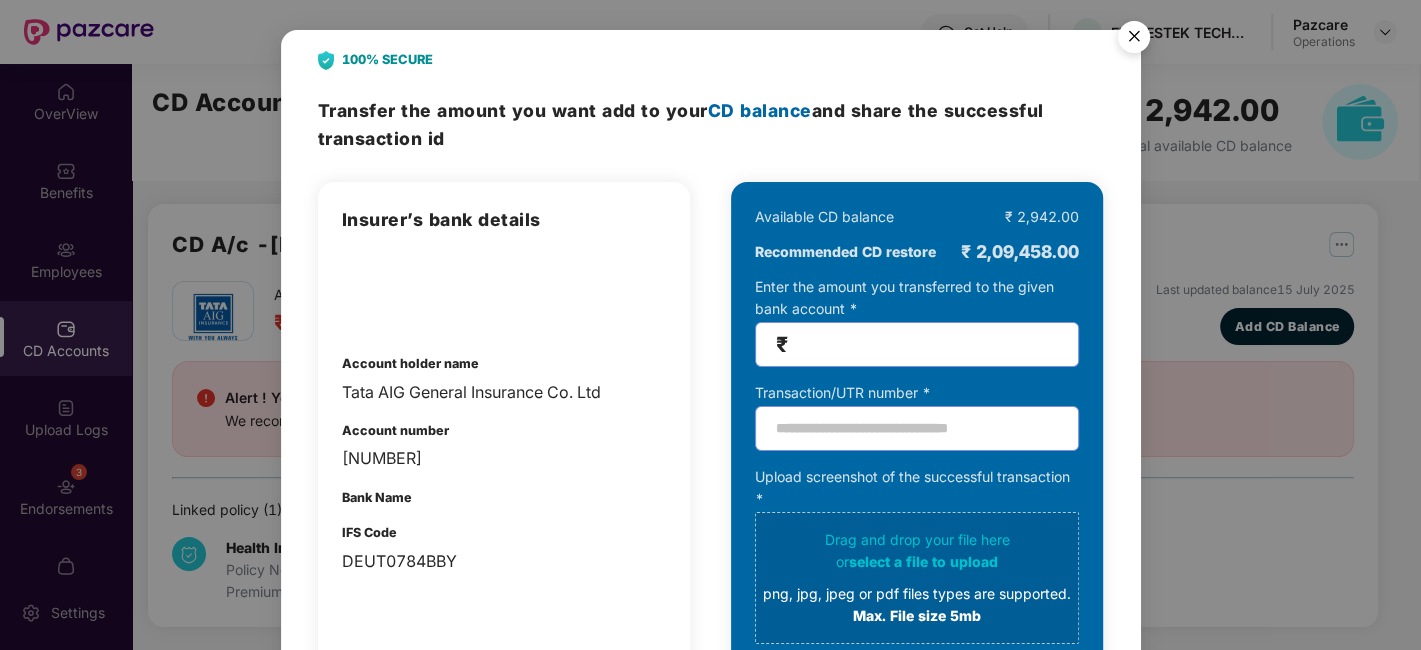 click at bounding box center (1134, 40) 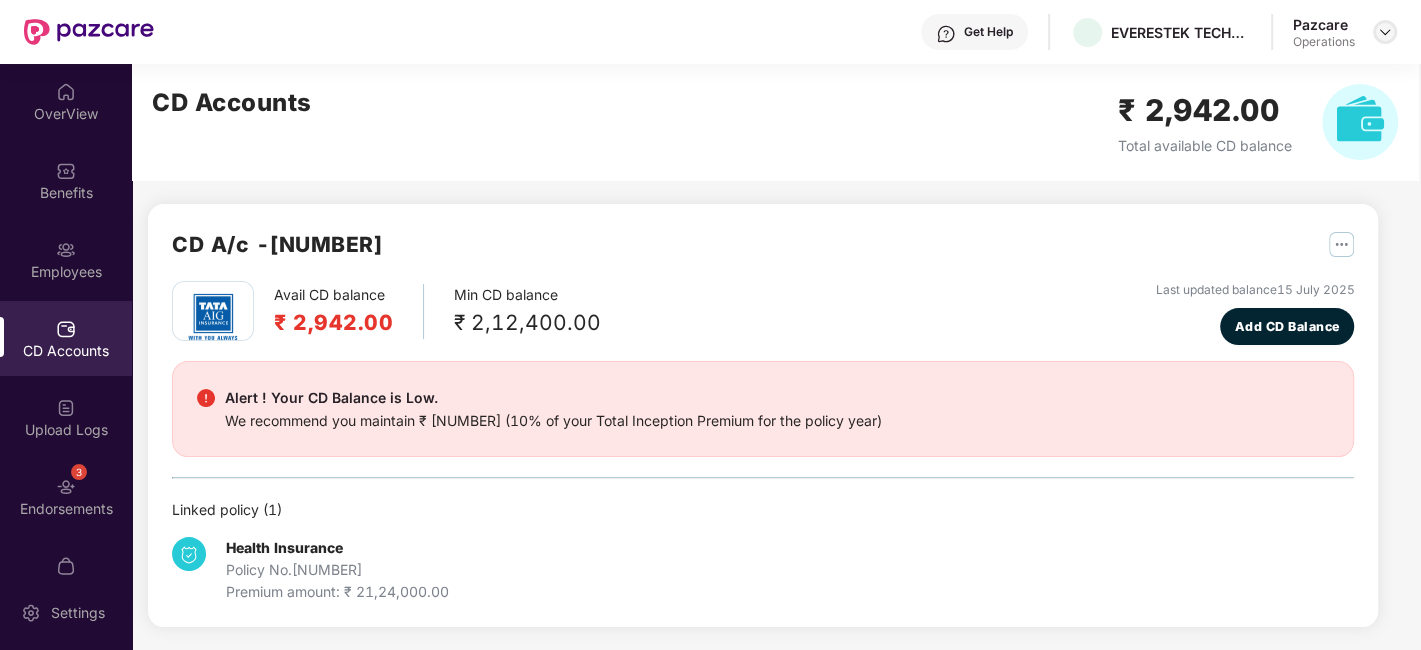 click at bounding box center (1385, 32) 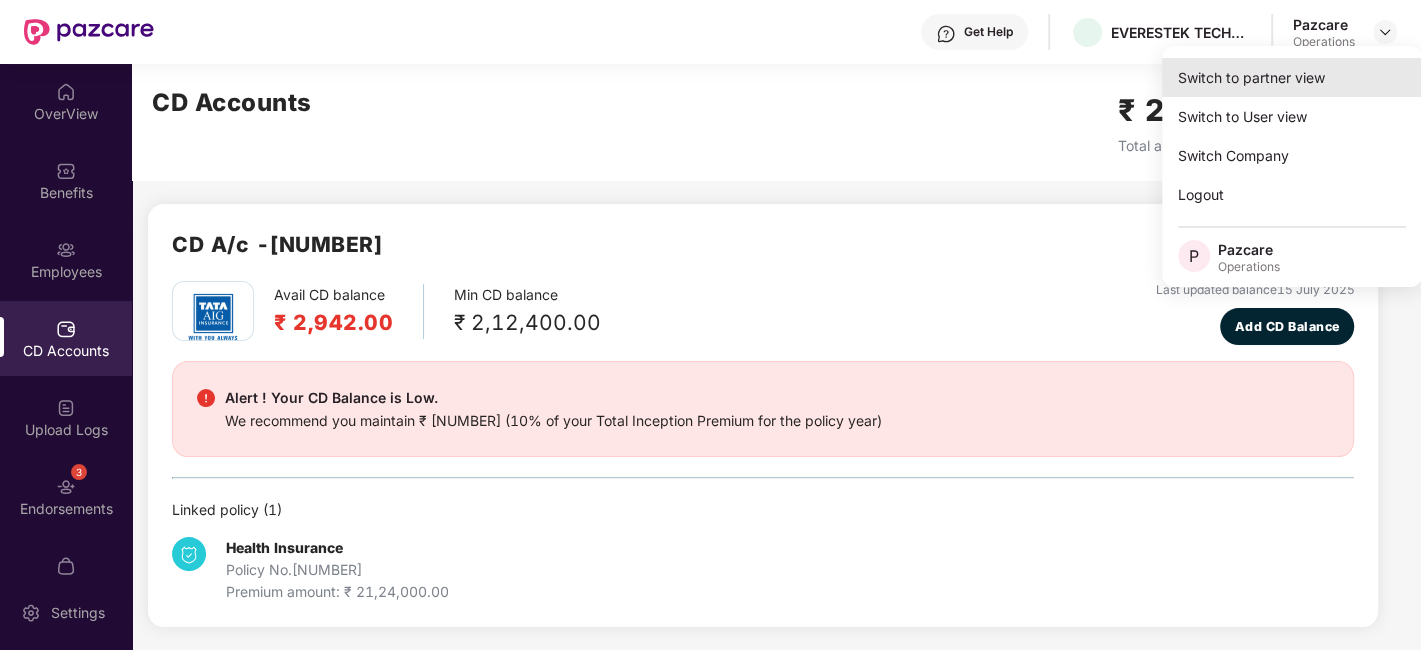 click on "Switch to partner view" at bounding box center [1292, 77] 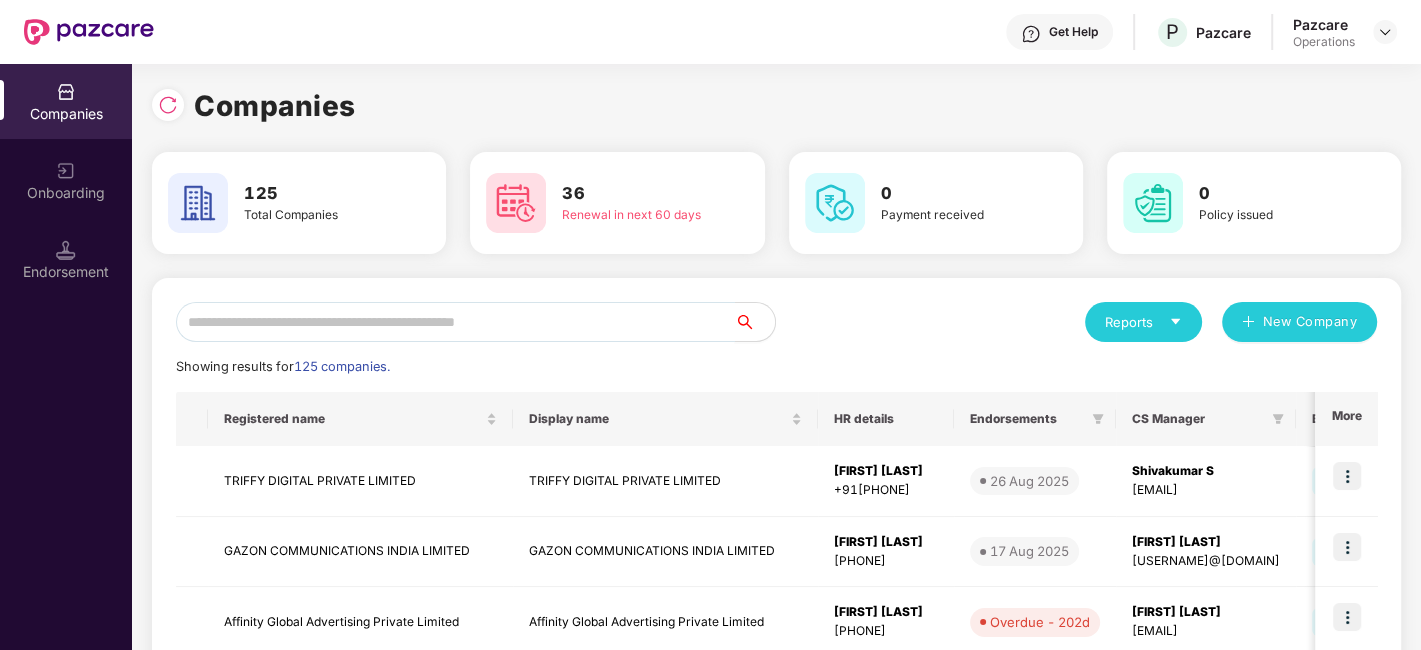 click at bounding box center (455, 322) 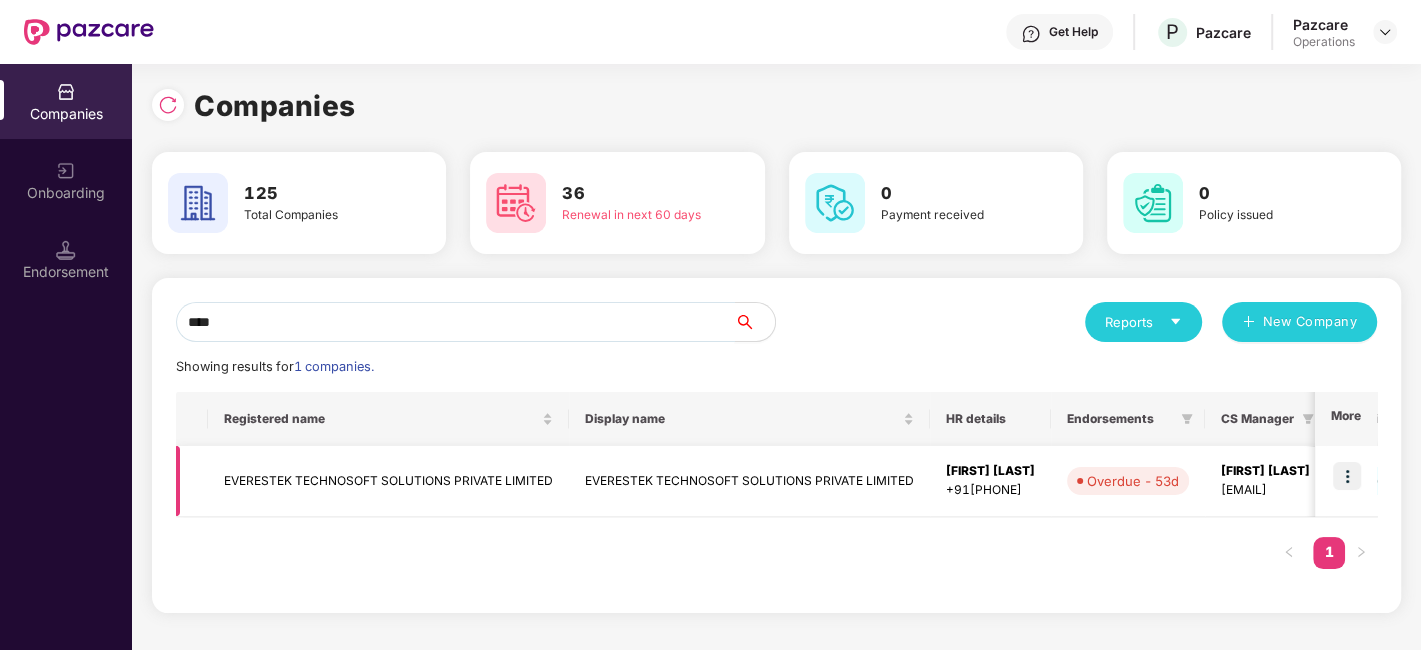 type on "****" 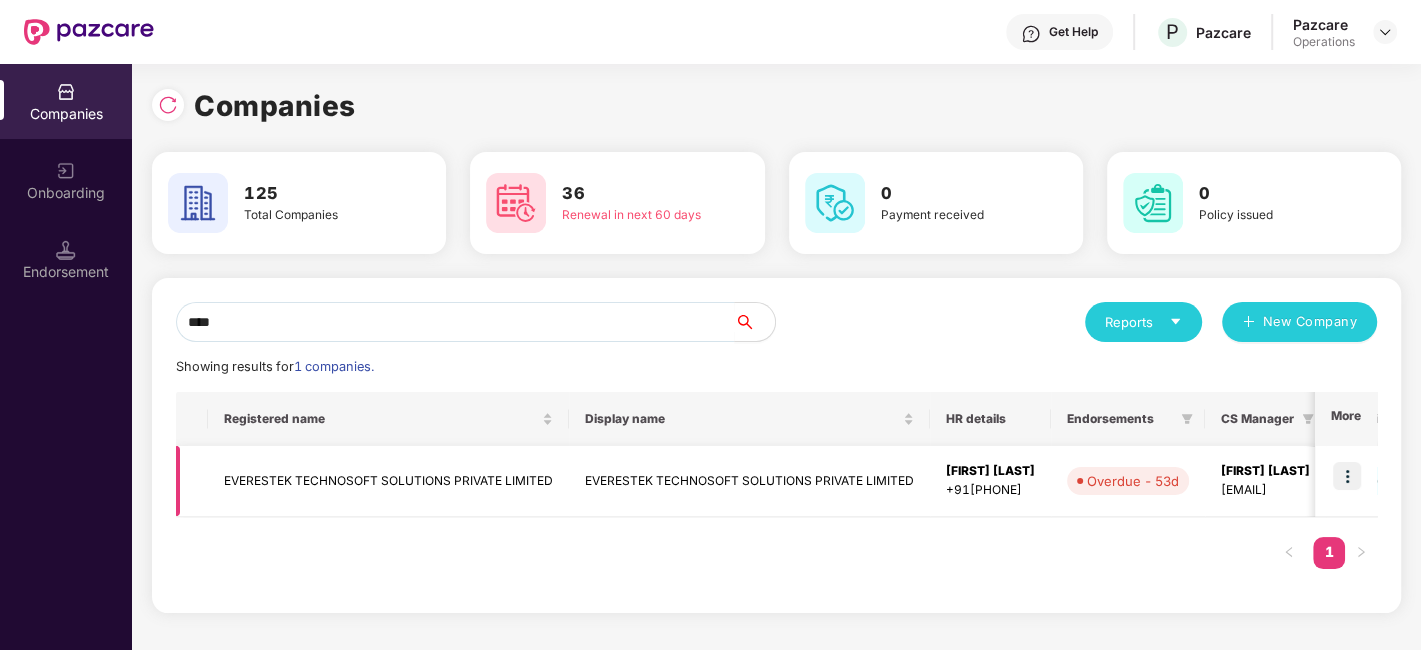 click on "EVERESTEK TECHNOSOFT SOLUTIONS PRIVATE LIMITED" at bounding box center [388, 481] 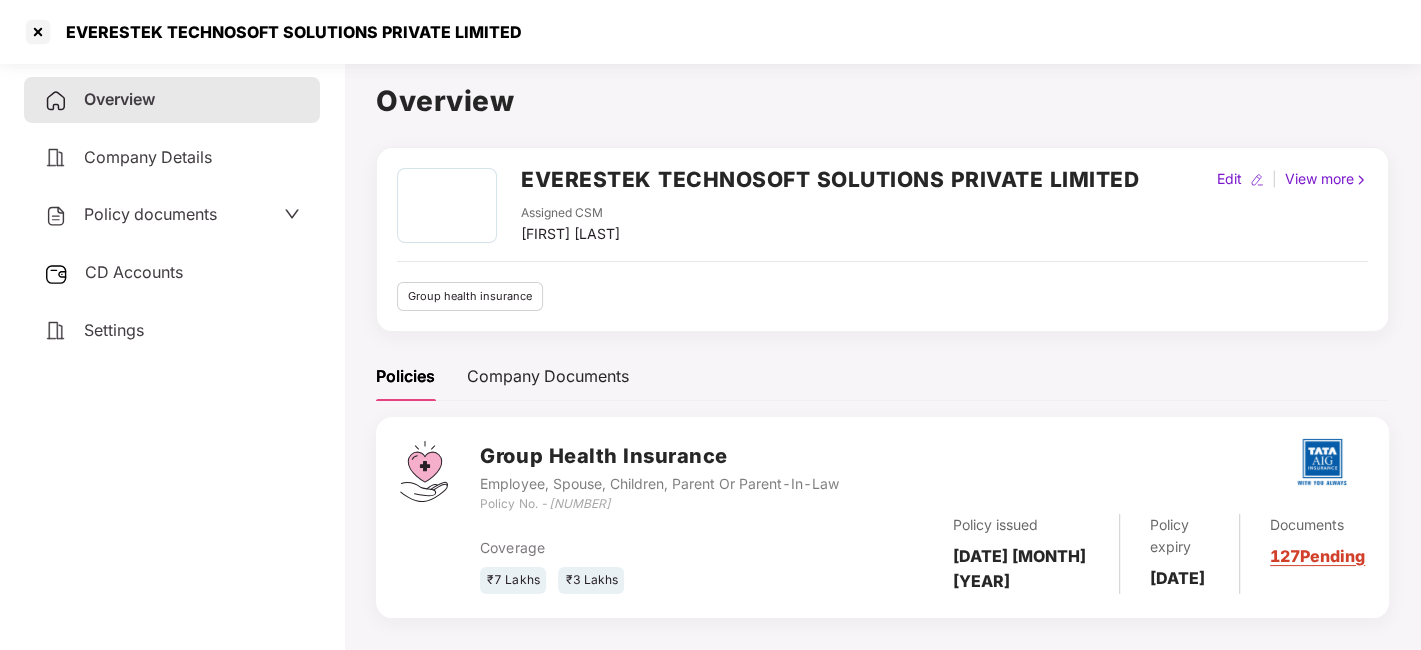 click on "CD Accounts" at bounding box center (134, 272) 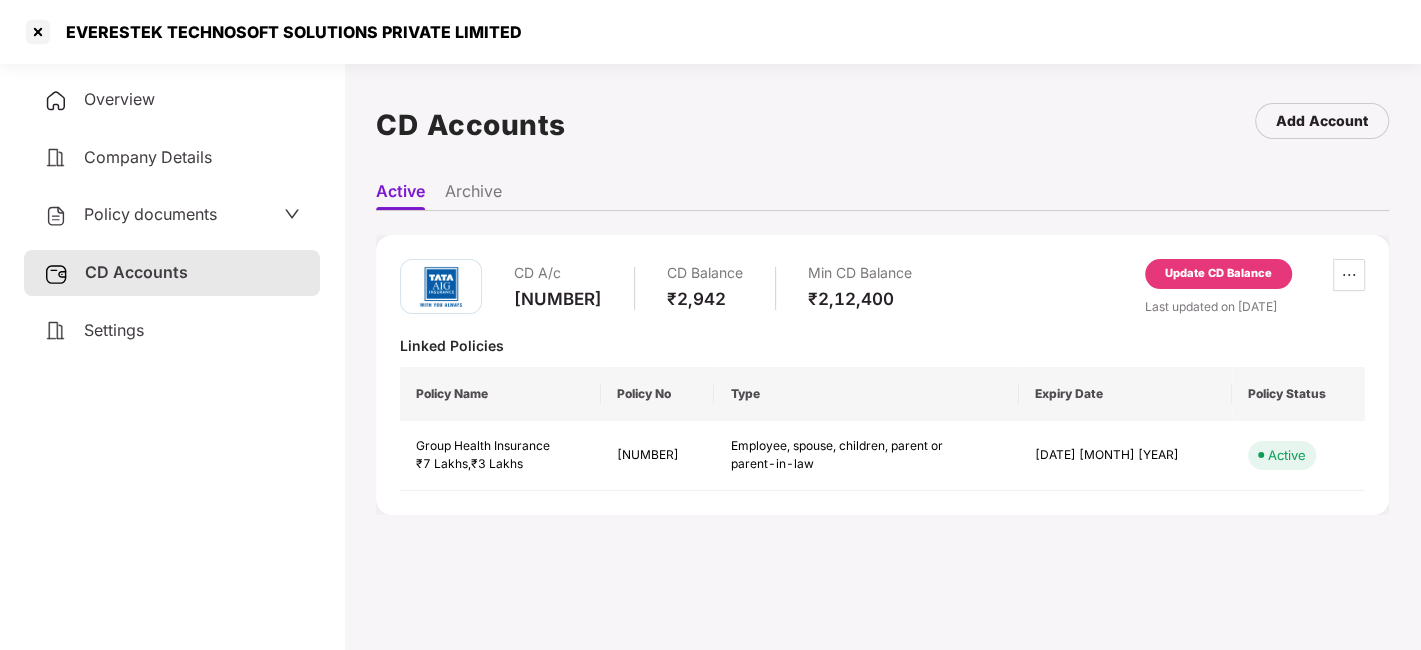 click on "Update CD Balance" at bounding box center (1218, 274) 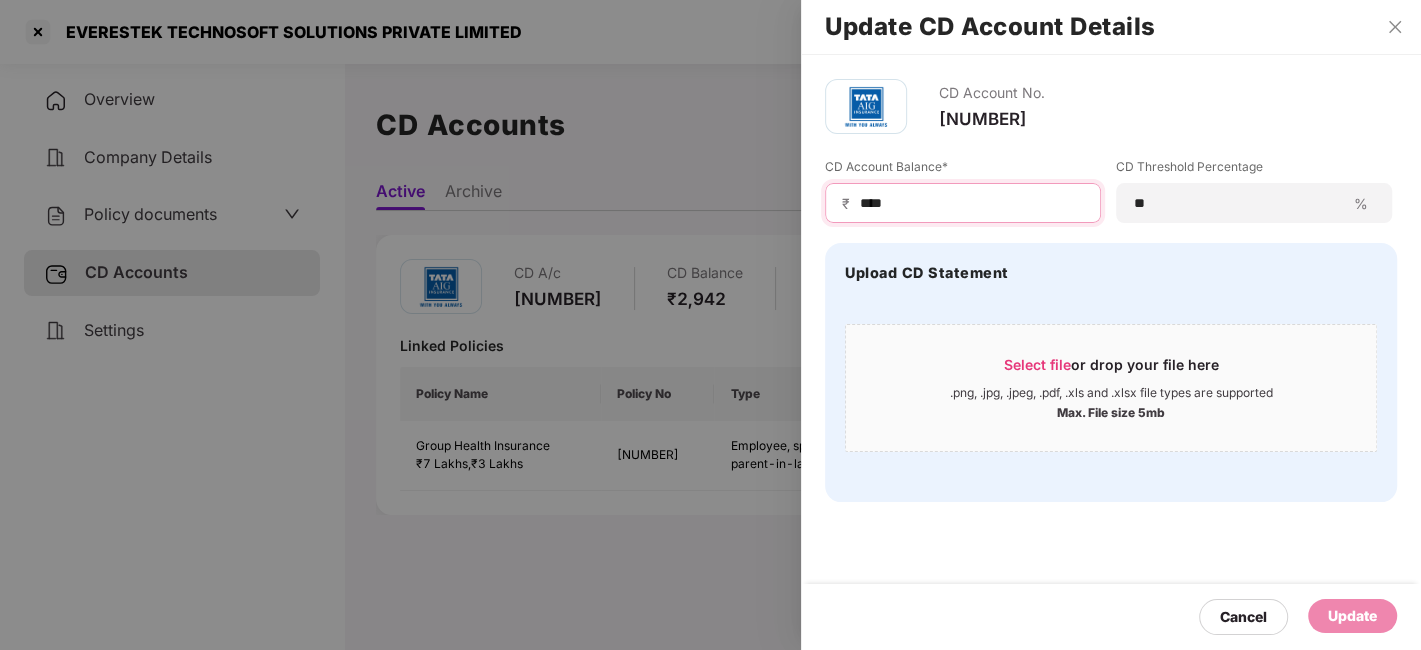 click on "****" at bounding box center [971, 203] 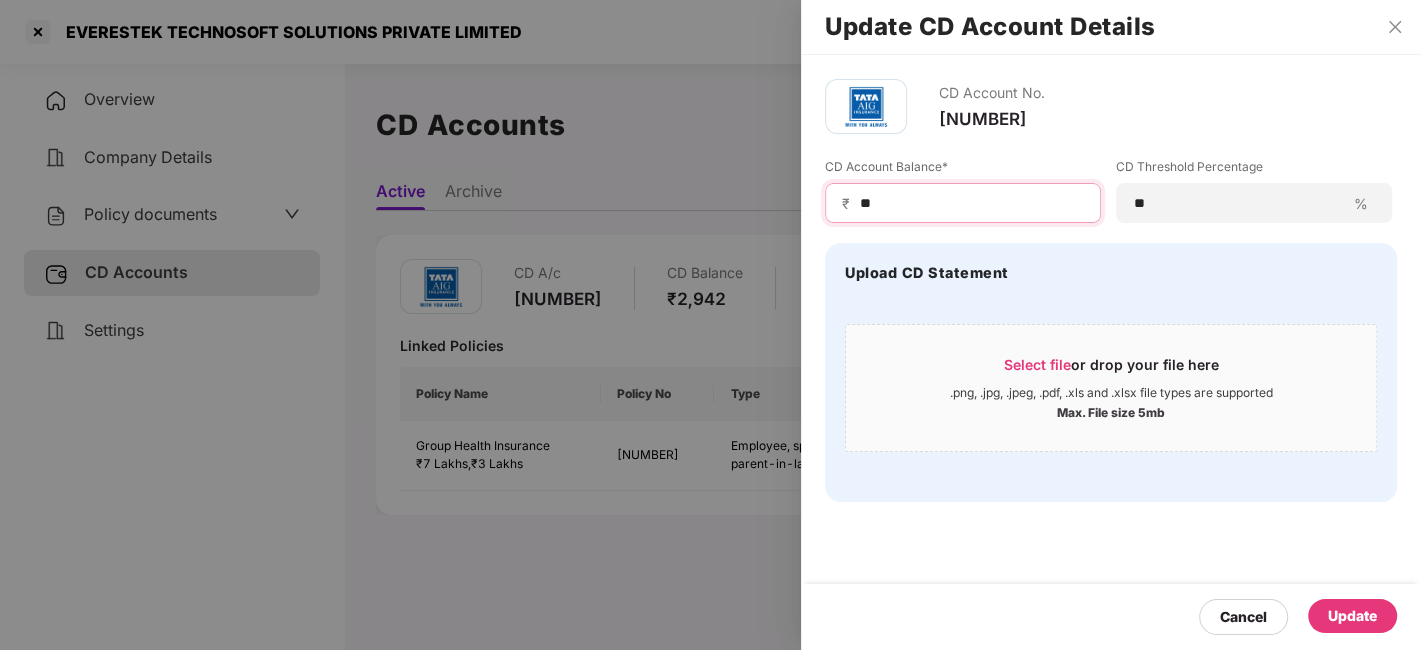 type on "*" 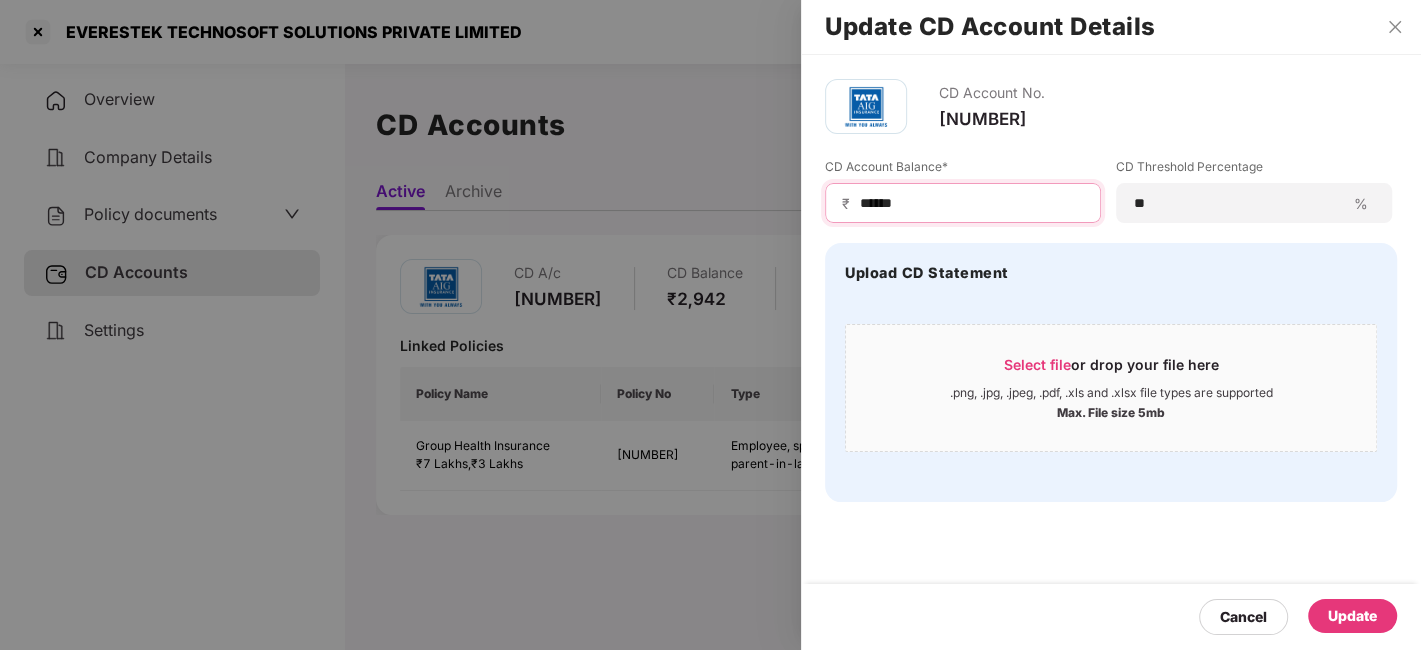 type on "******" 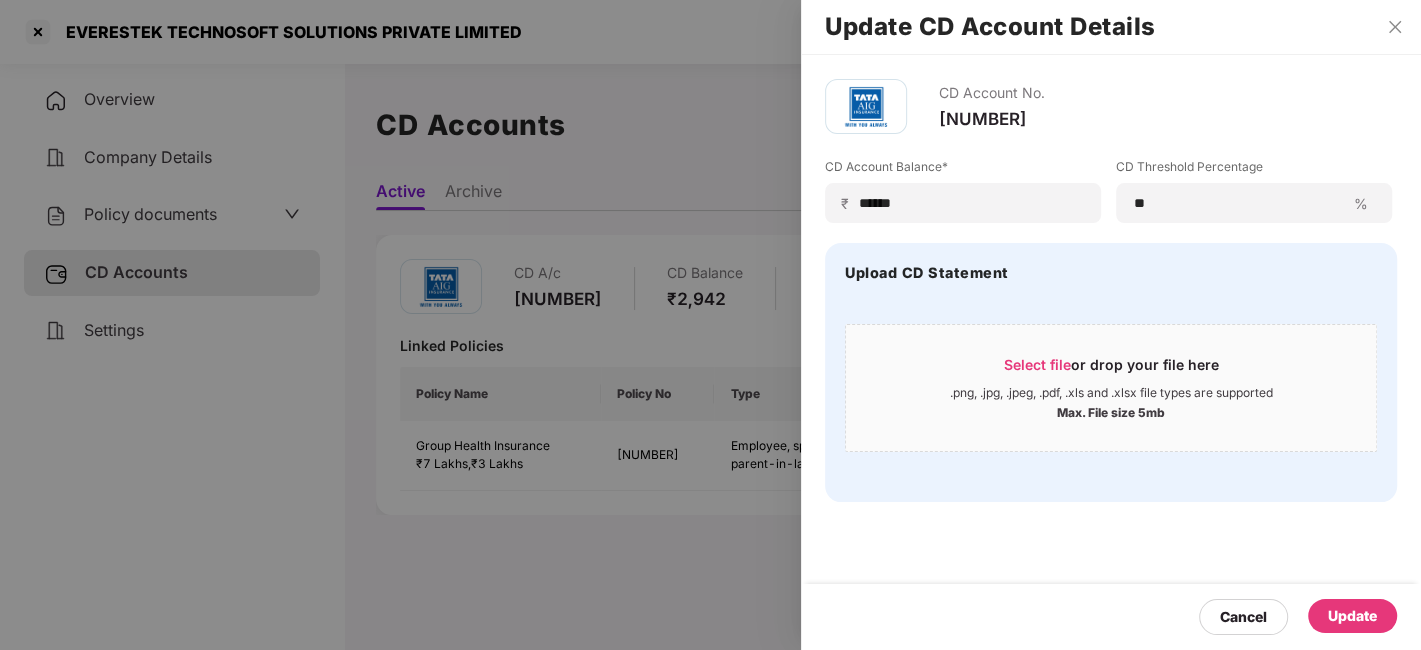 click on "Update" at bounding box center (1352, 616) 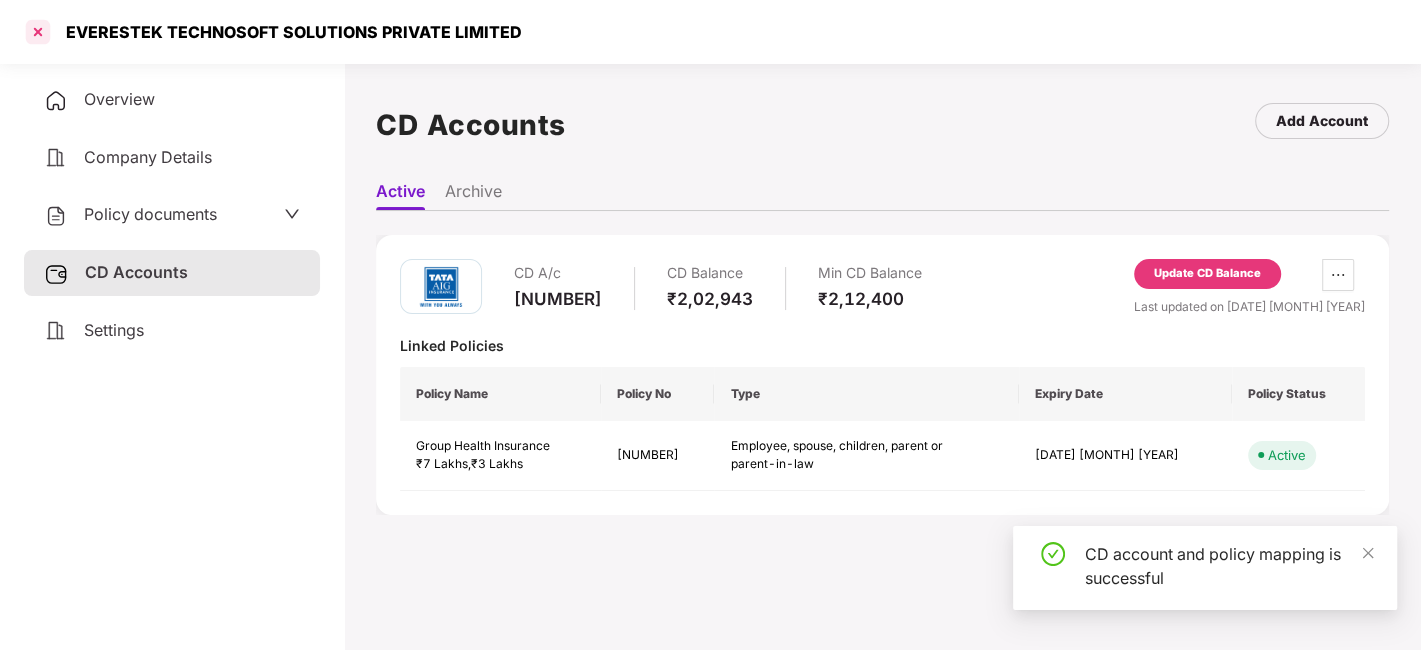 click at bounding box center (38, 32) 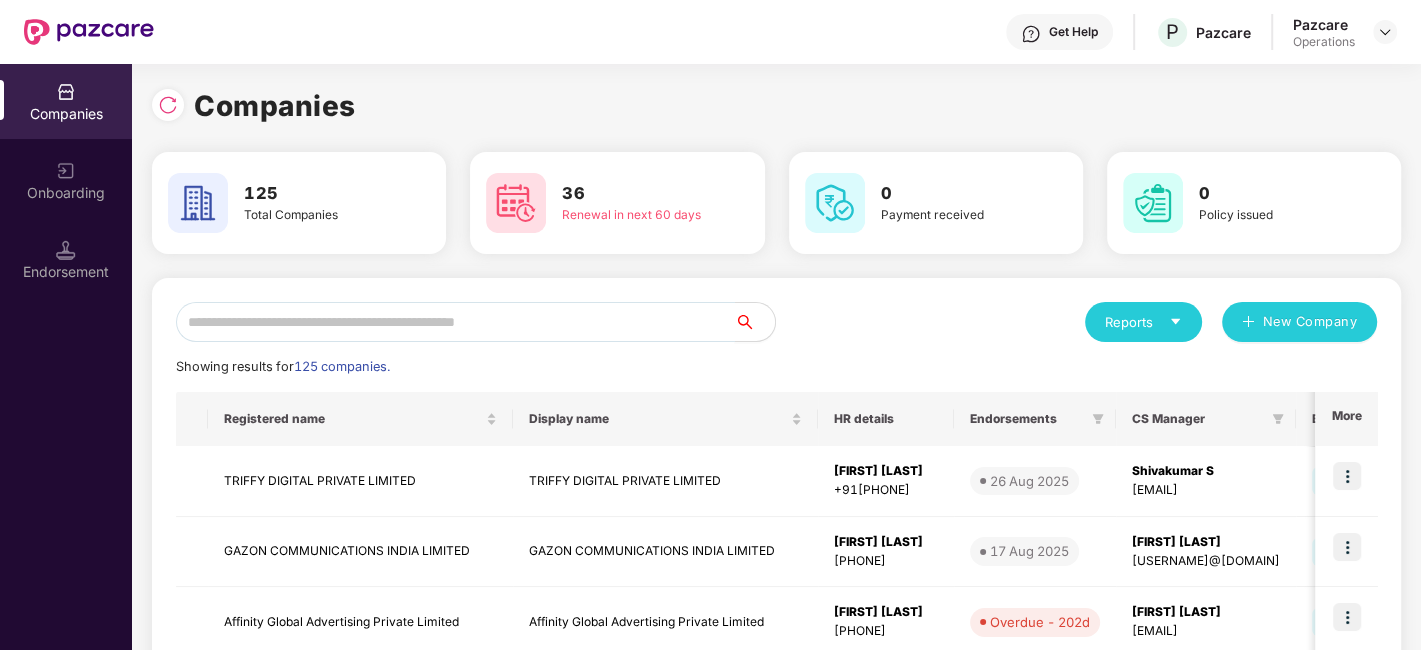 click at bounding box center [455, 322] 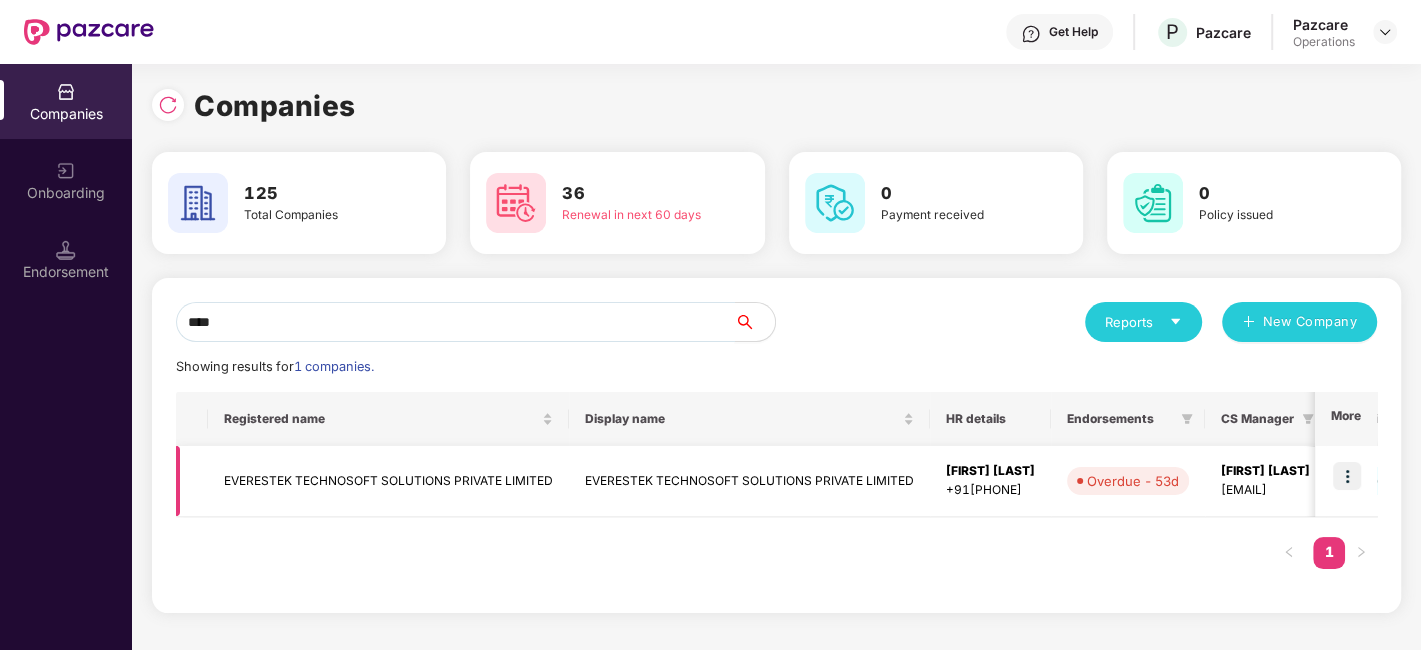 type on "****" 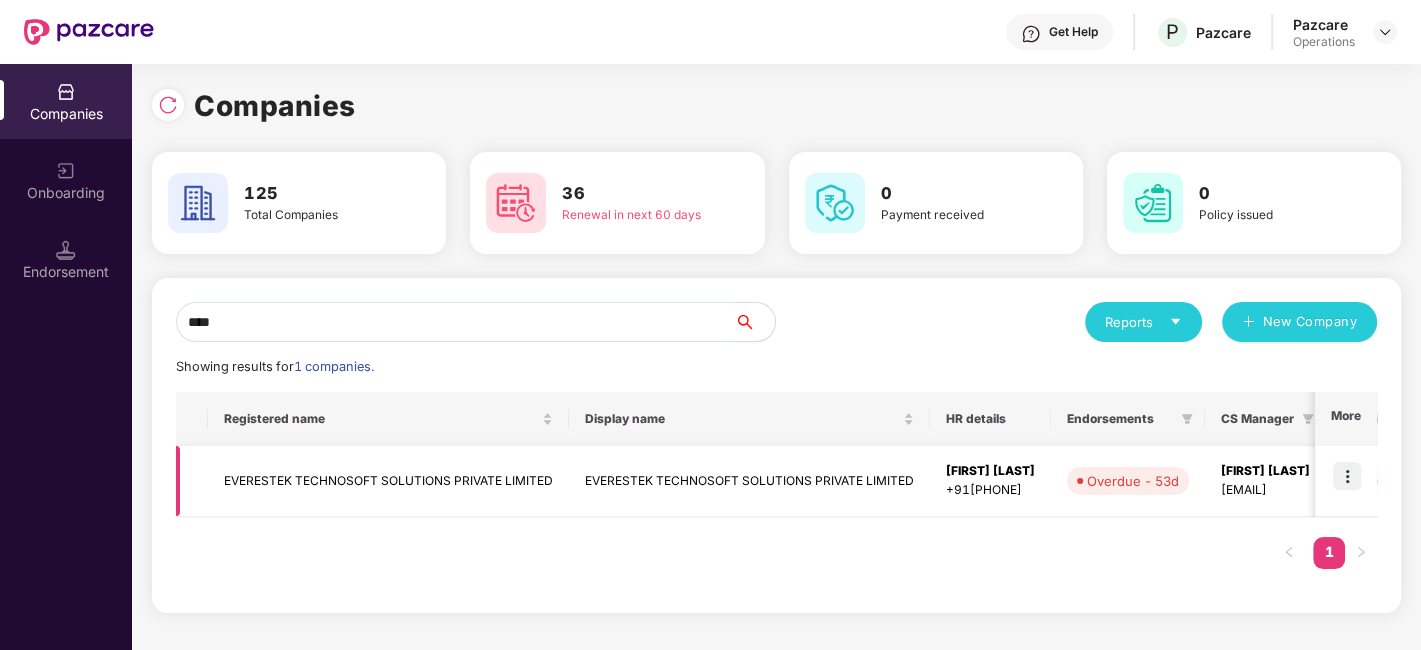 click at bounding box center (1347, 476) 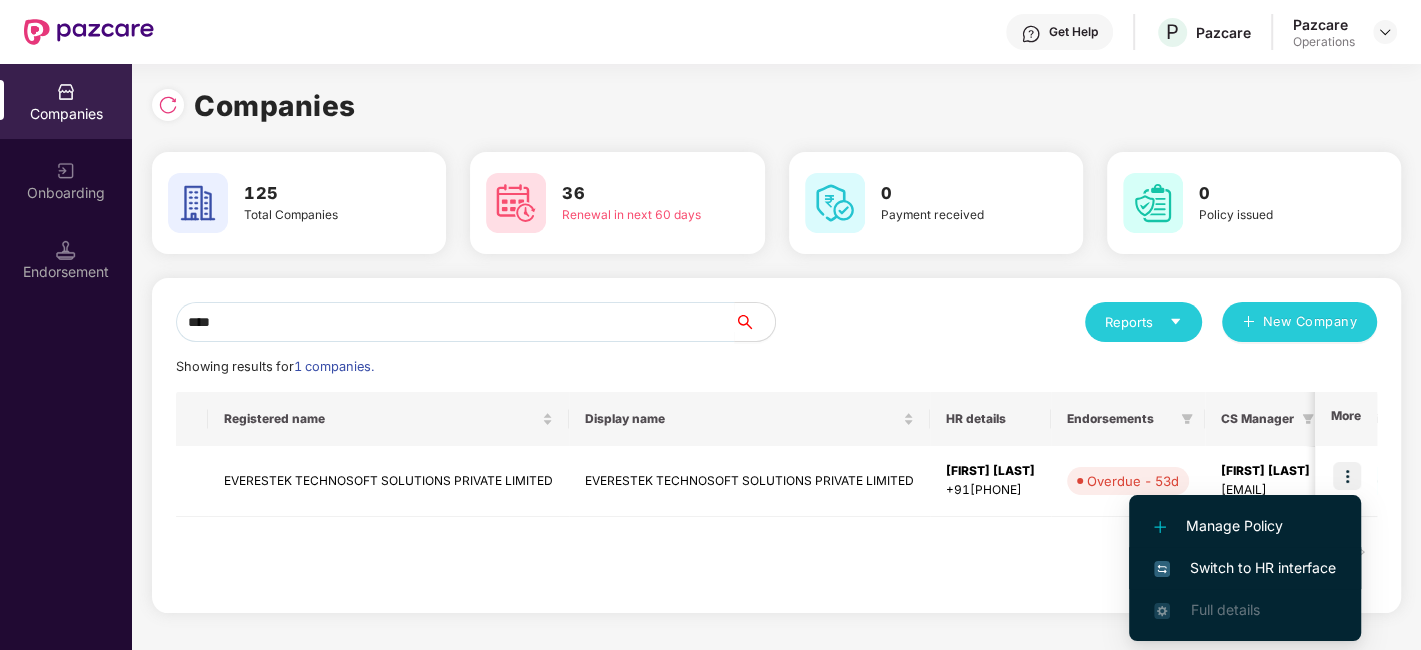 click on "Switch to HR interface" at bounding box center [1245, 568] 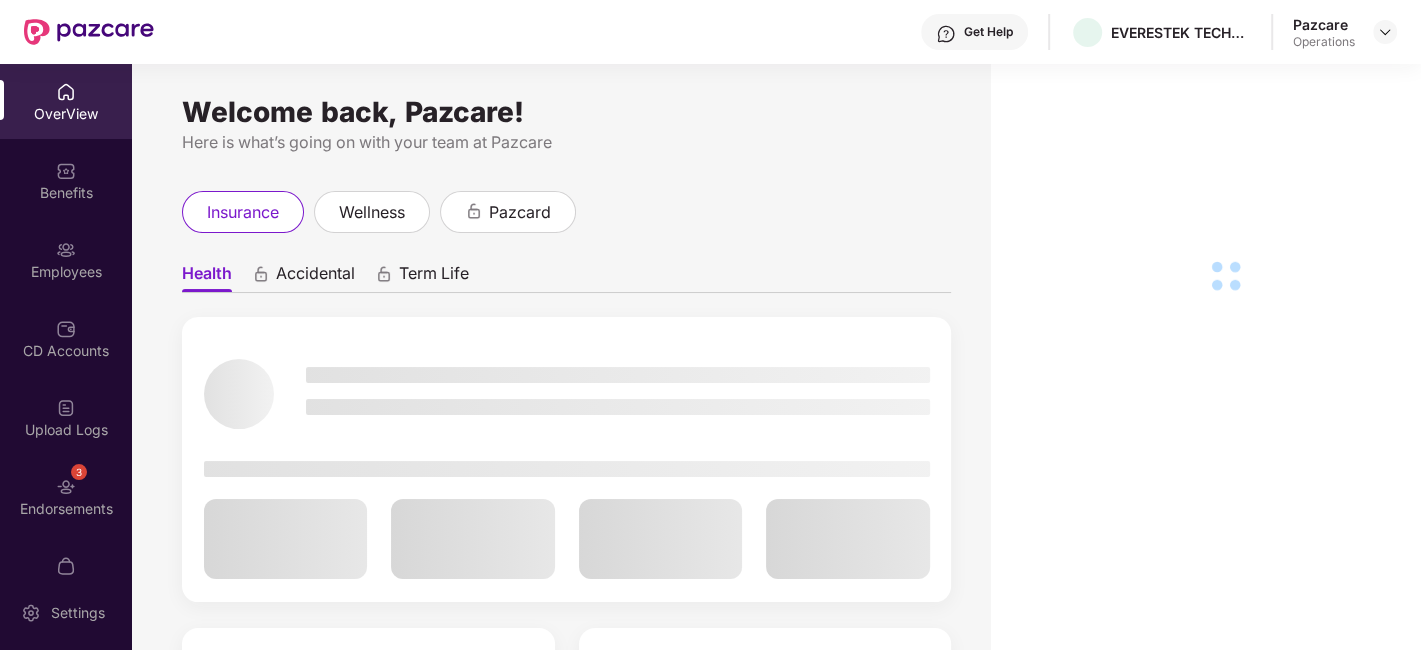 scroll, scrollTop: 41, scrollLeft: 0, axis: vertical 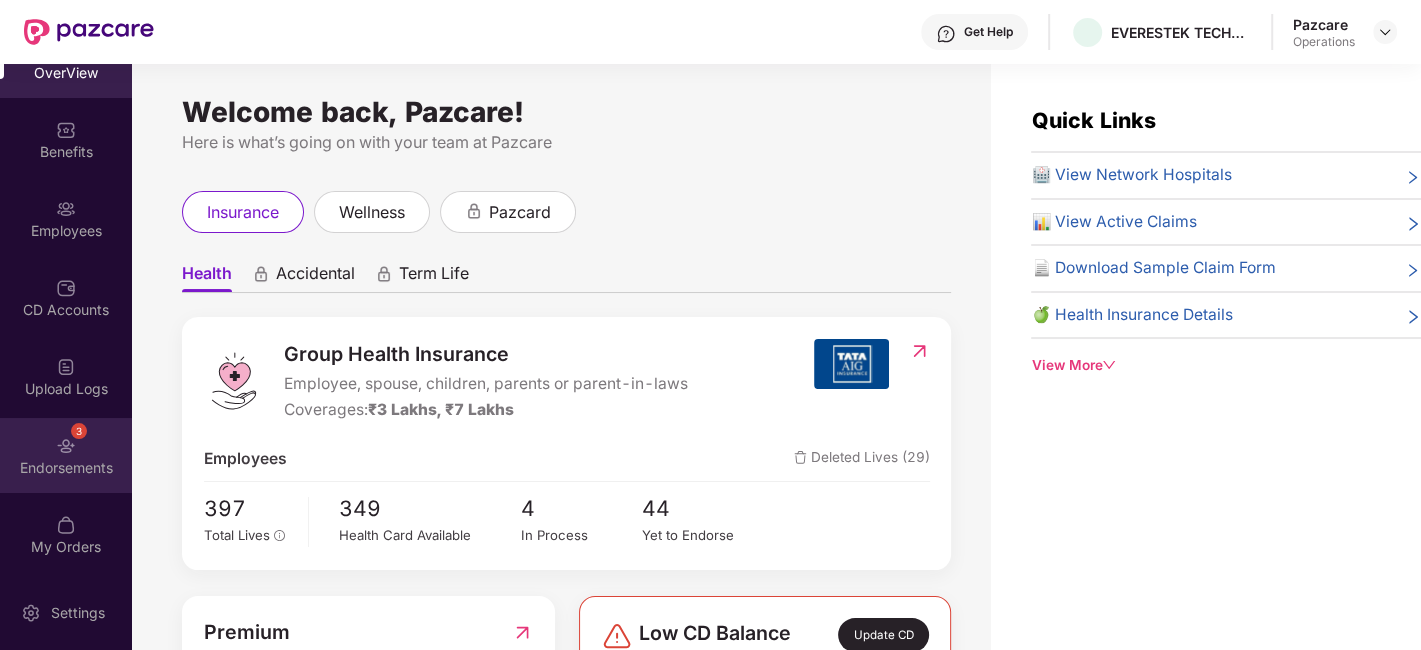 click on "3 Endorsements" at bounding box center (66, 455) 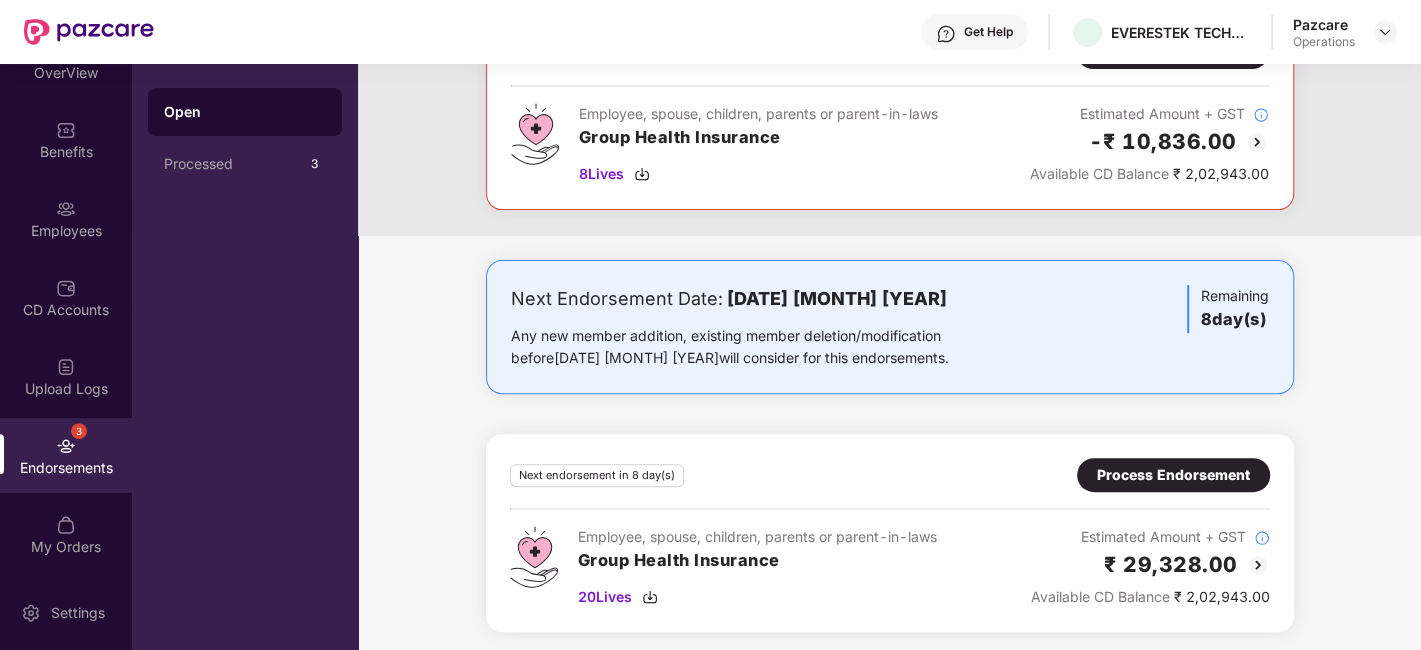 scroll, scrollTop: 390, scrollLeft: 0, axis: vertical 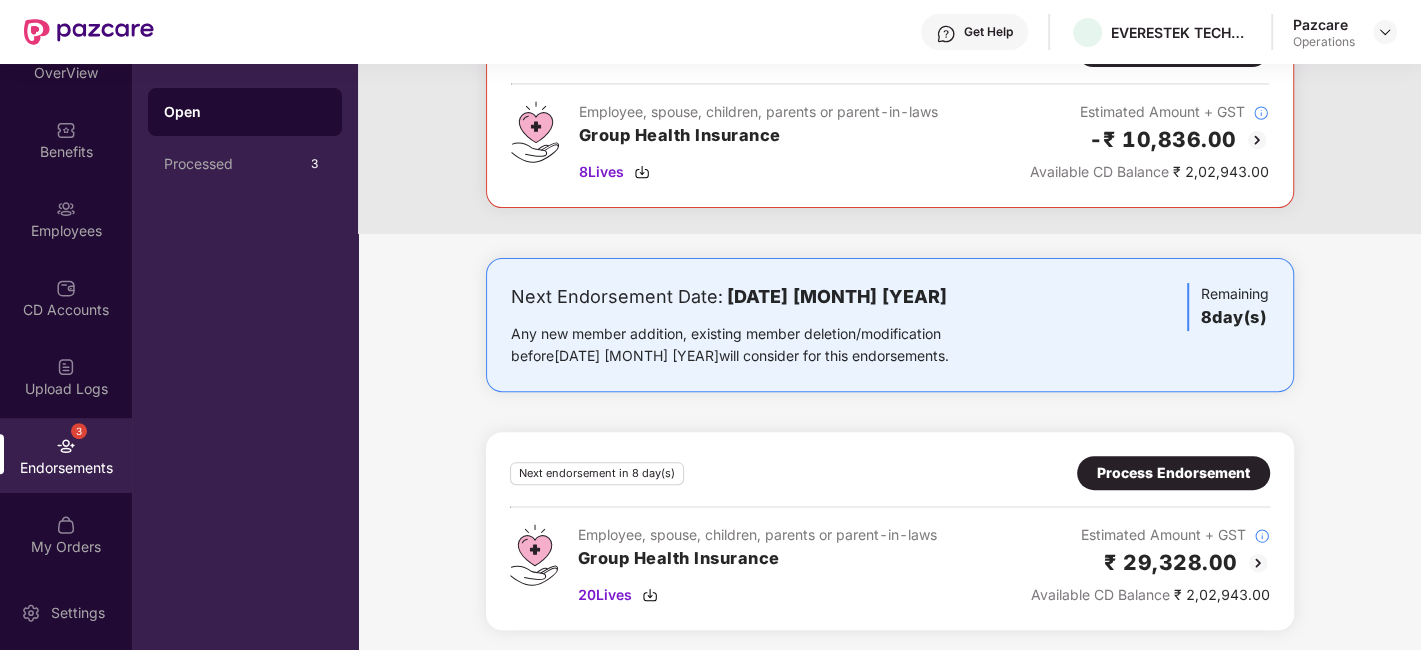 click on "Process Endorsement" at bounding box center [1173, 473] 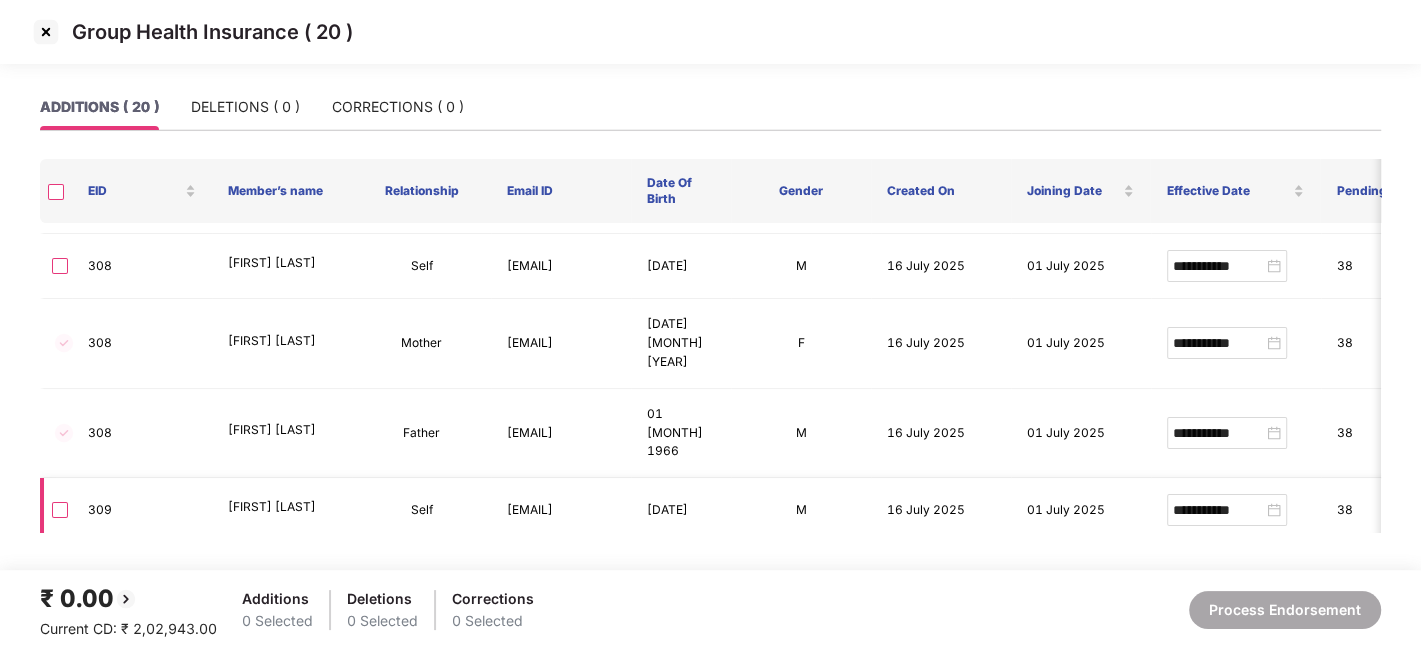 scroll, scrollTop: 1133, scrollLeft: 0, axis: vertical 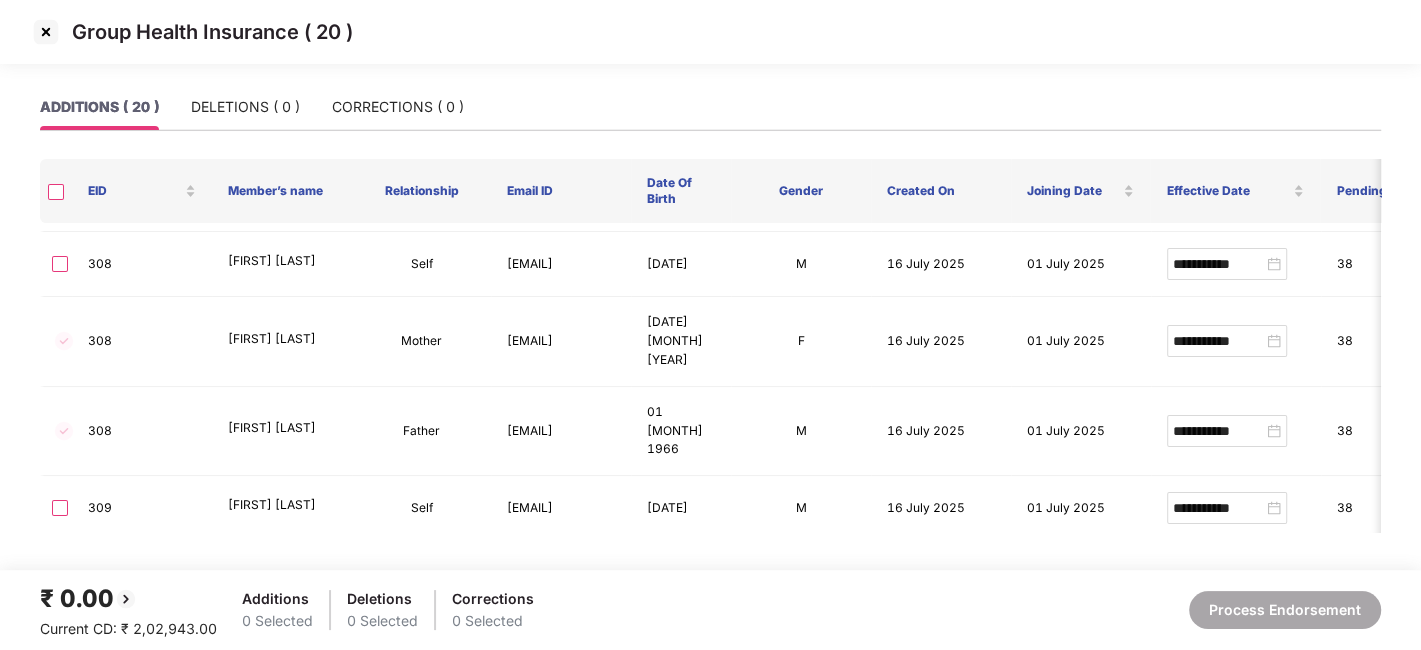 click at bounding box center [46, 32] 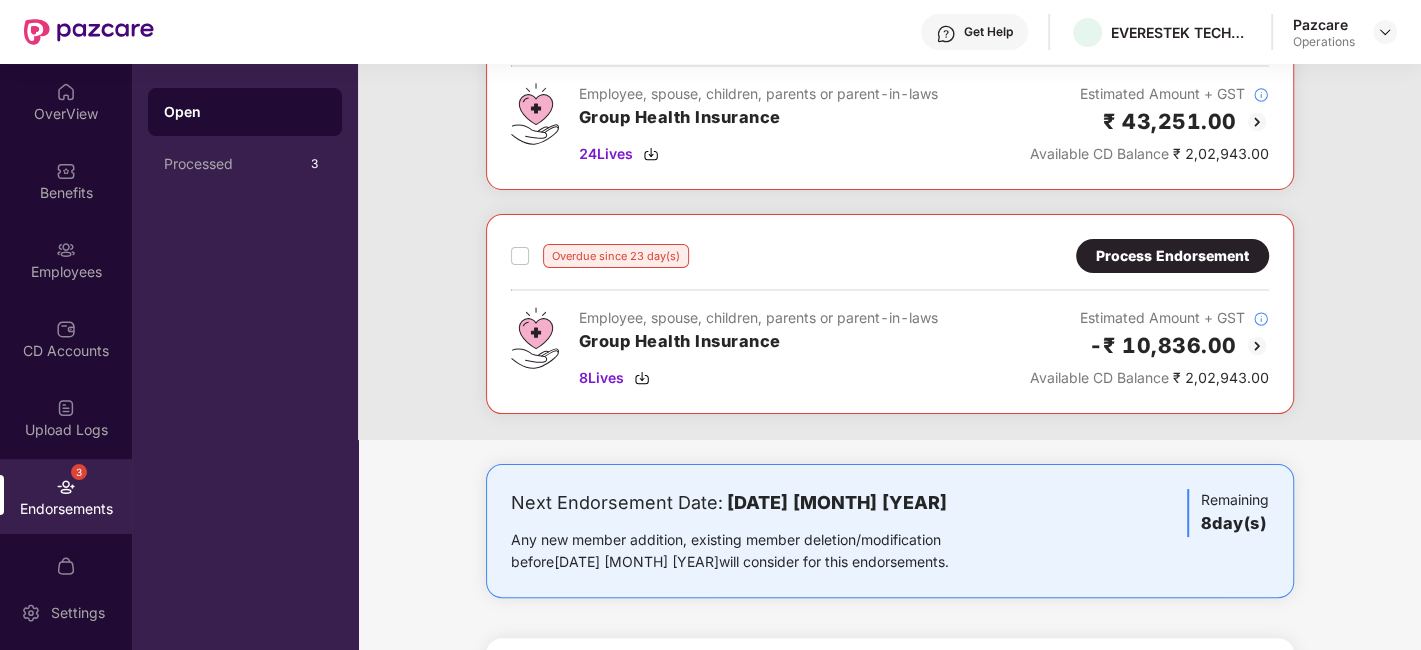 scroll, scrollTop: 390, scrollLeft: 0, axis: vertical 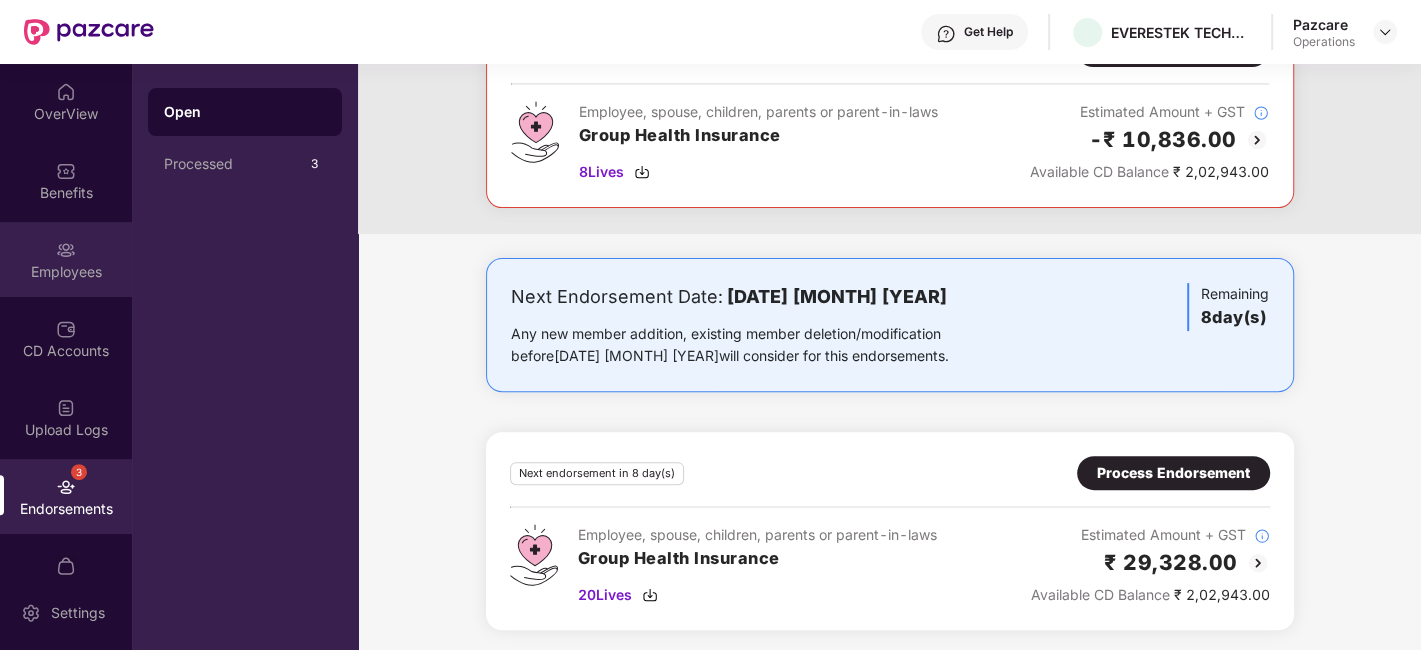 click at bounding box center (66, 250) 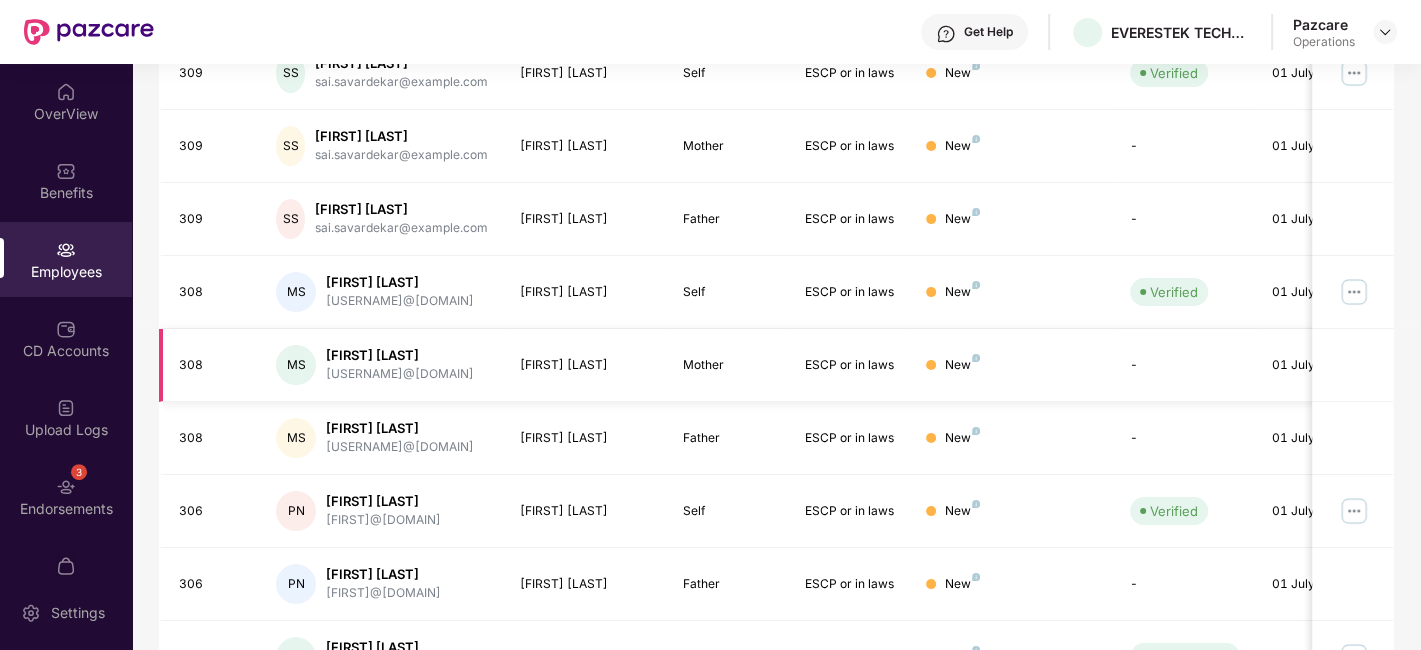 scroll, scrollTop: 0, scrollLeft: 0, axis: both 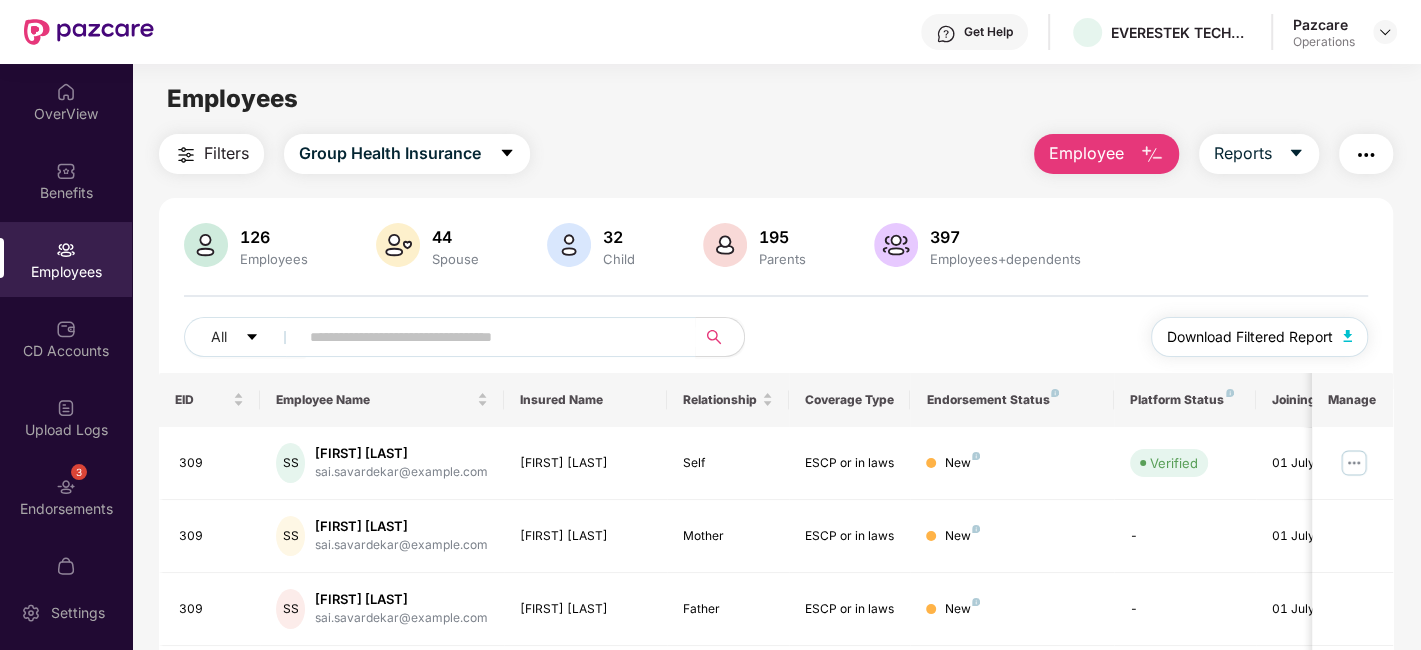 click on "Download Filtered Report" at bounding box center (1250, 337) 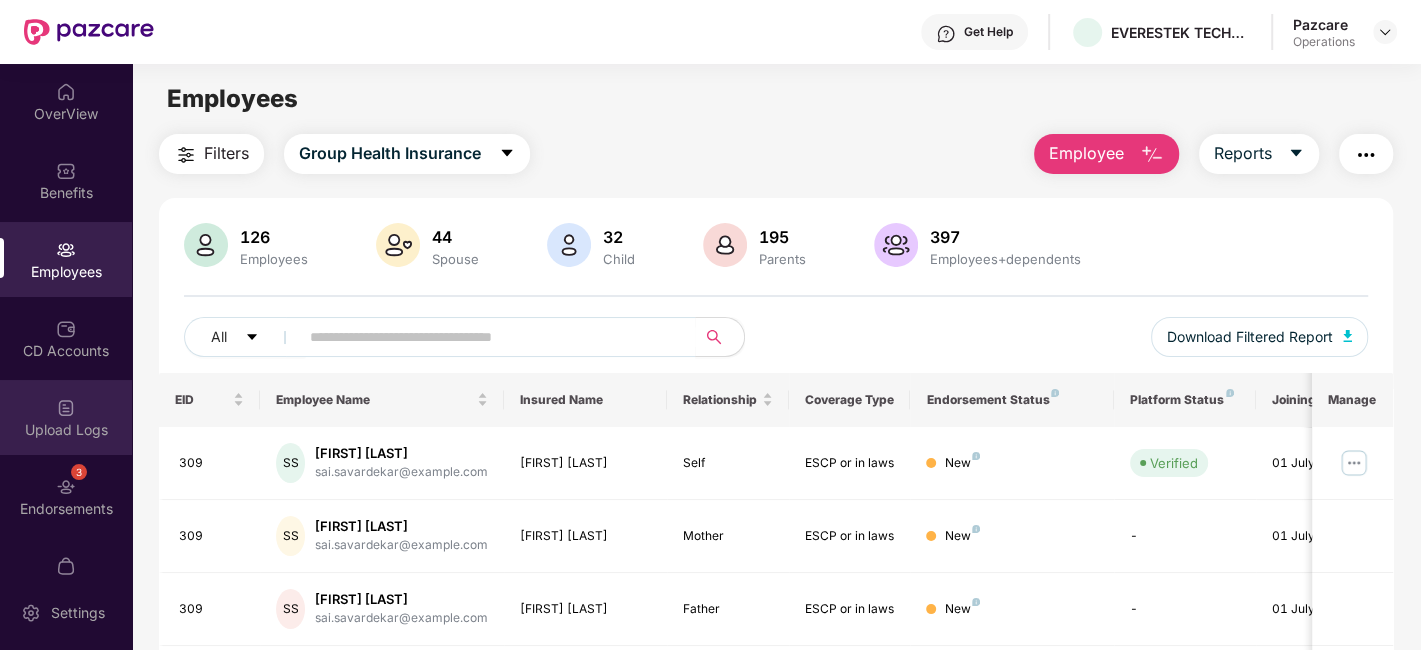 scroll, scrollTop: 41, scrollLeft: 0, axis: vertical 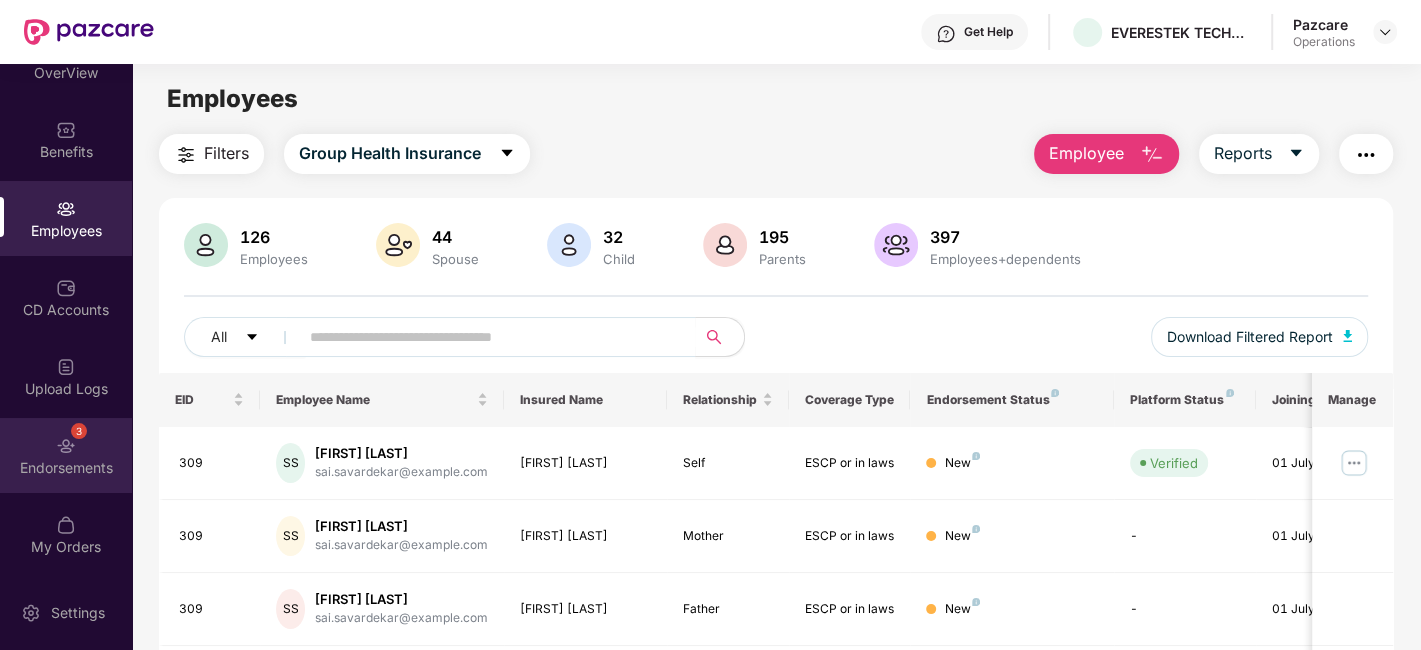 click on "3 Endorsements" at bounding box center [66, 455] 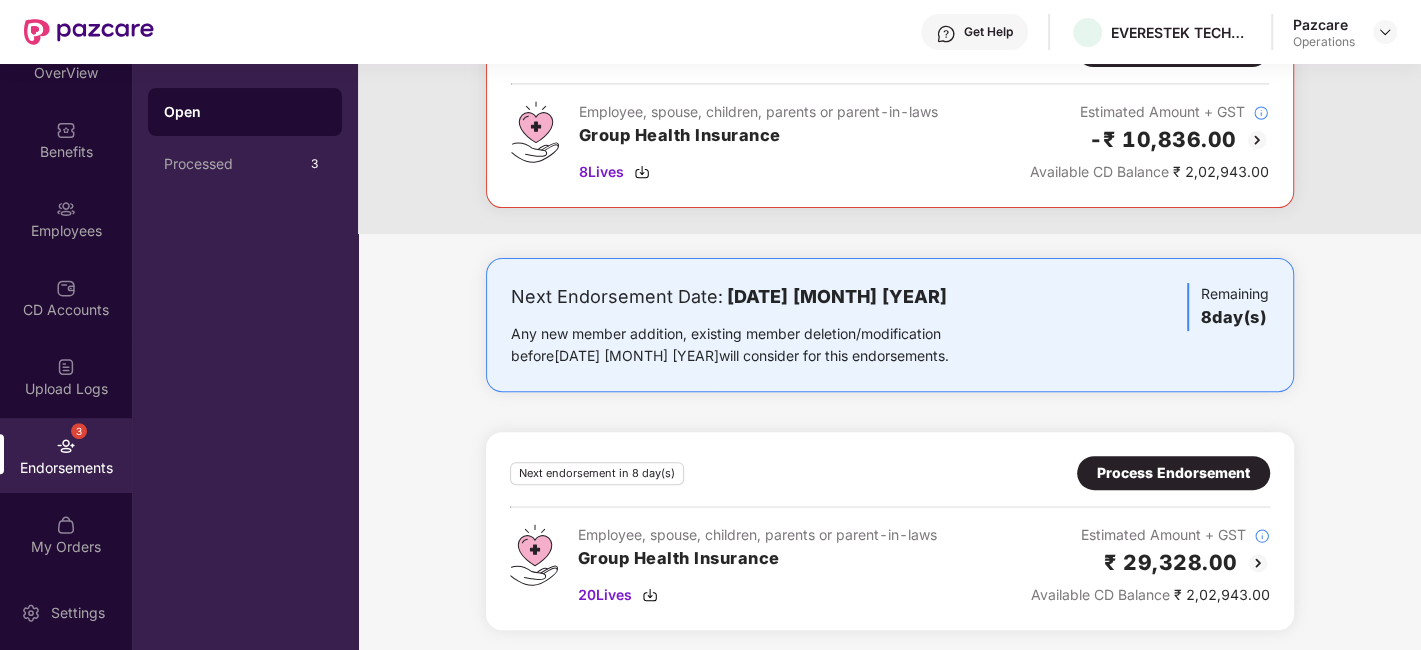 scroll, scrollTop: 0, scrollLeft: 0, axis: both 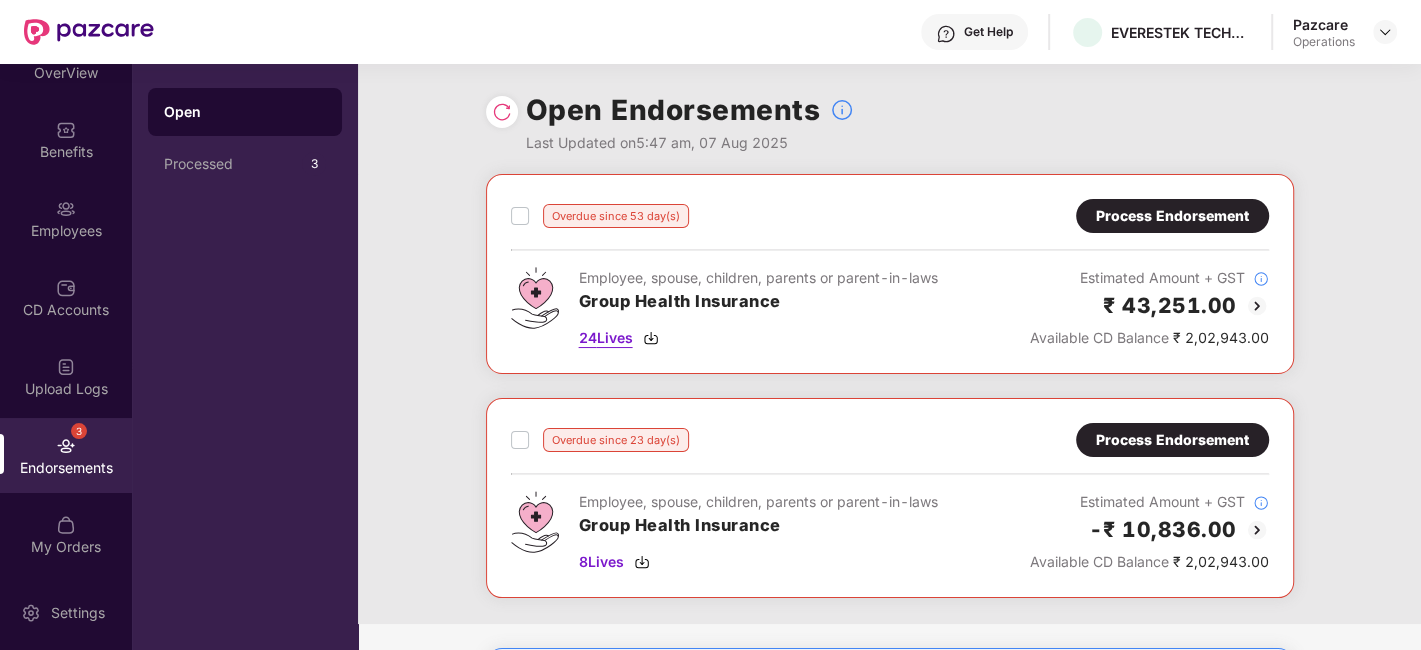 click on "24  Lives" at bounding box center (606, 338) 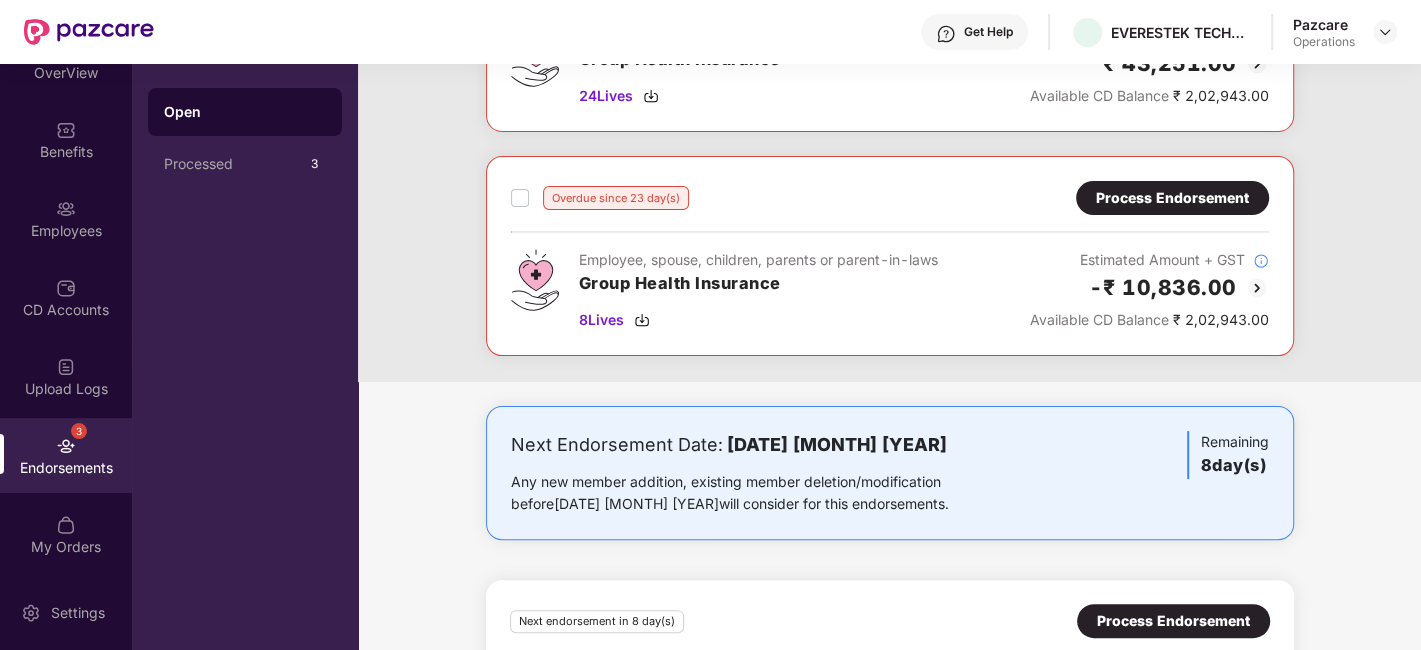 scroll, scrollTop: 248, scrollLeft: 0, axis: vertical 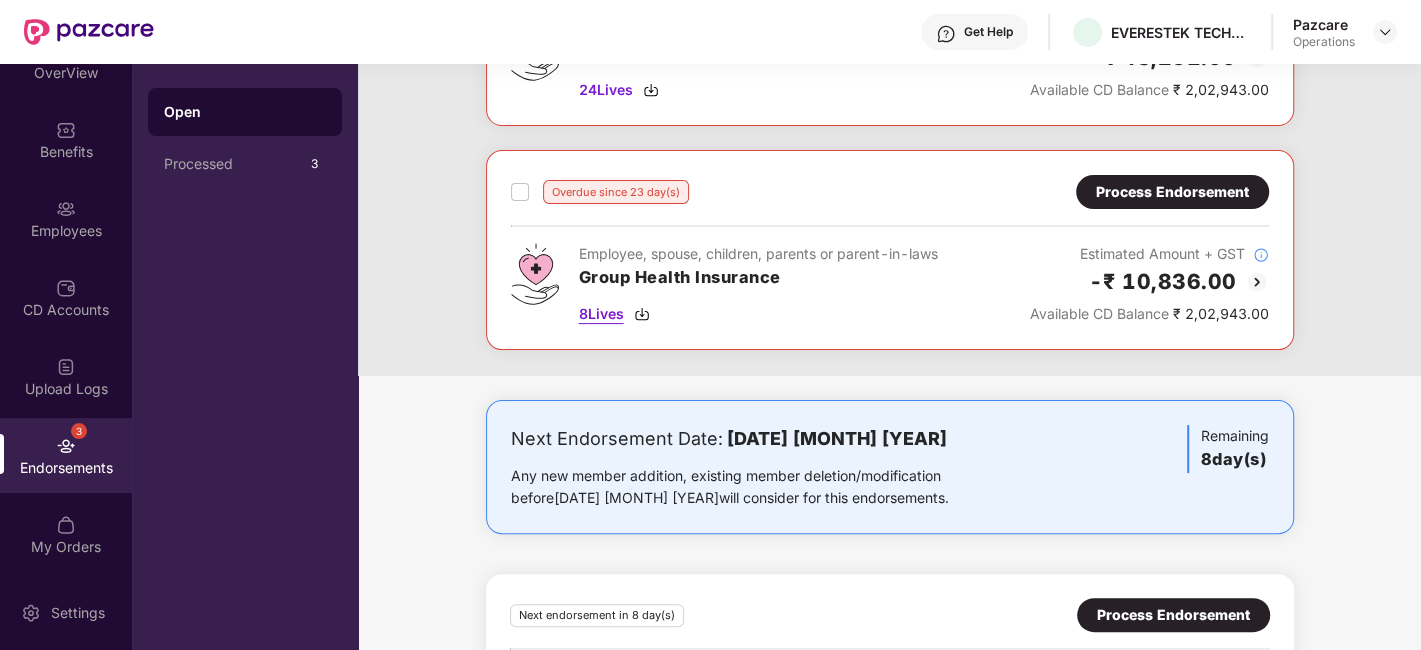 click on "8  Lives" at bounding box center [601, 314] 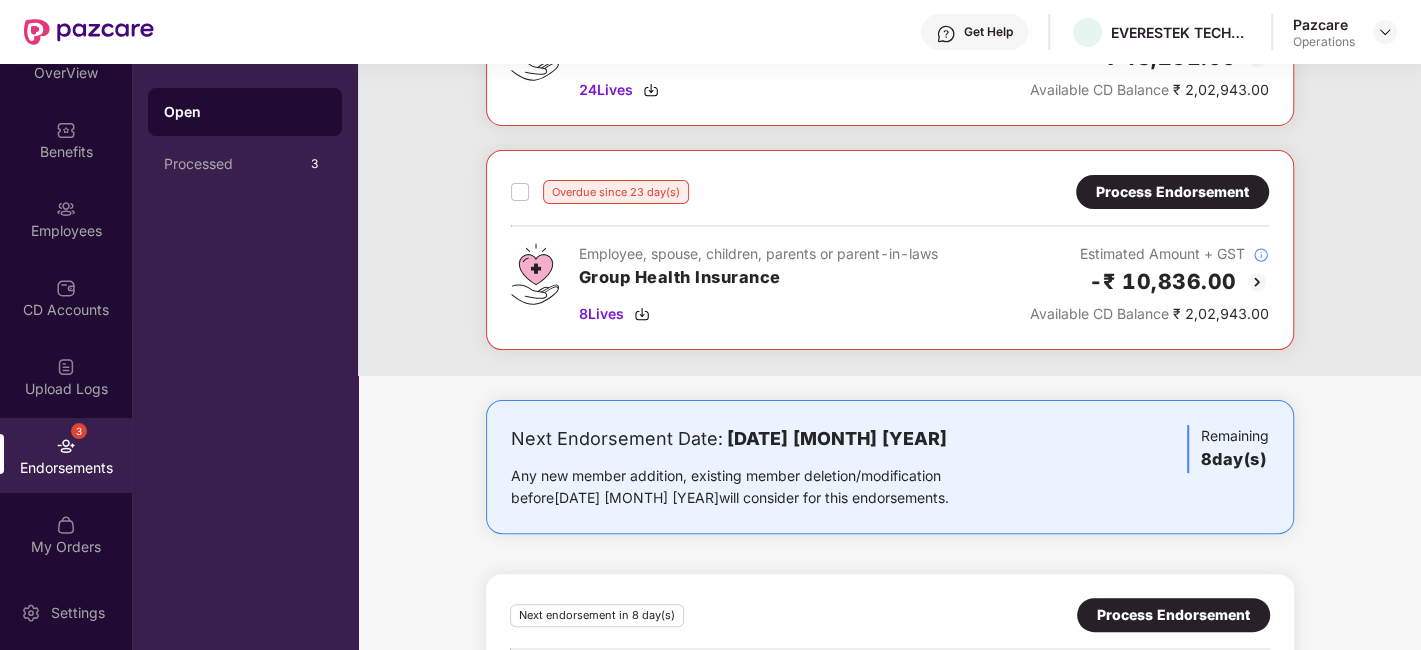 scroll, scrollTop: 390, scrollLeft: 0, axis: vertical 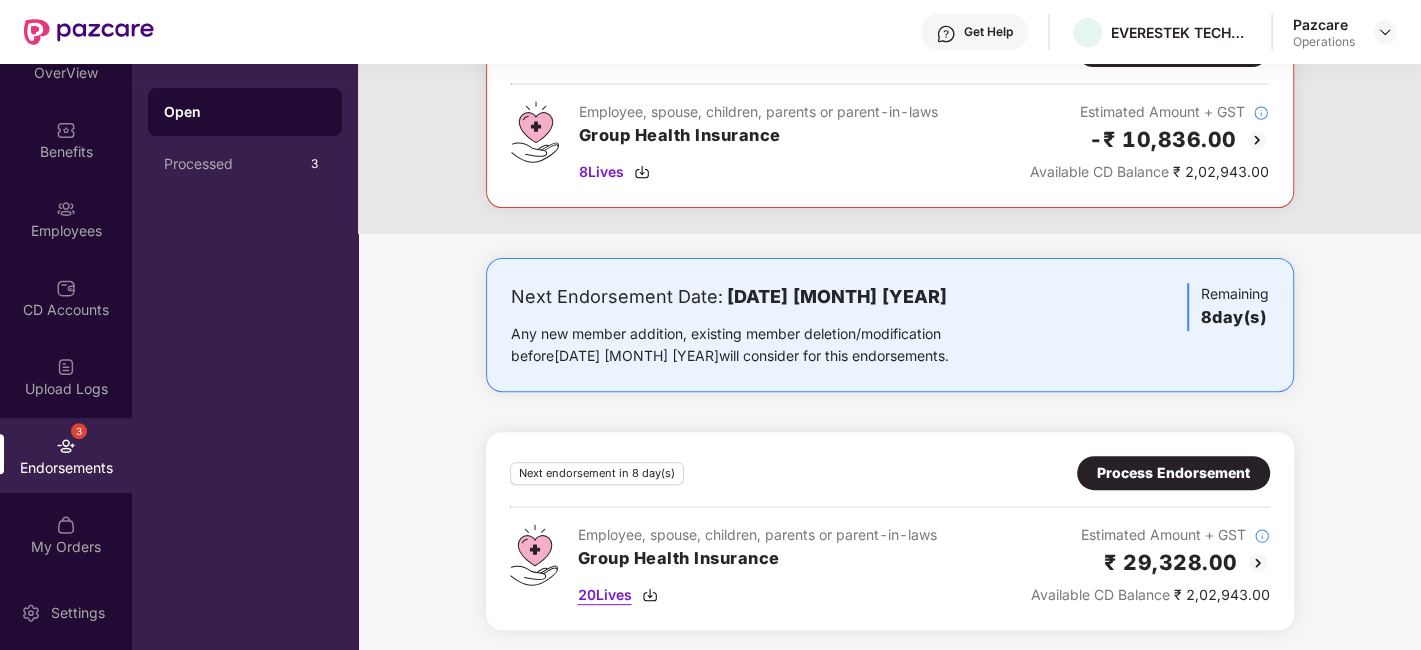 click on "20  Lives" at bounding box center [605, 595] 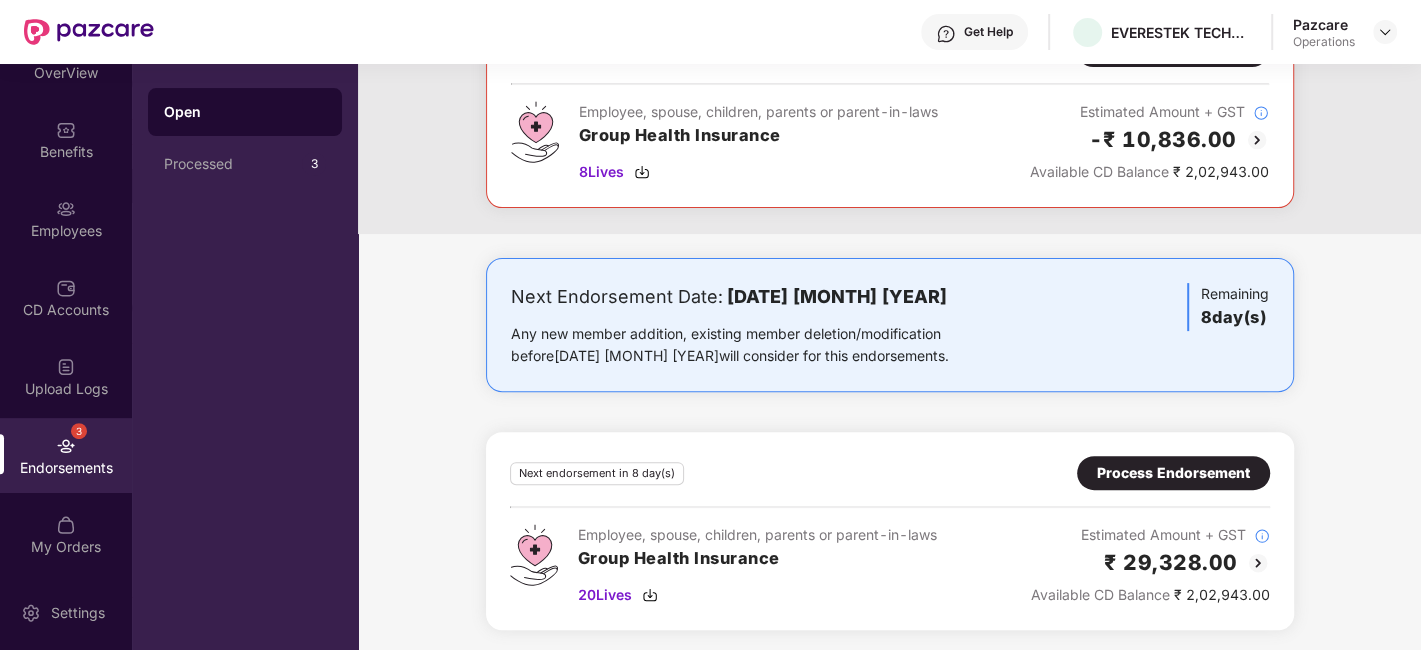 scroll, scrollTop: 0, scrollLeft: 0, axis: both 